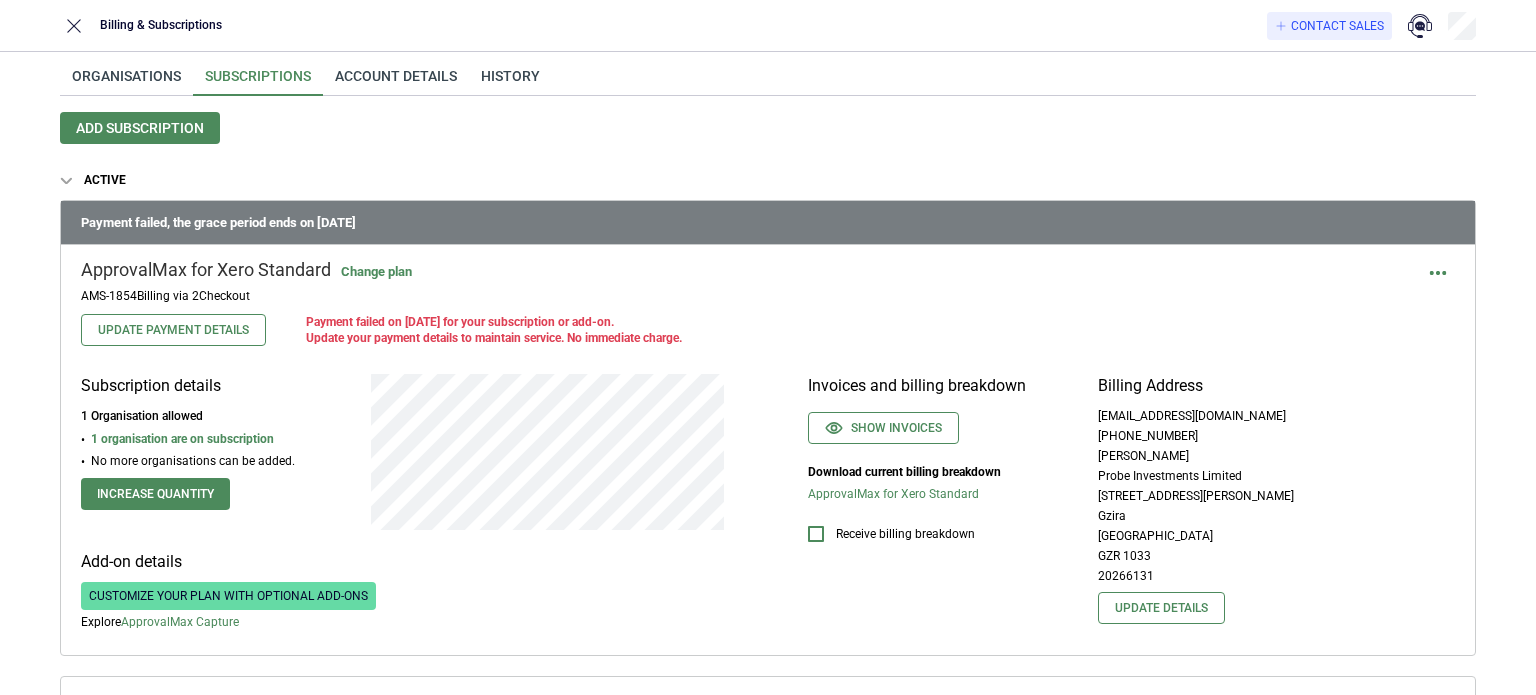 scroll, scrollTop: 0, scrollLeft: 0, axis: both 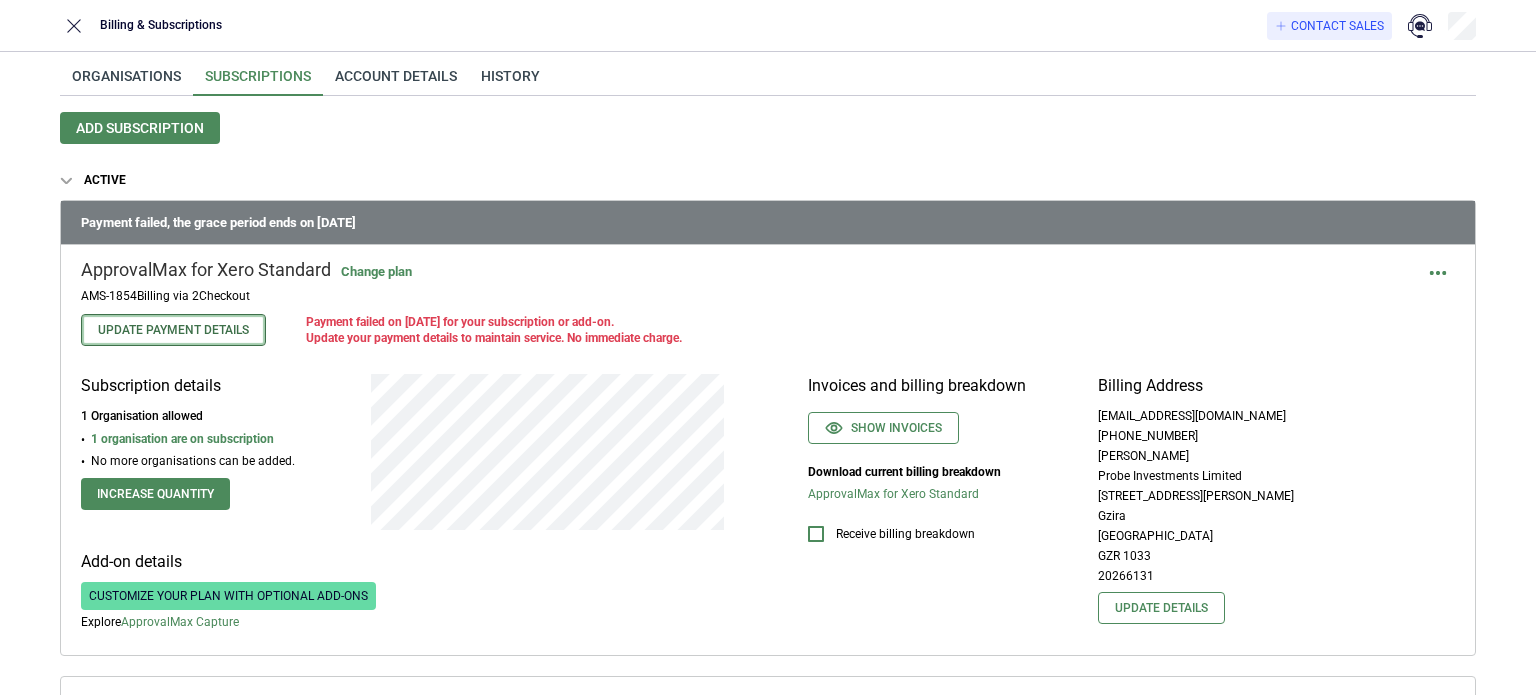 click on "Update Payment Details" at bounding box center [173, 330] 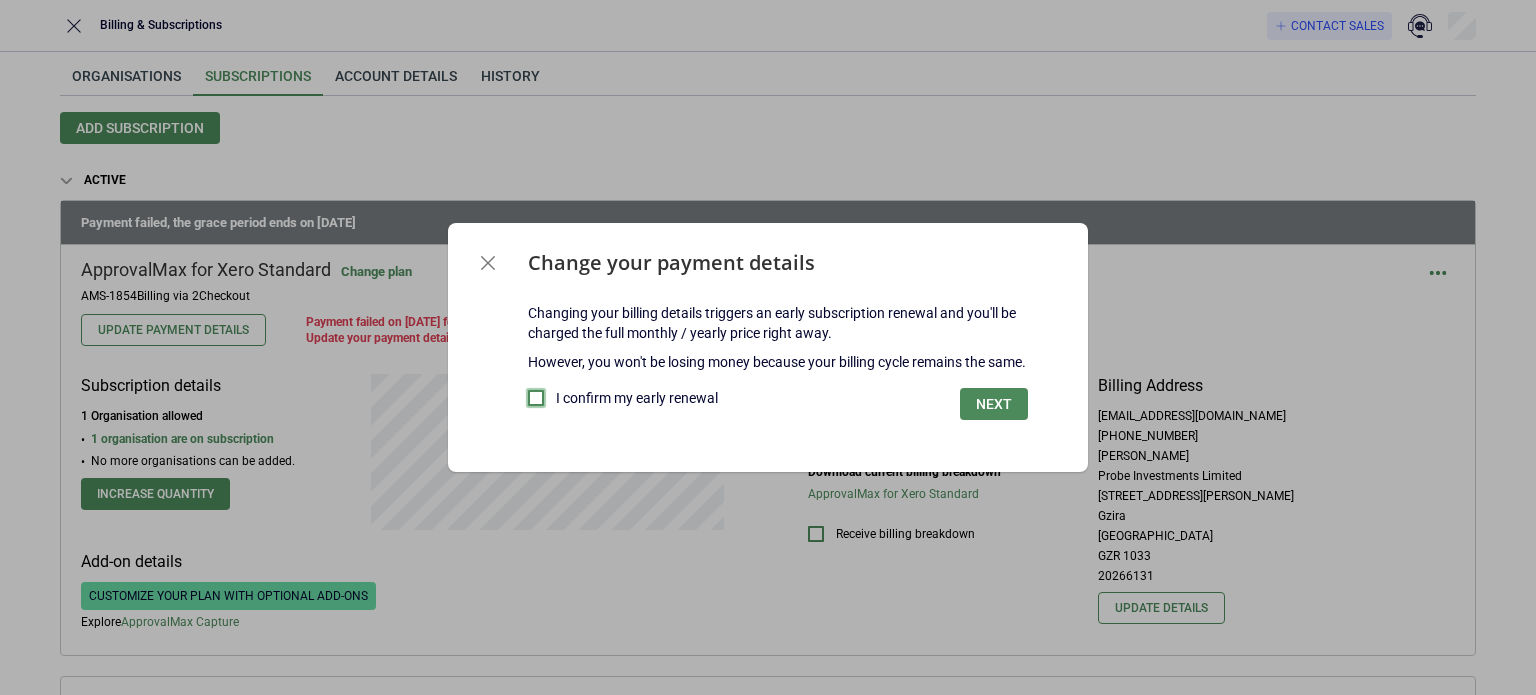 click at bounding box center (536, 398) 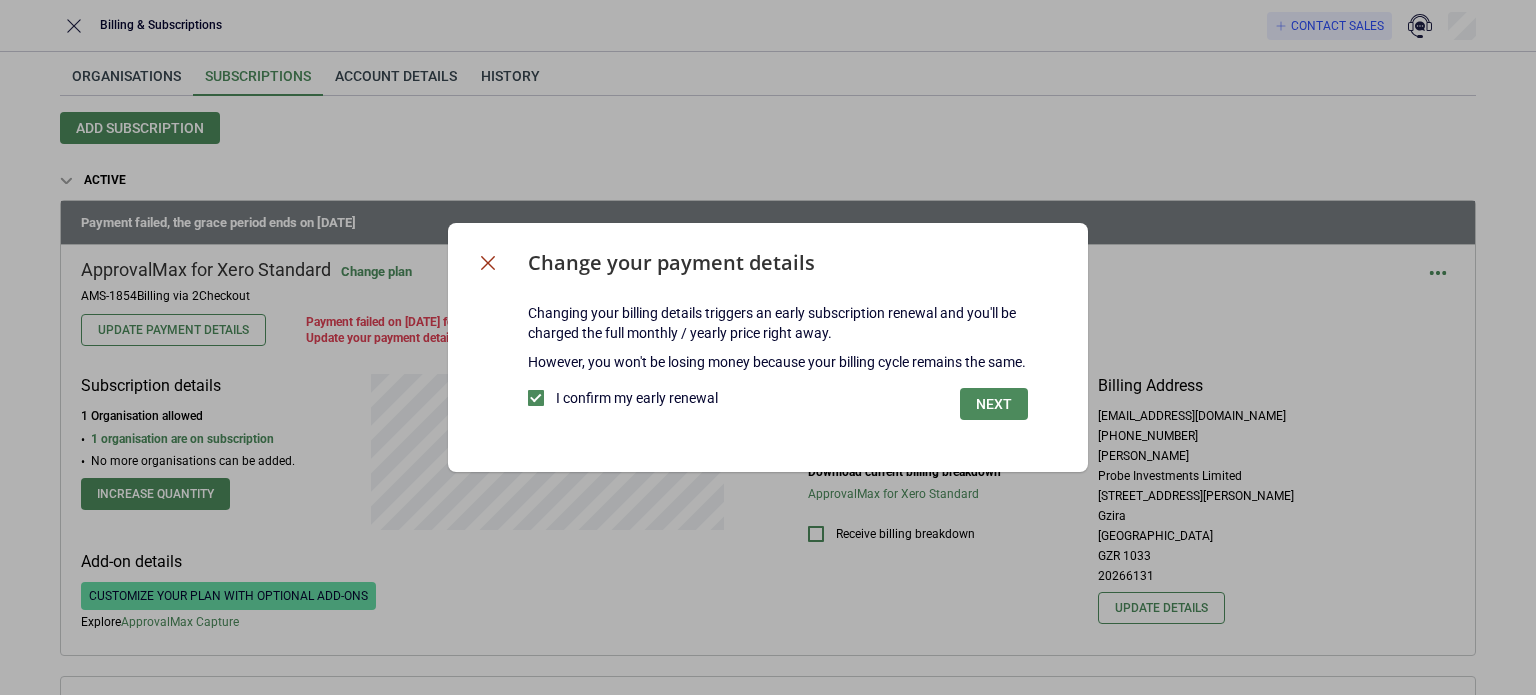 click 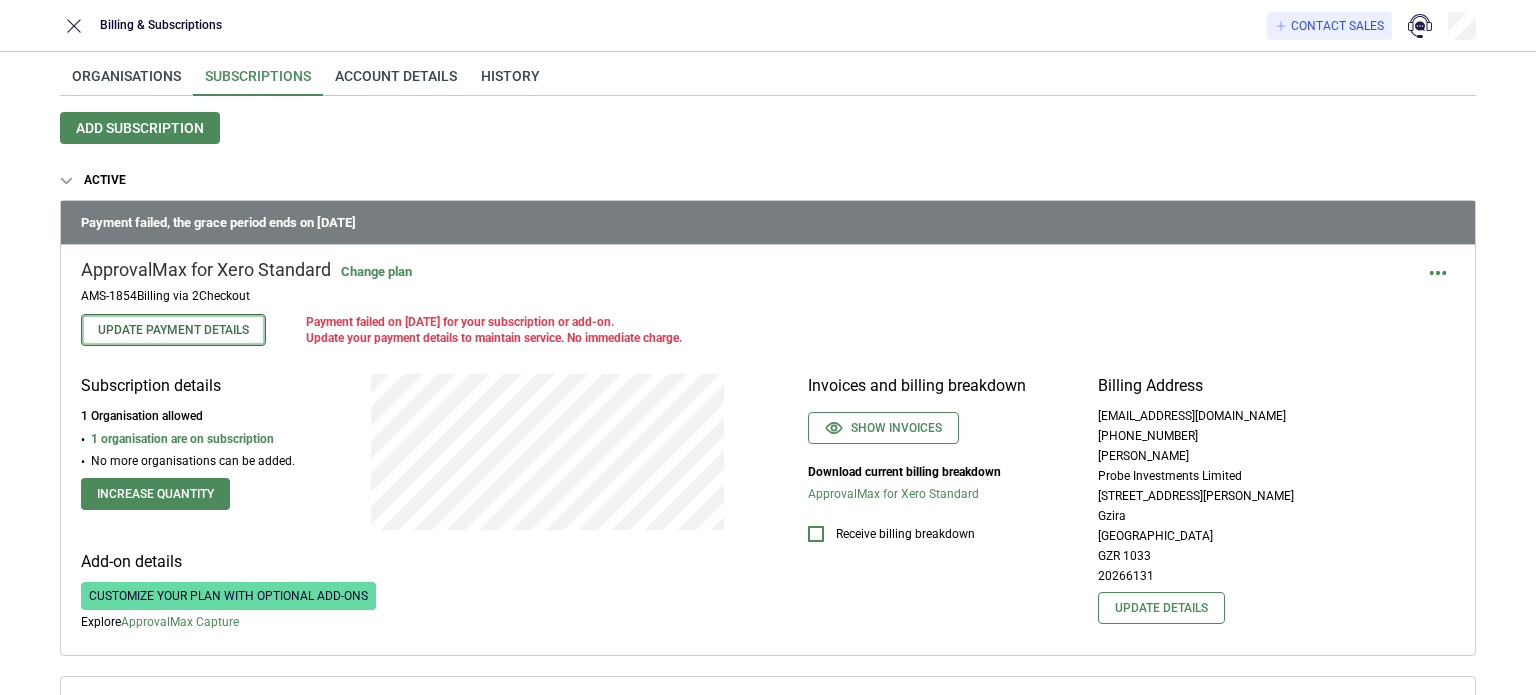 click on "Update Payment Details" at bounding box center (173, 330) 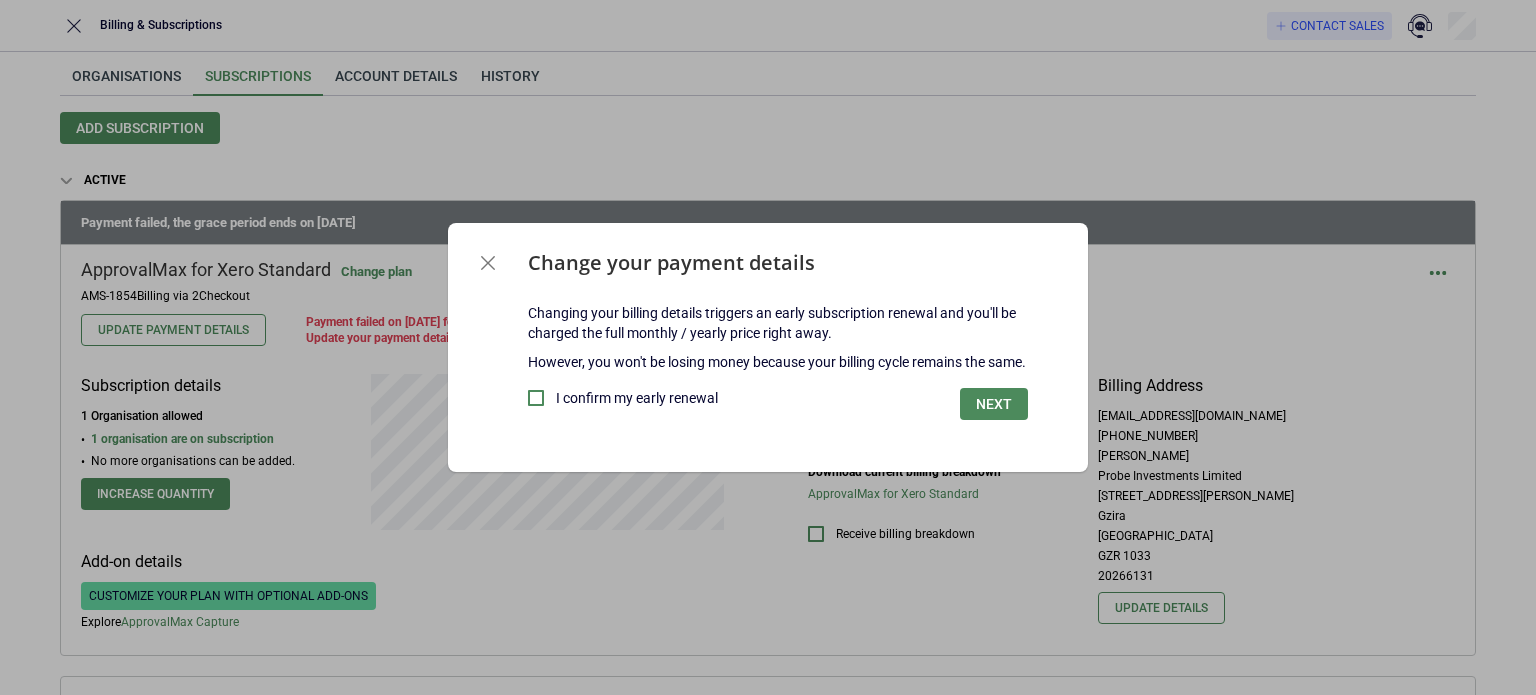 click on "I confirm my early renewal" at bounding box center (637, 398) 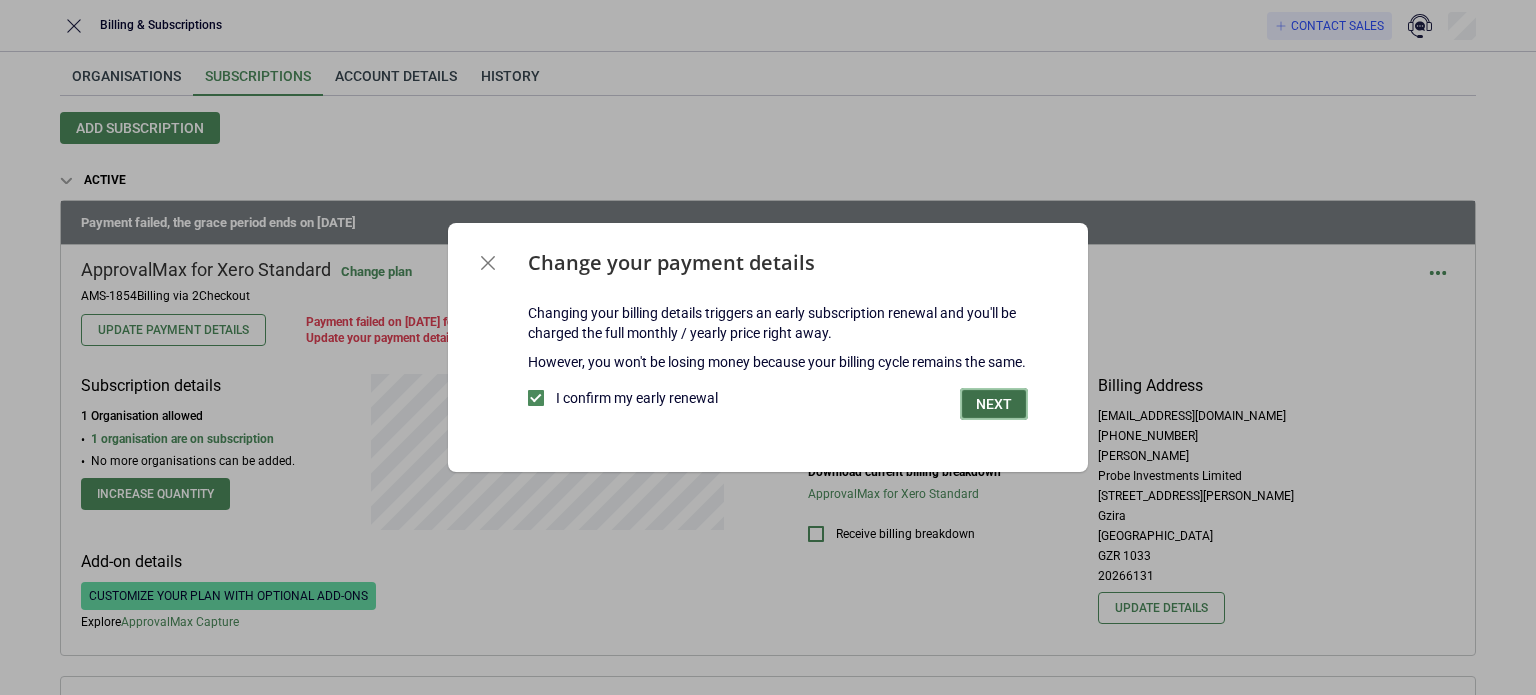 click on "Next" at bounding box center [994, 404] 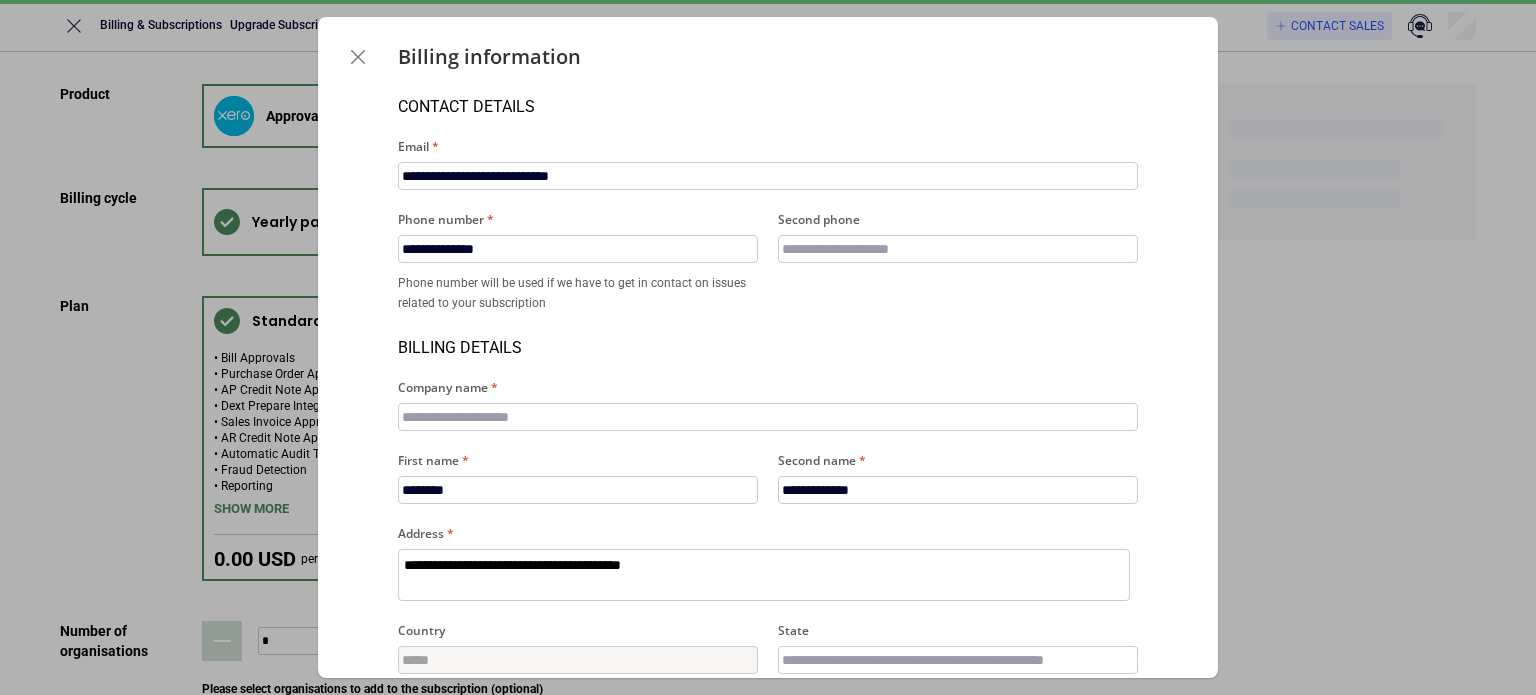 type on "*" 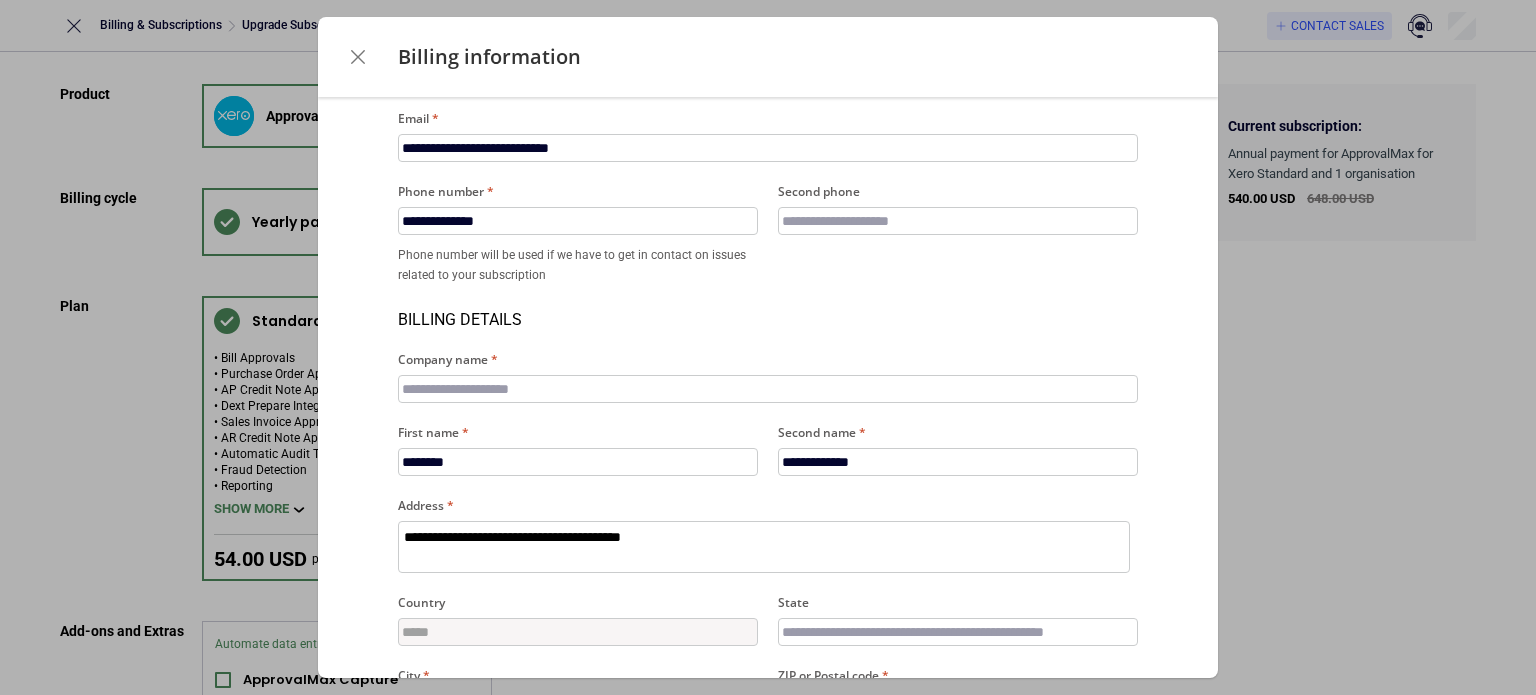 scroll, scrollTop: 0, scrollLeft: 0, axis: both 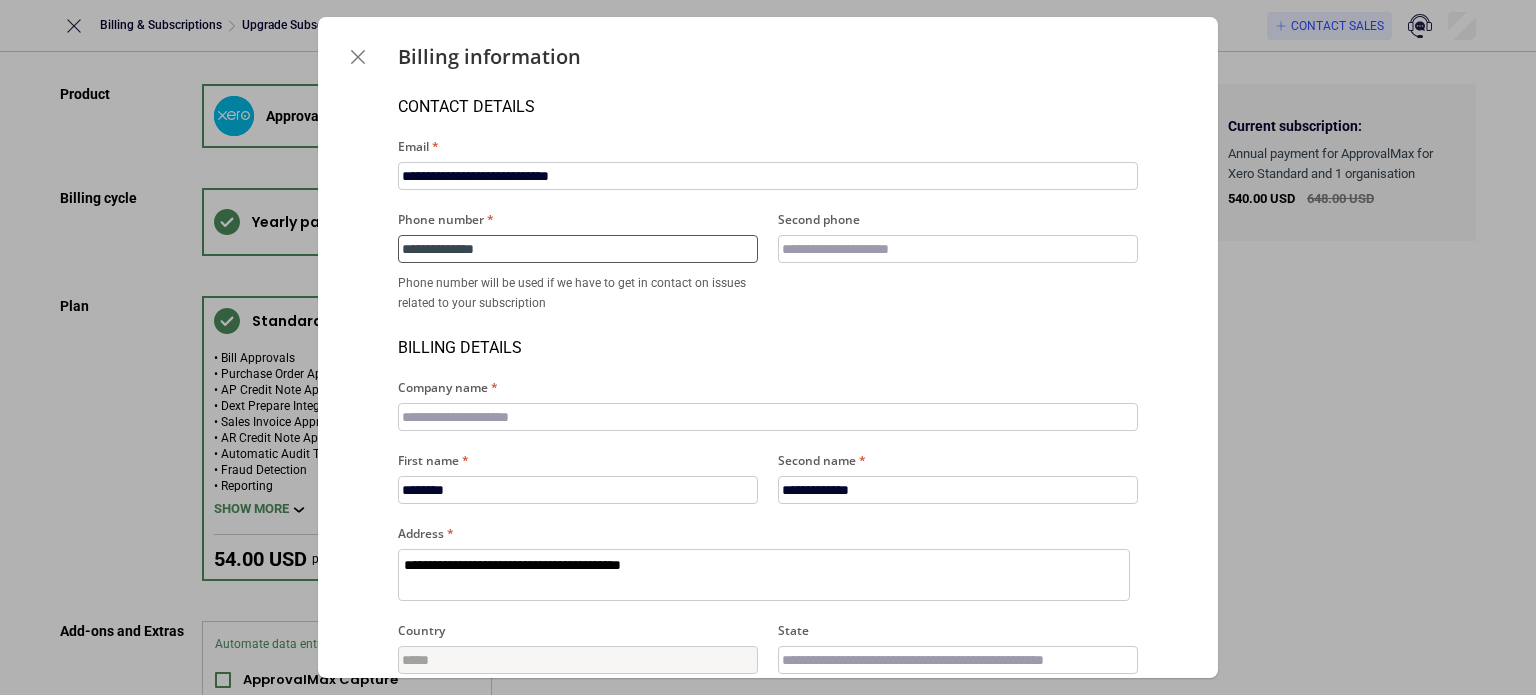 click on "**********" at bounding box center (578, 249) 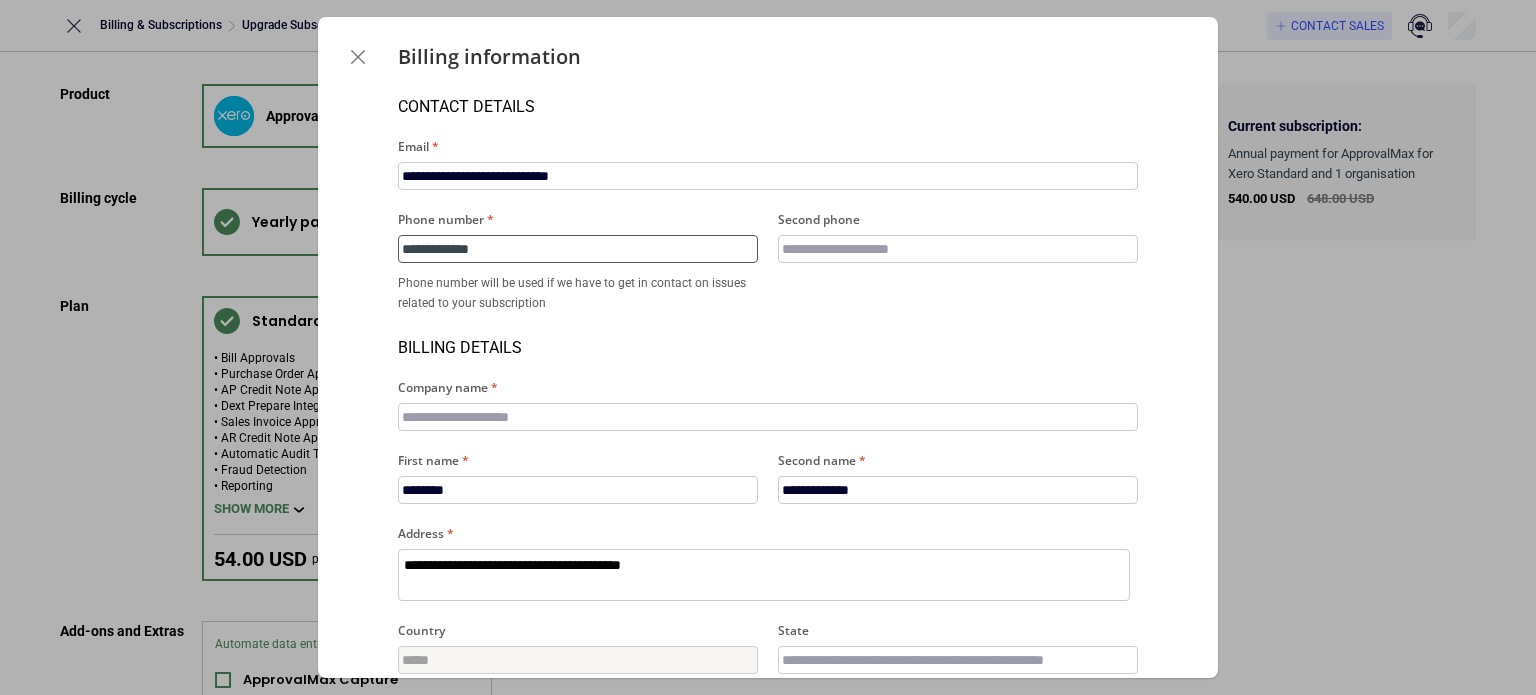 type on "*" 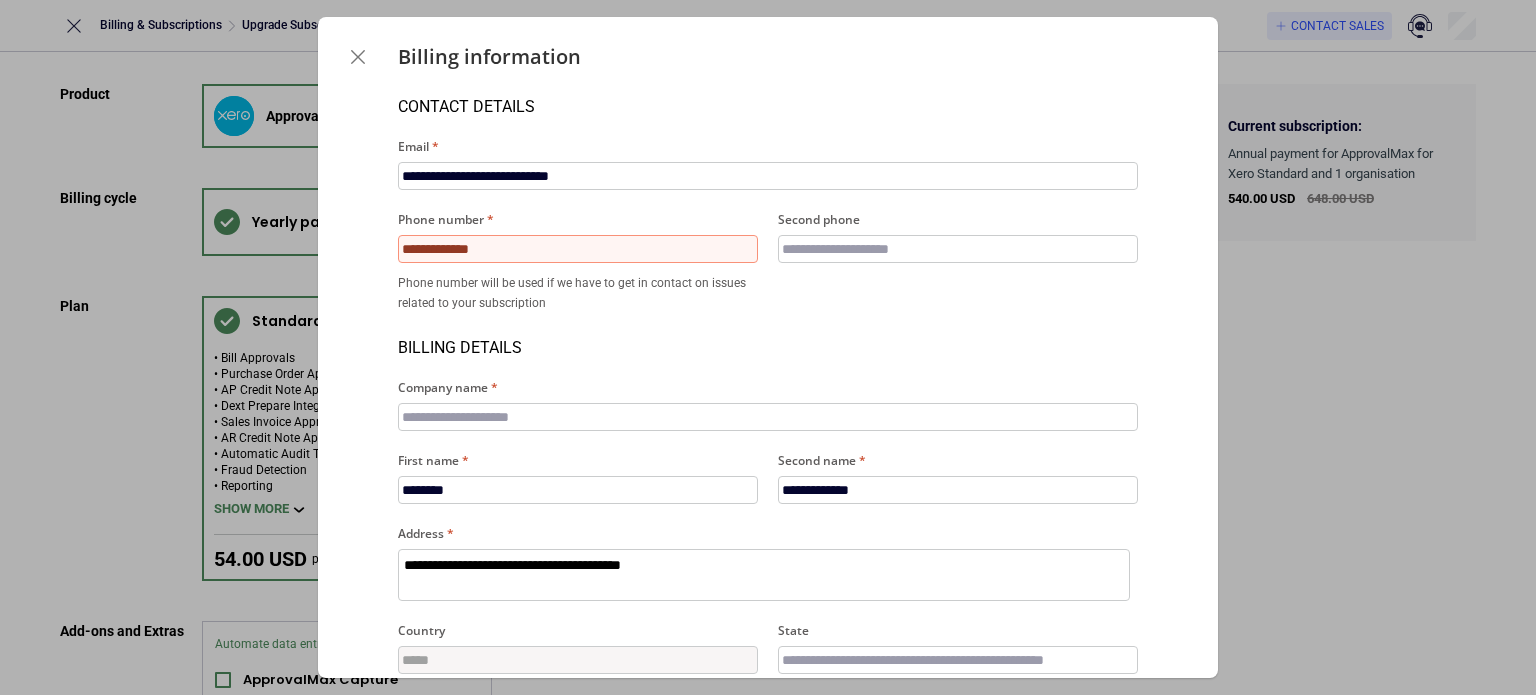 type on "**********" 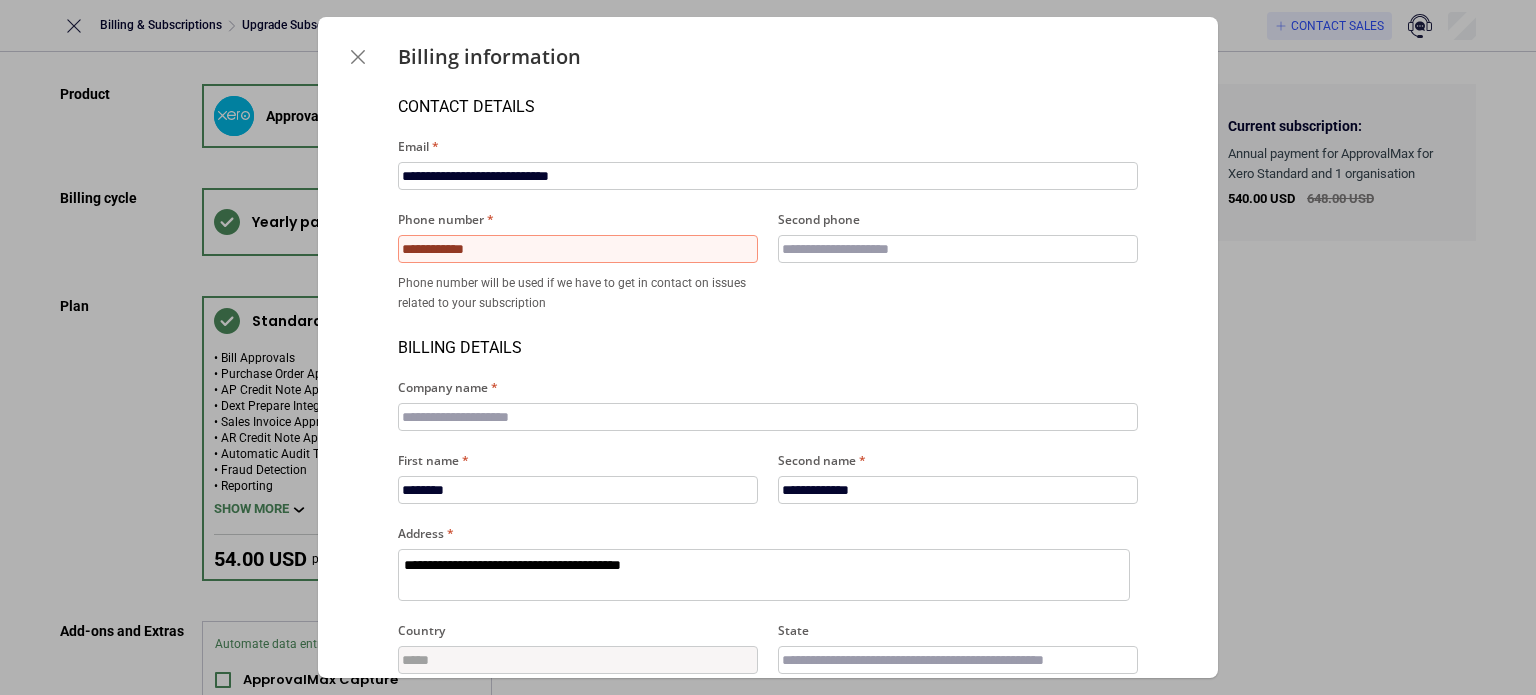 type on "*" 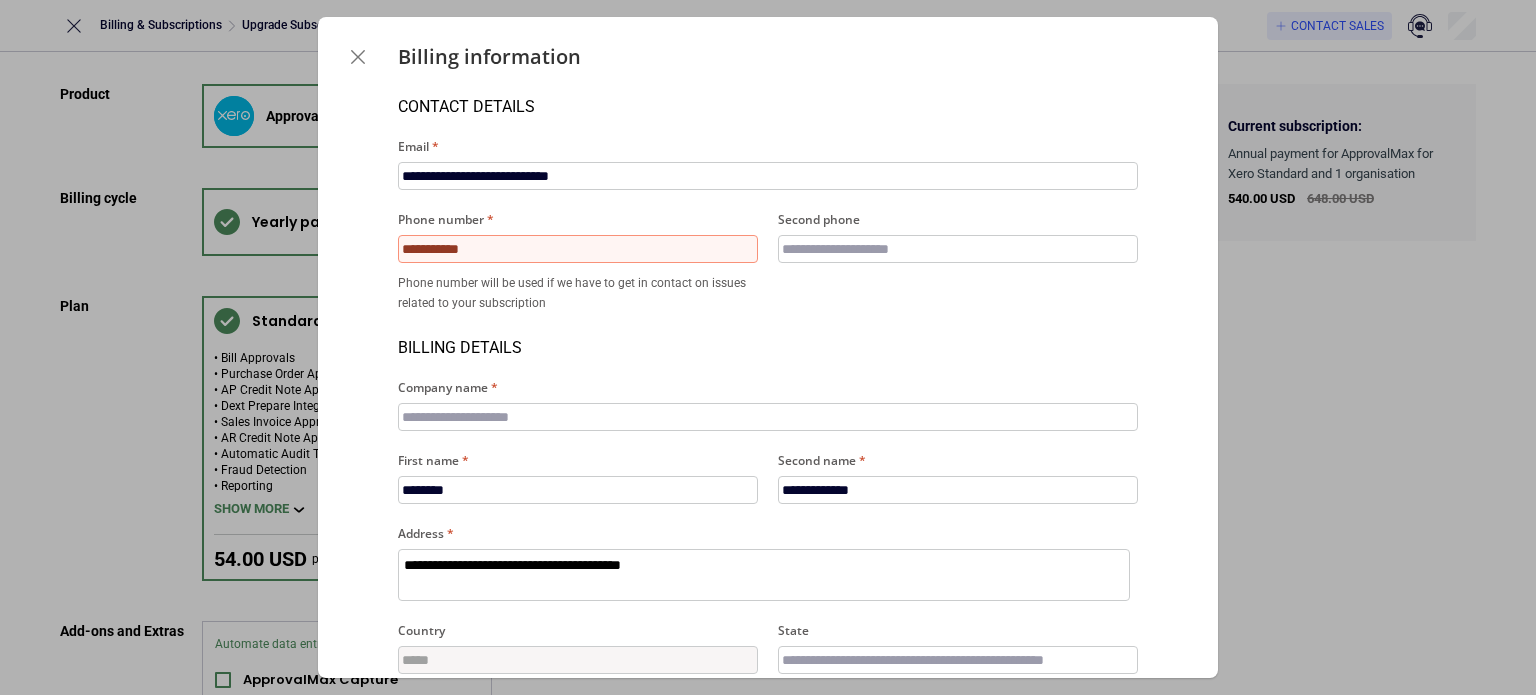 type on "*" 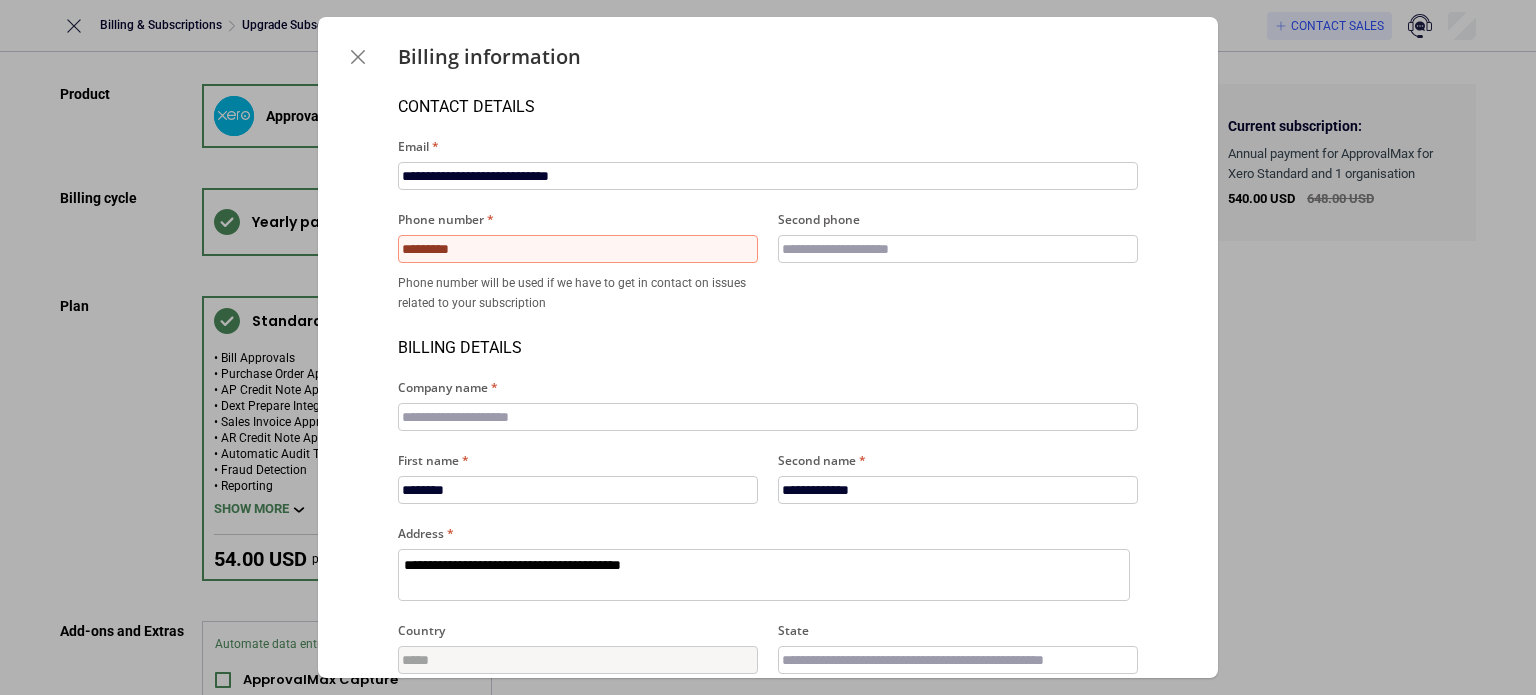 type on "*" 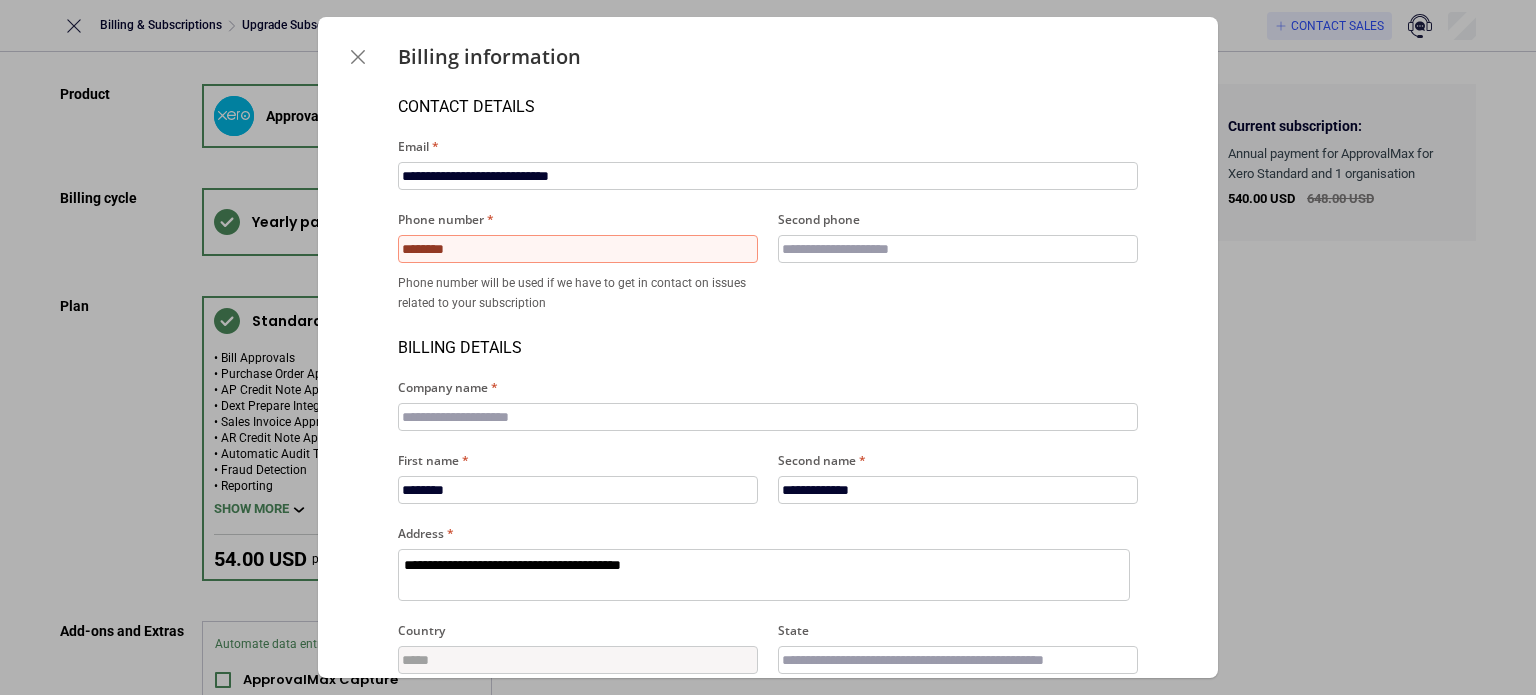 type on "*" 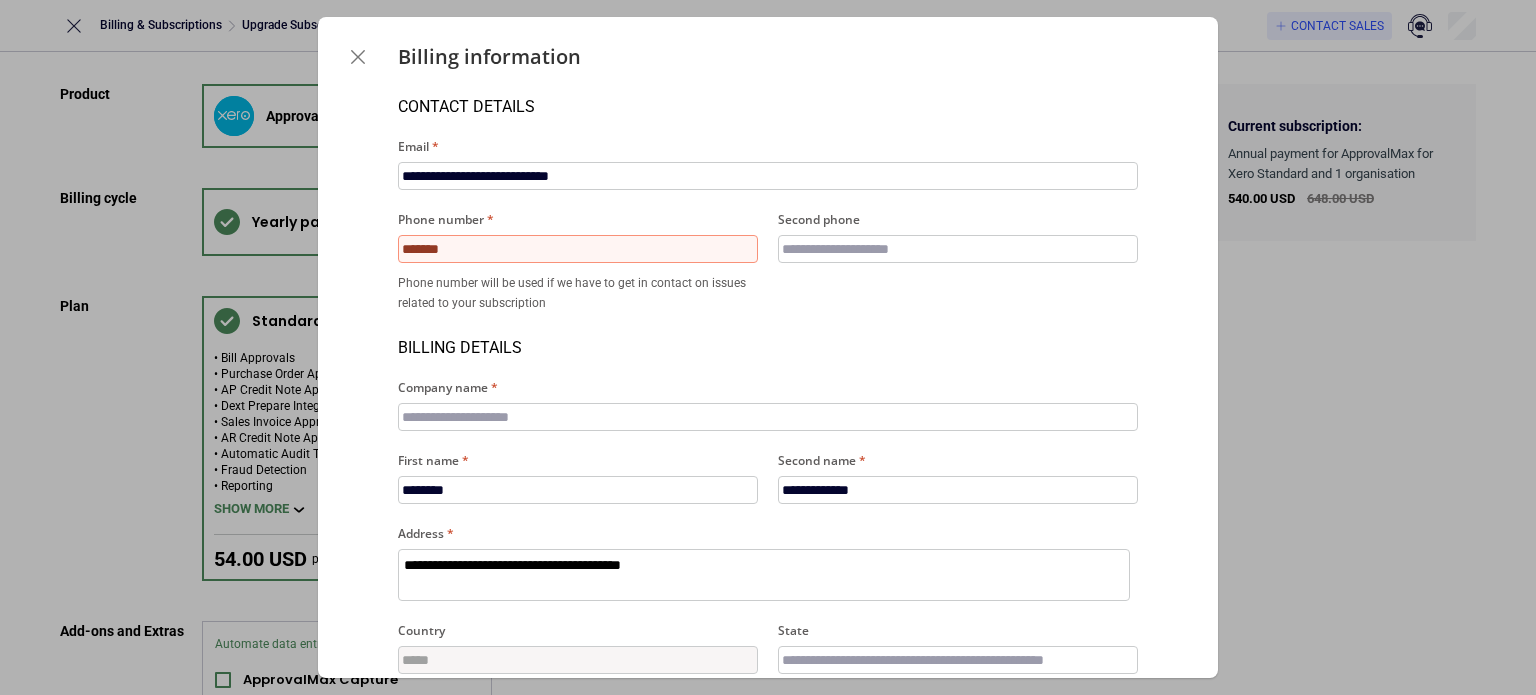type on "*" 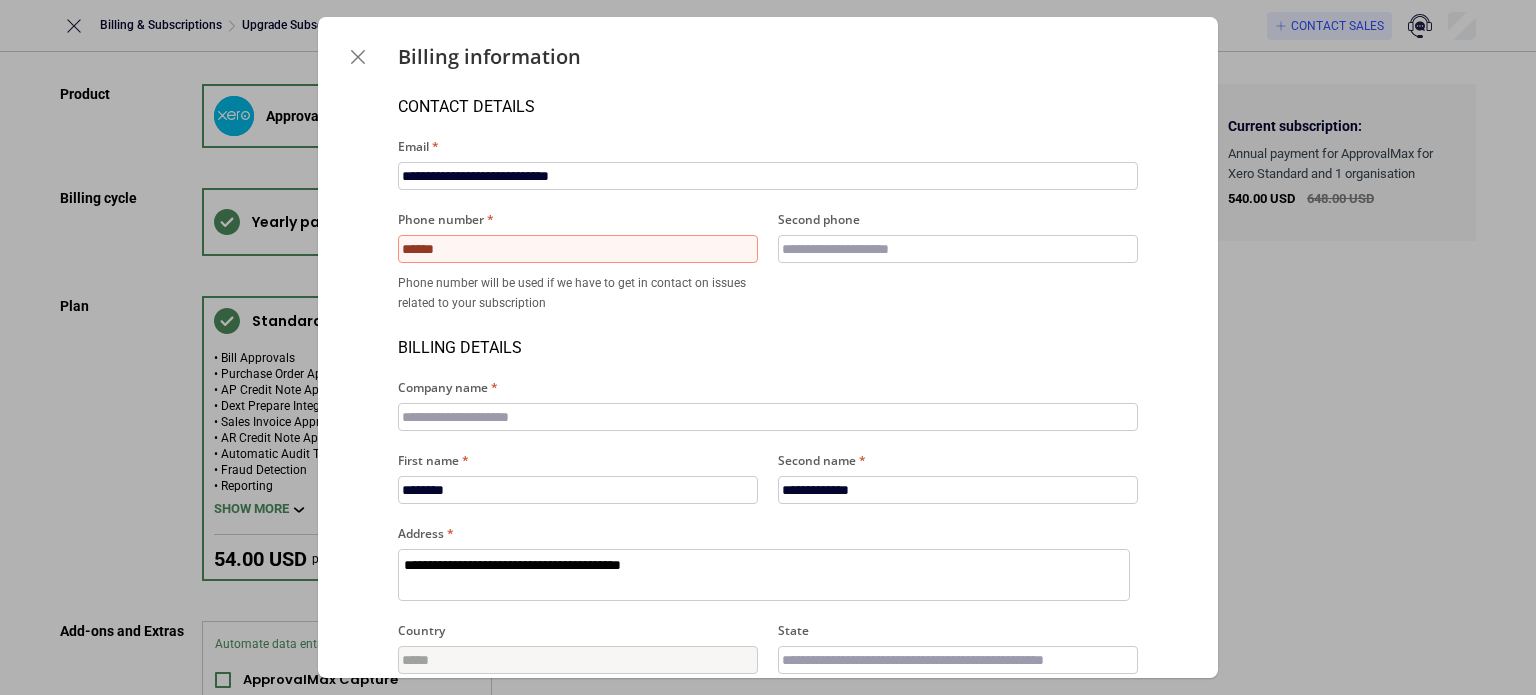type on "*" 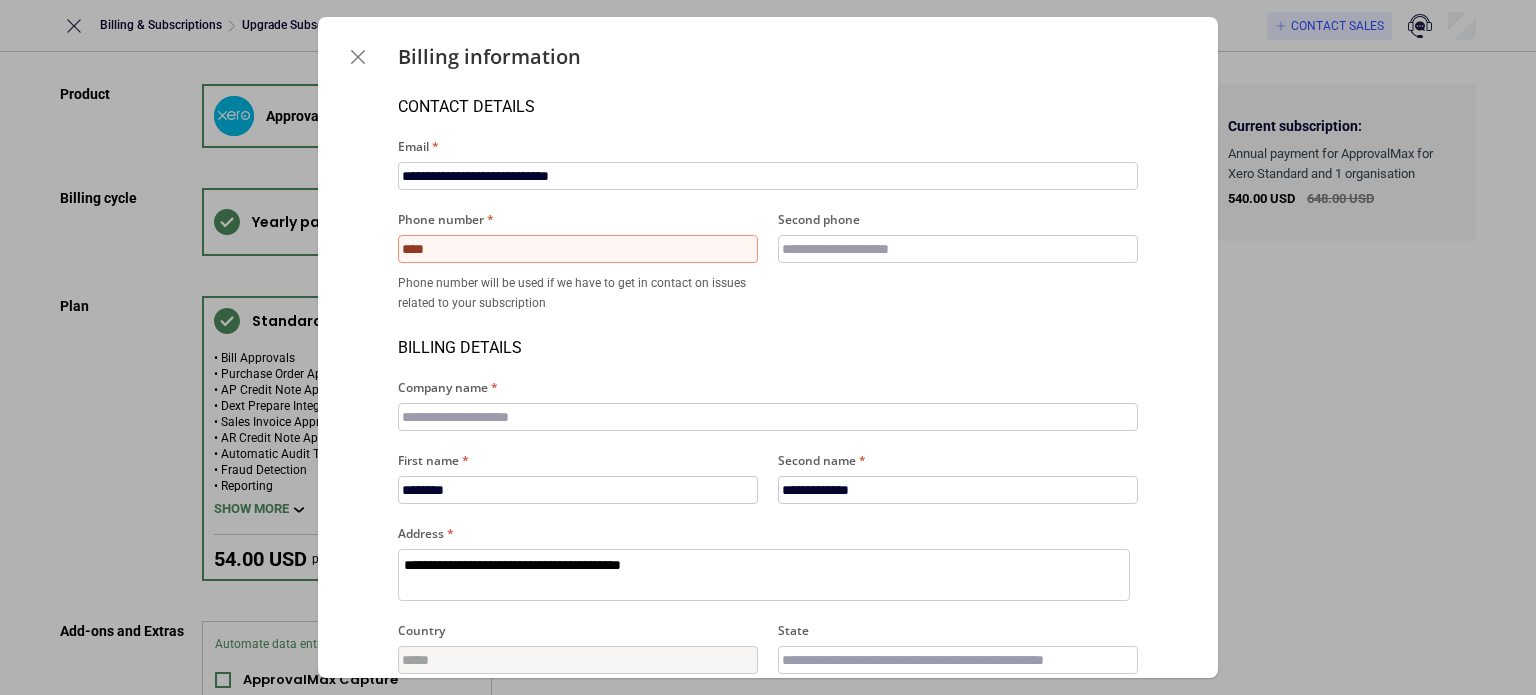 type on "*" 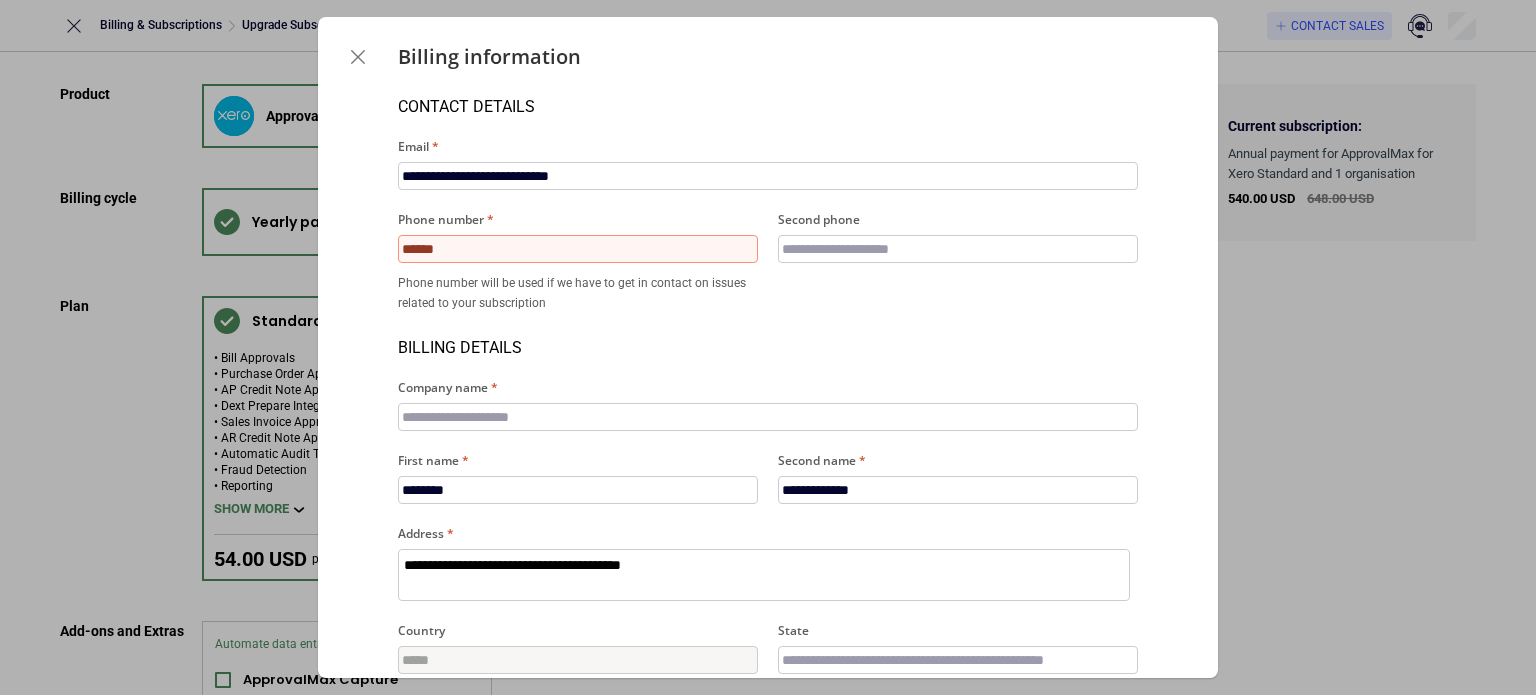 type on "*" 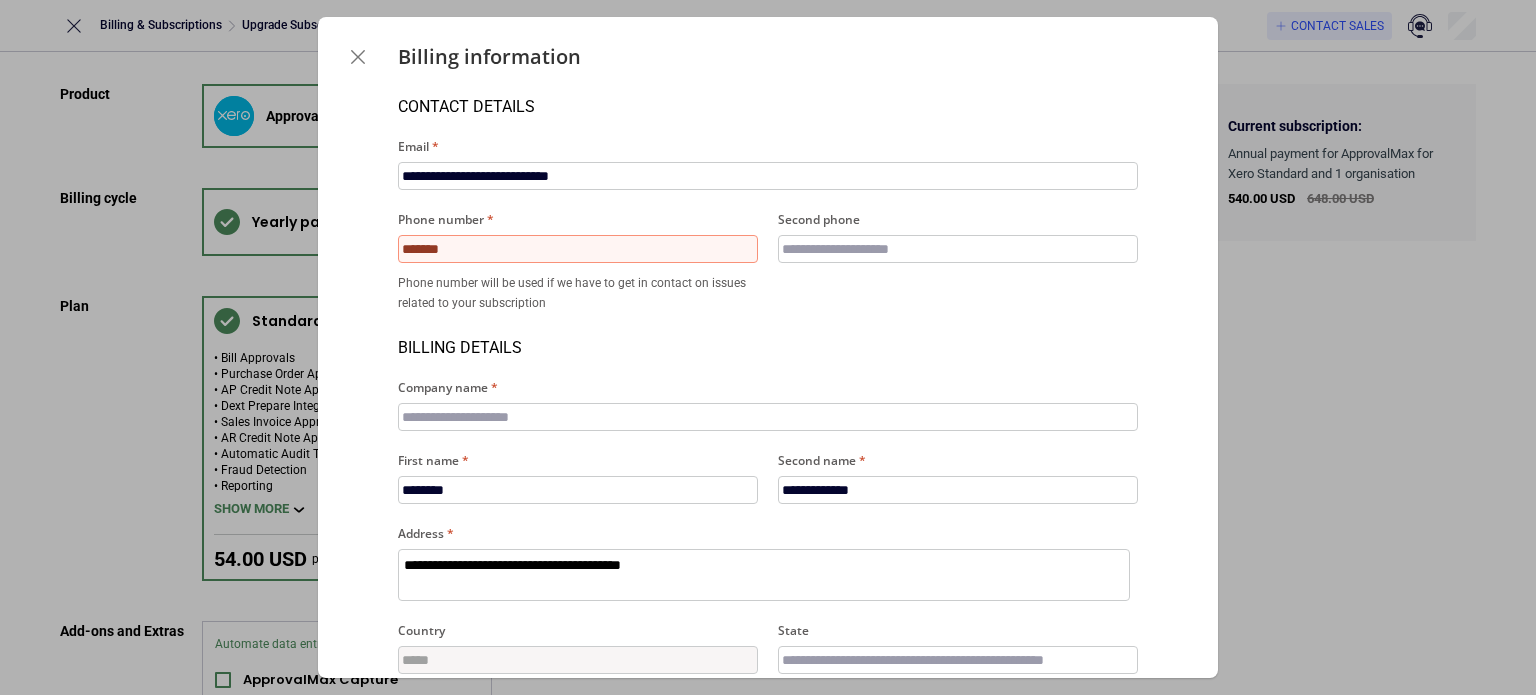 type on "*" 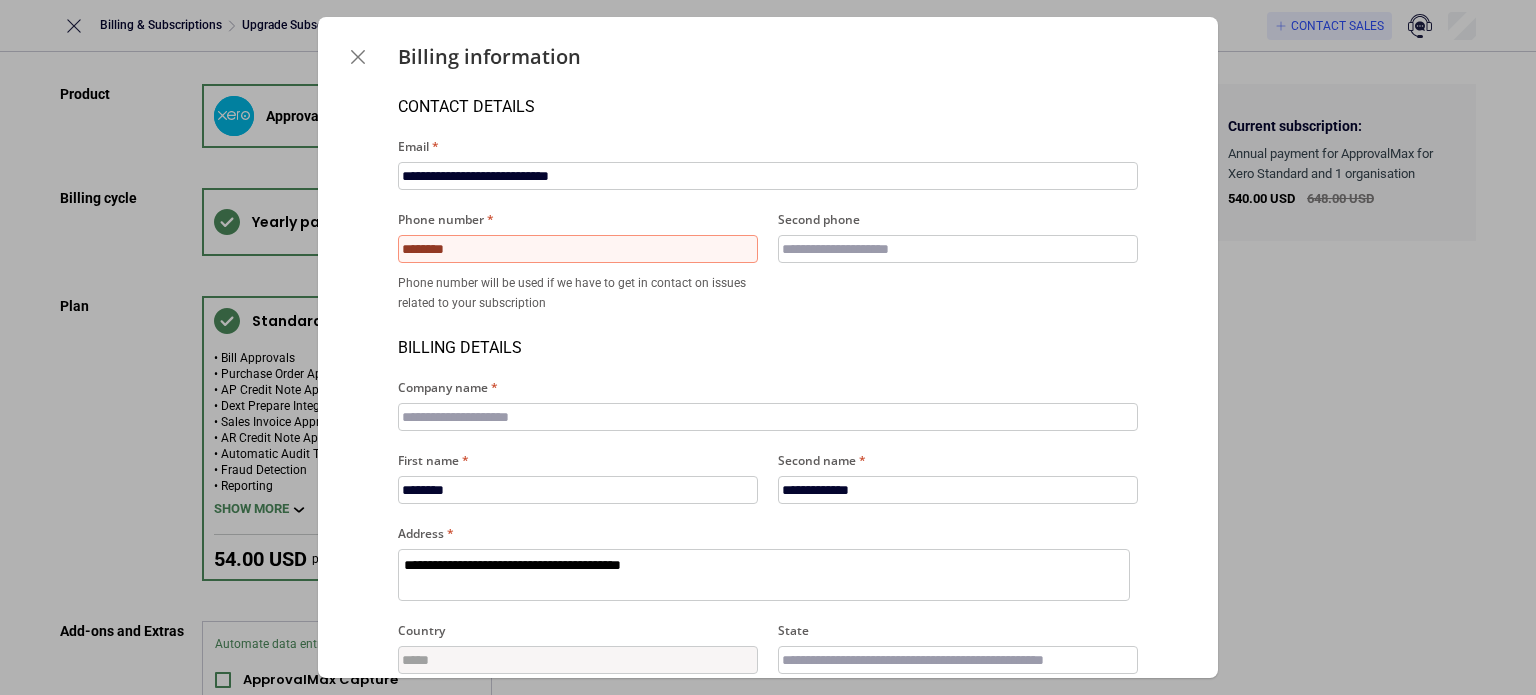 type on "*" 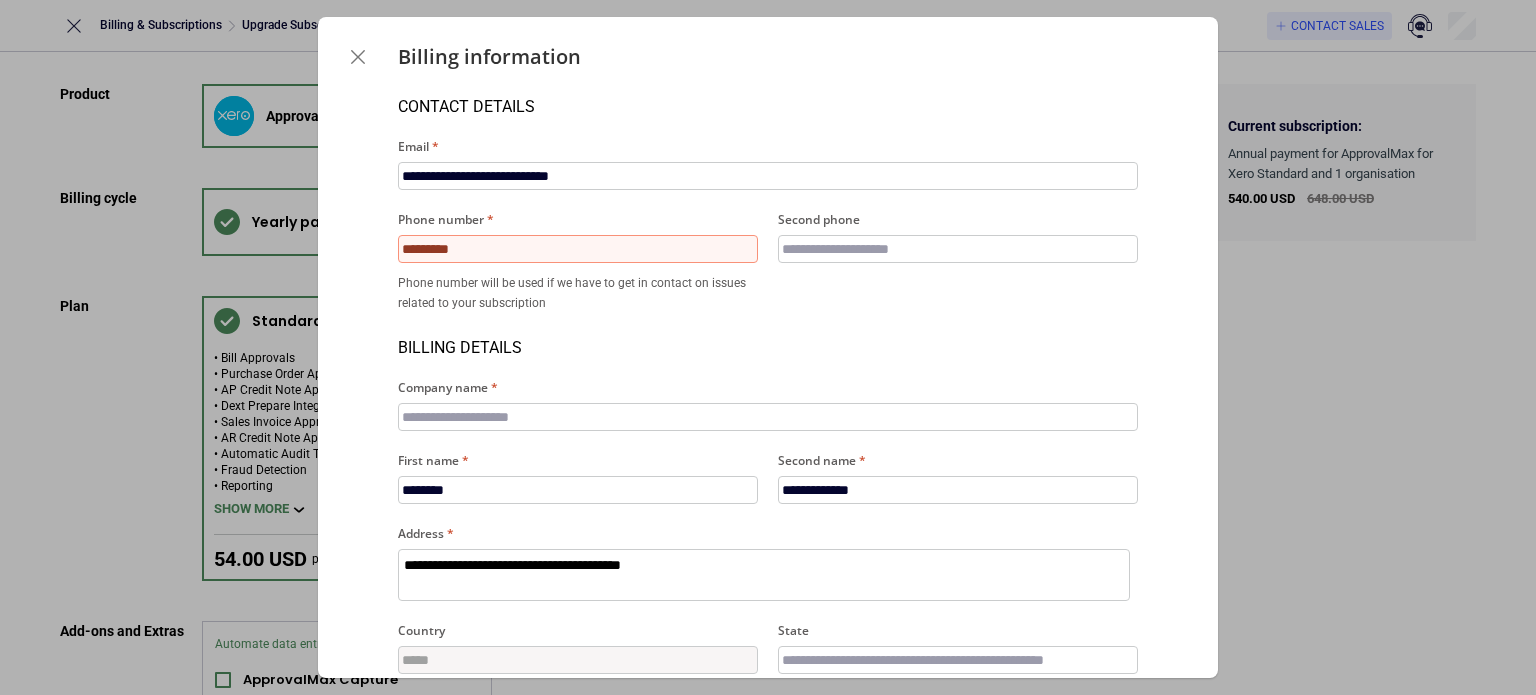 type on "*" 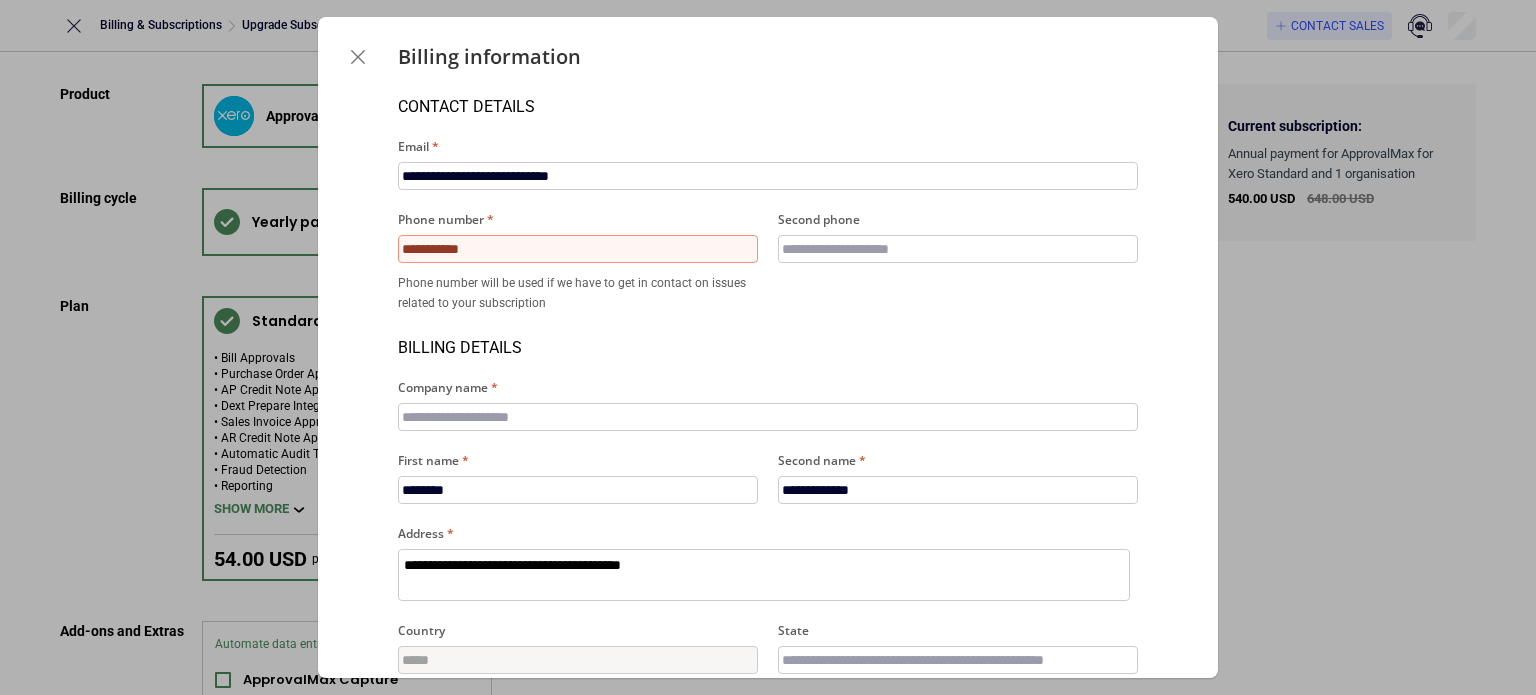 type on "*" 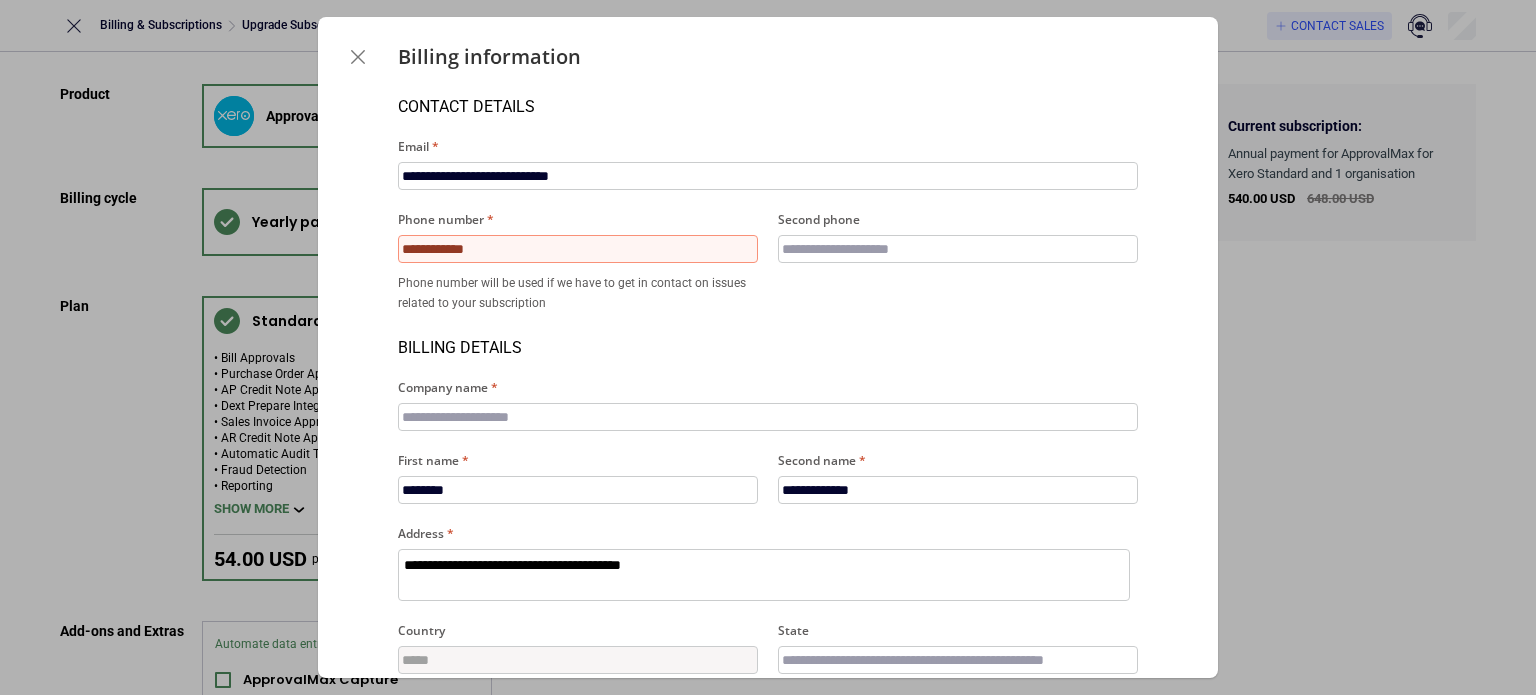 type on "*" 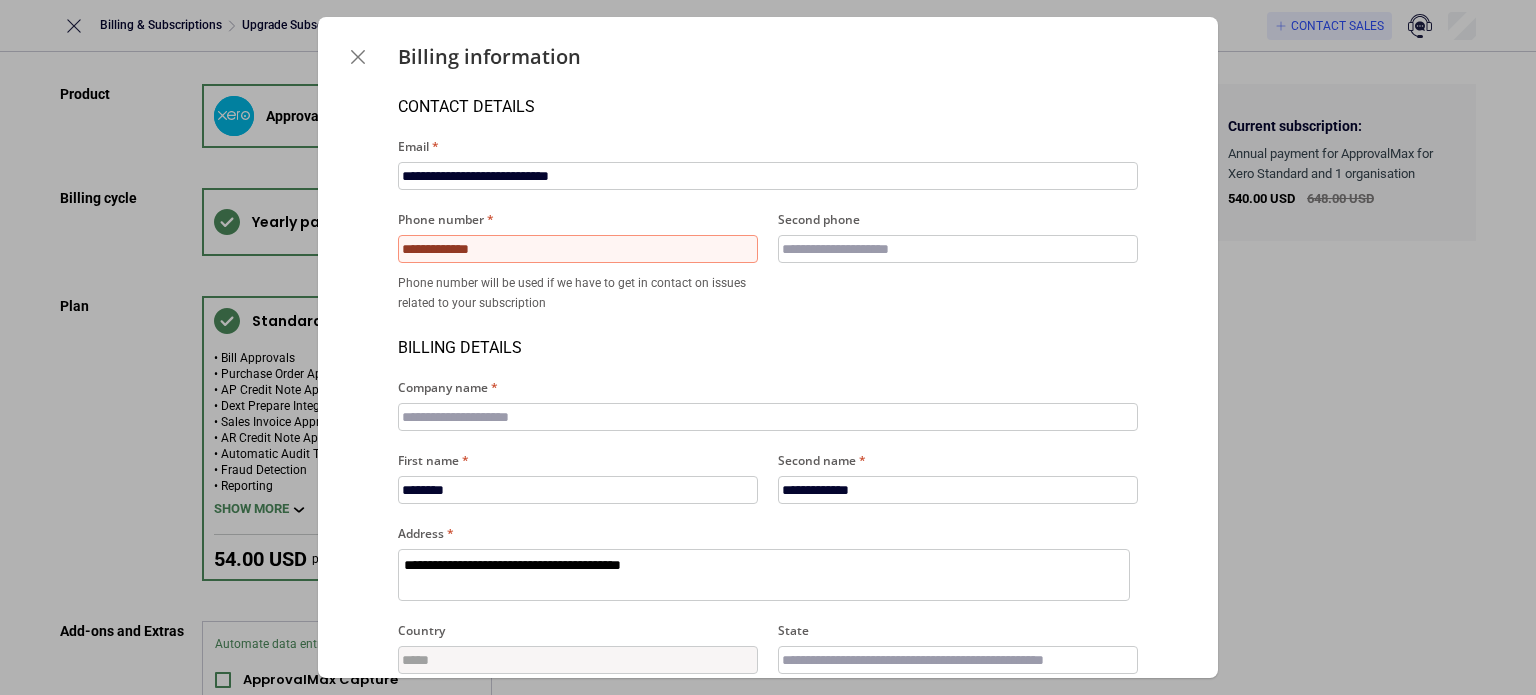 type on "*" 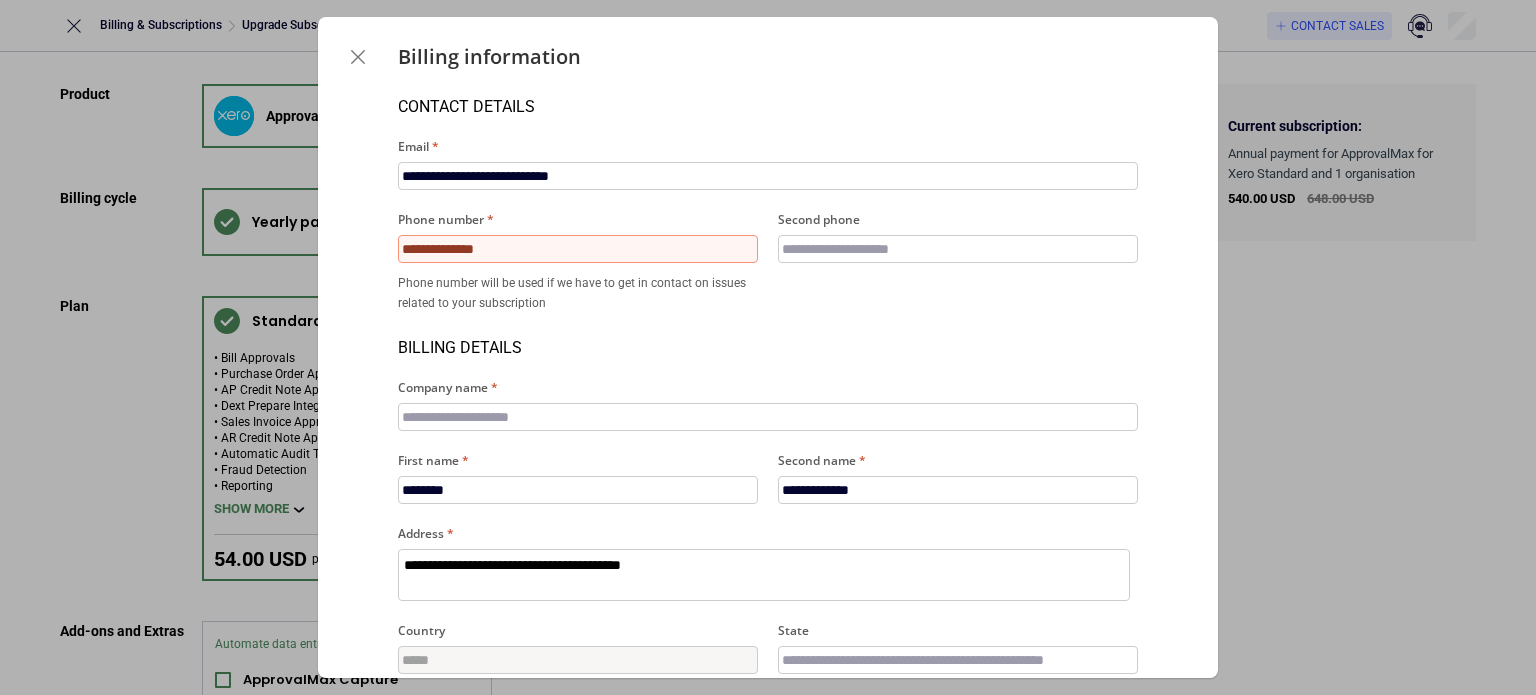 type on "*" 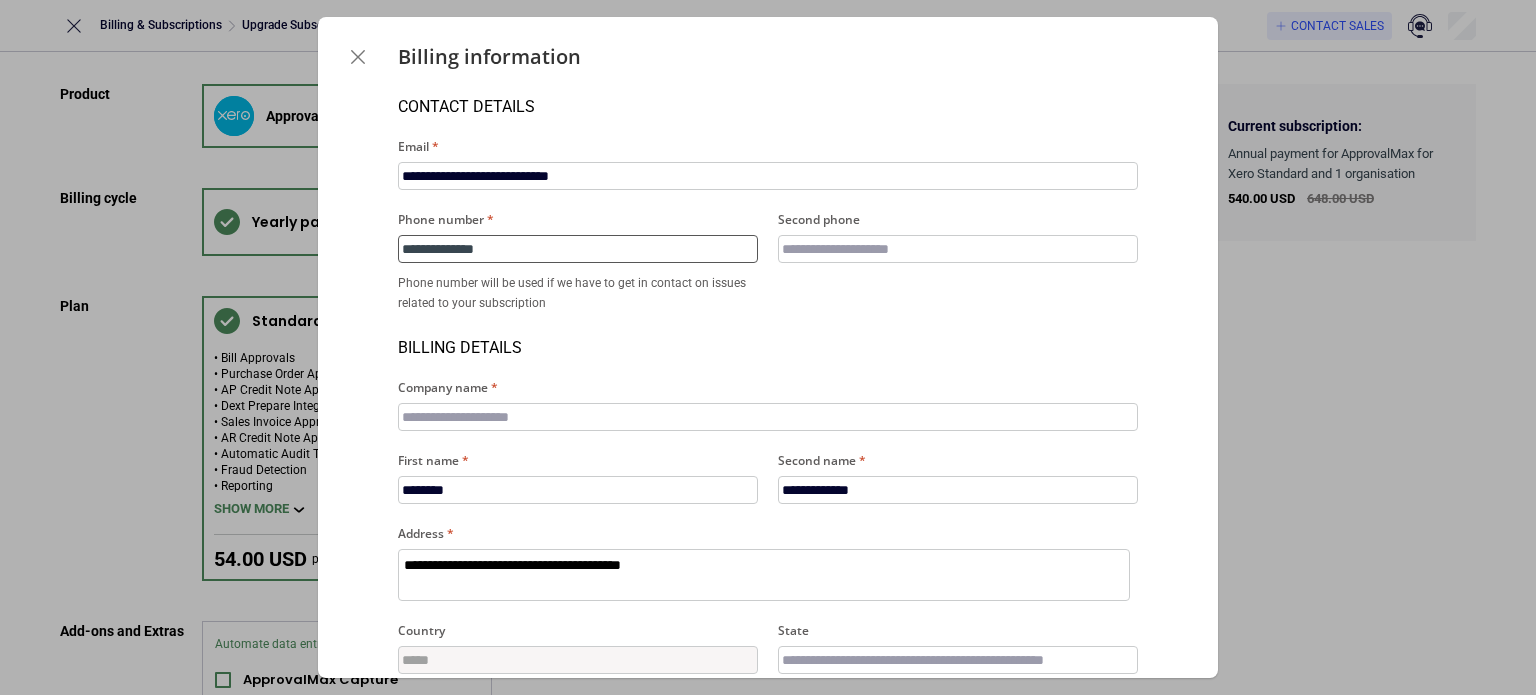type on "**********" 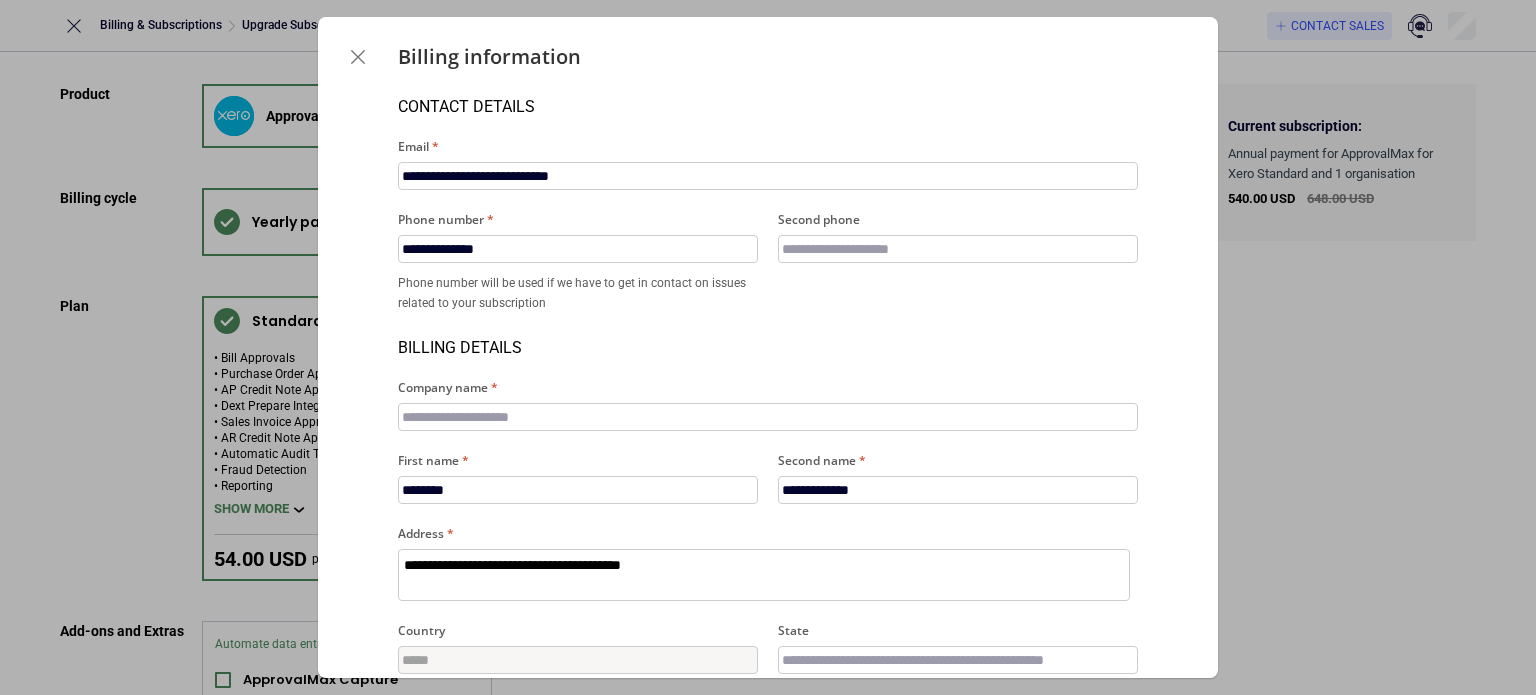 click on "Billing details" at bounding box center [768, 335] 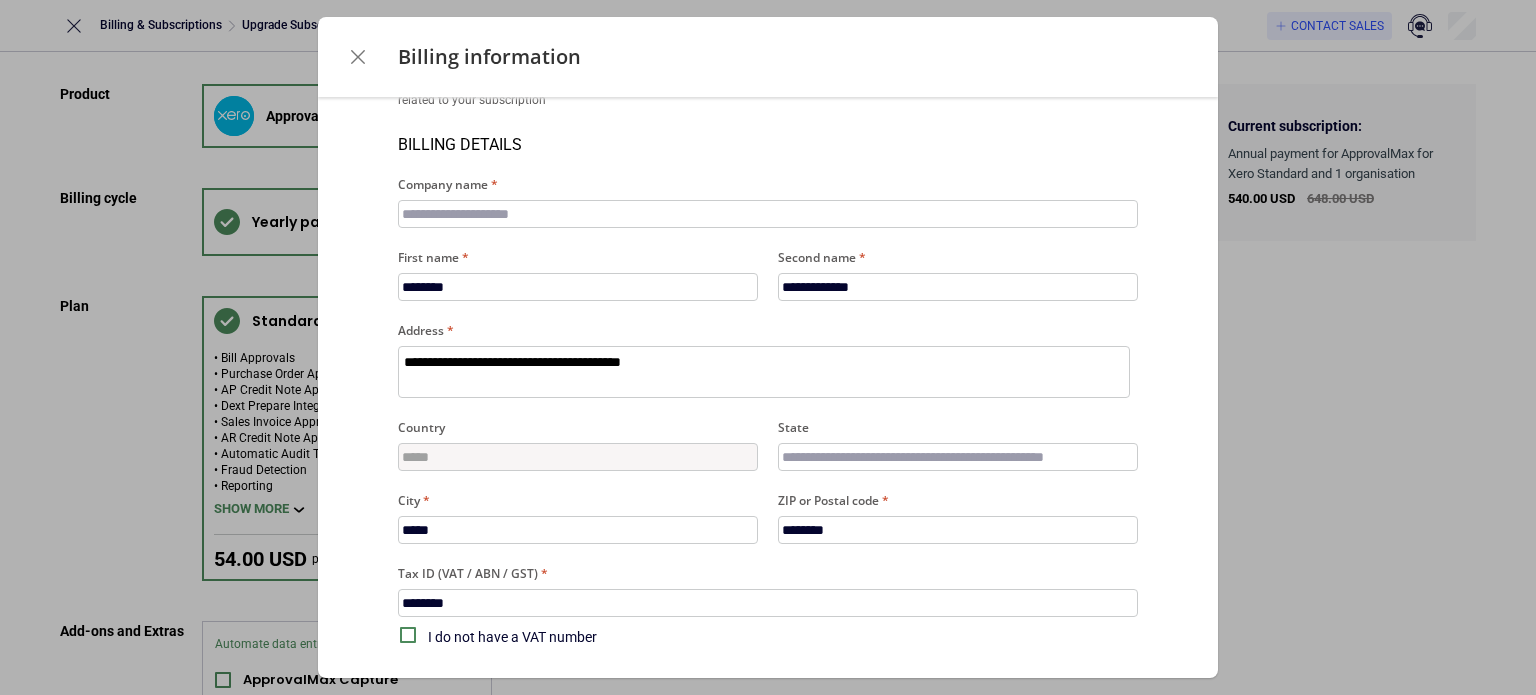 scroll, scrollTop: 204, scrollLeft: 0, axis: vertical 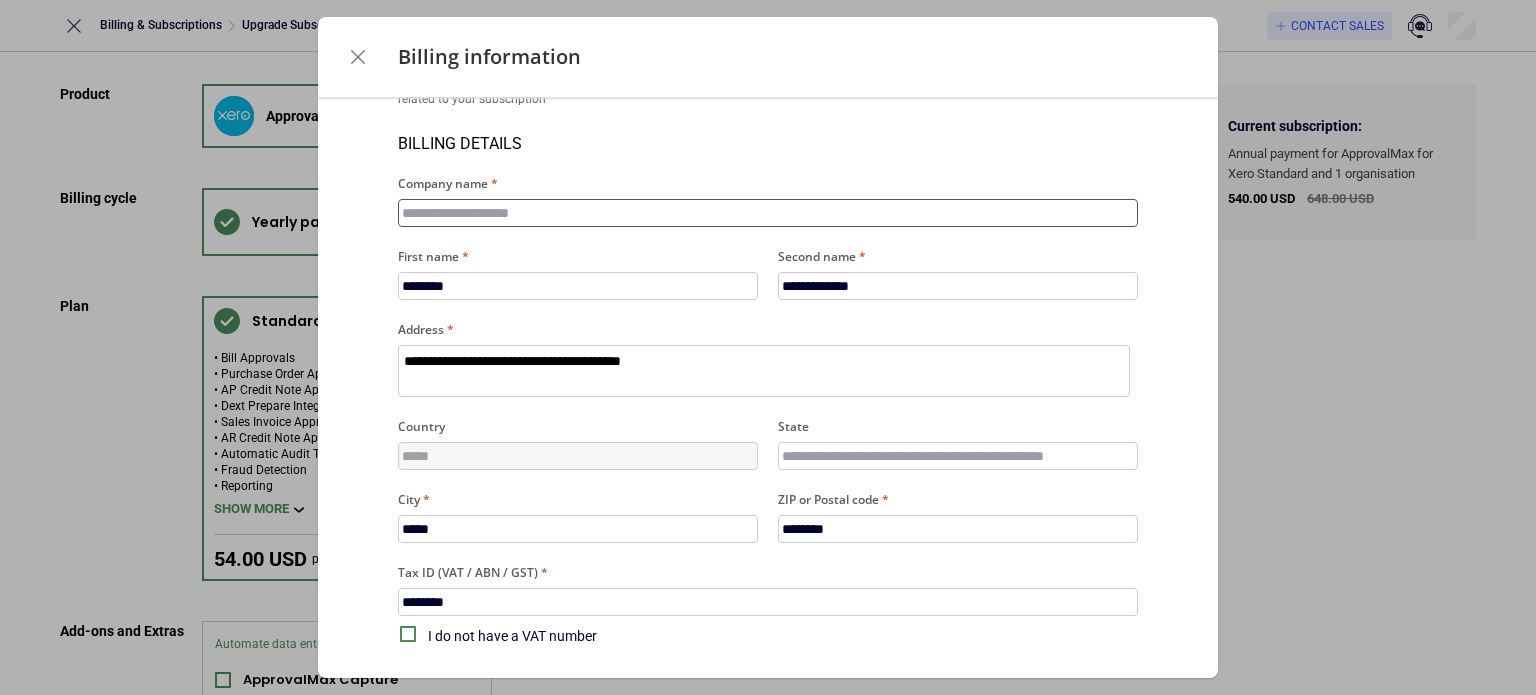 click on "Company name" at bounding box center (768, 213) 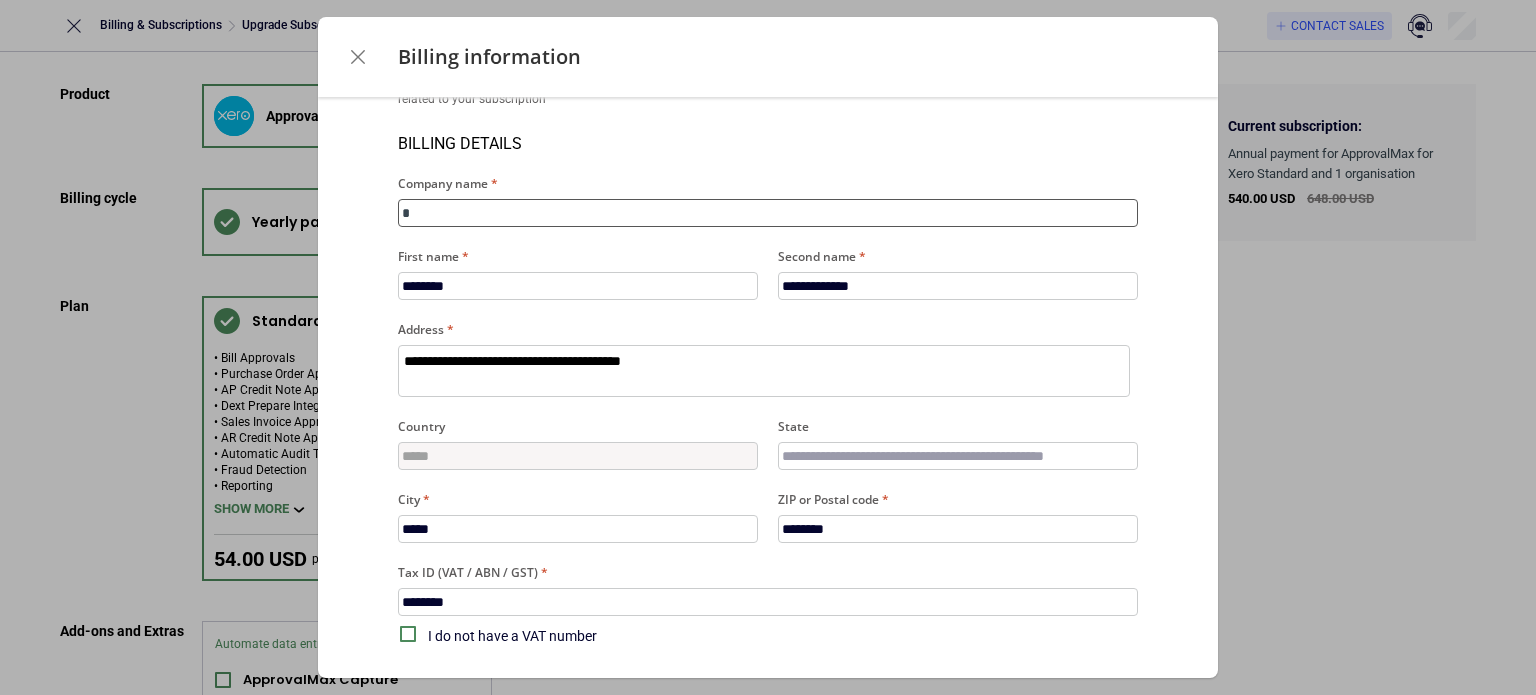 type on "**" 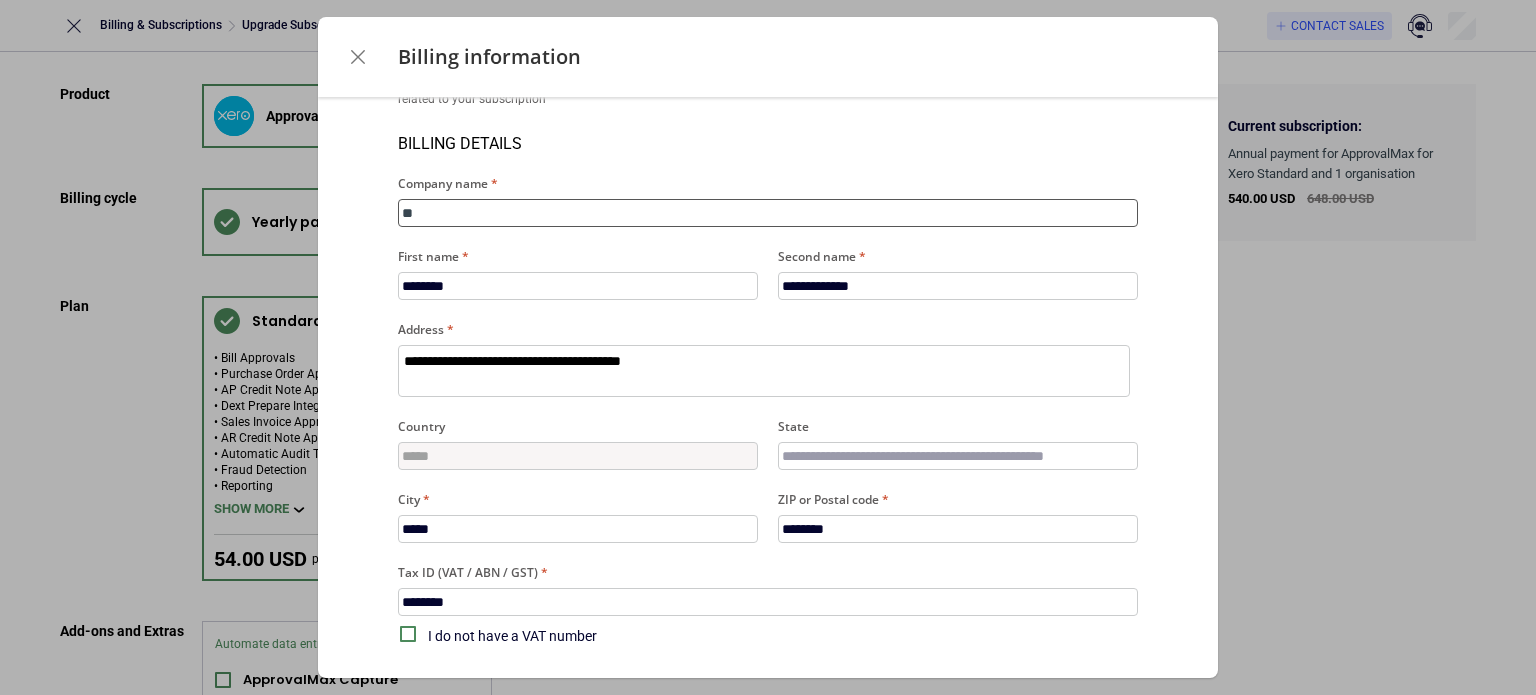 type on "***" 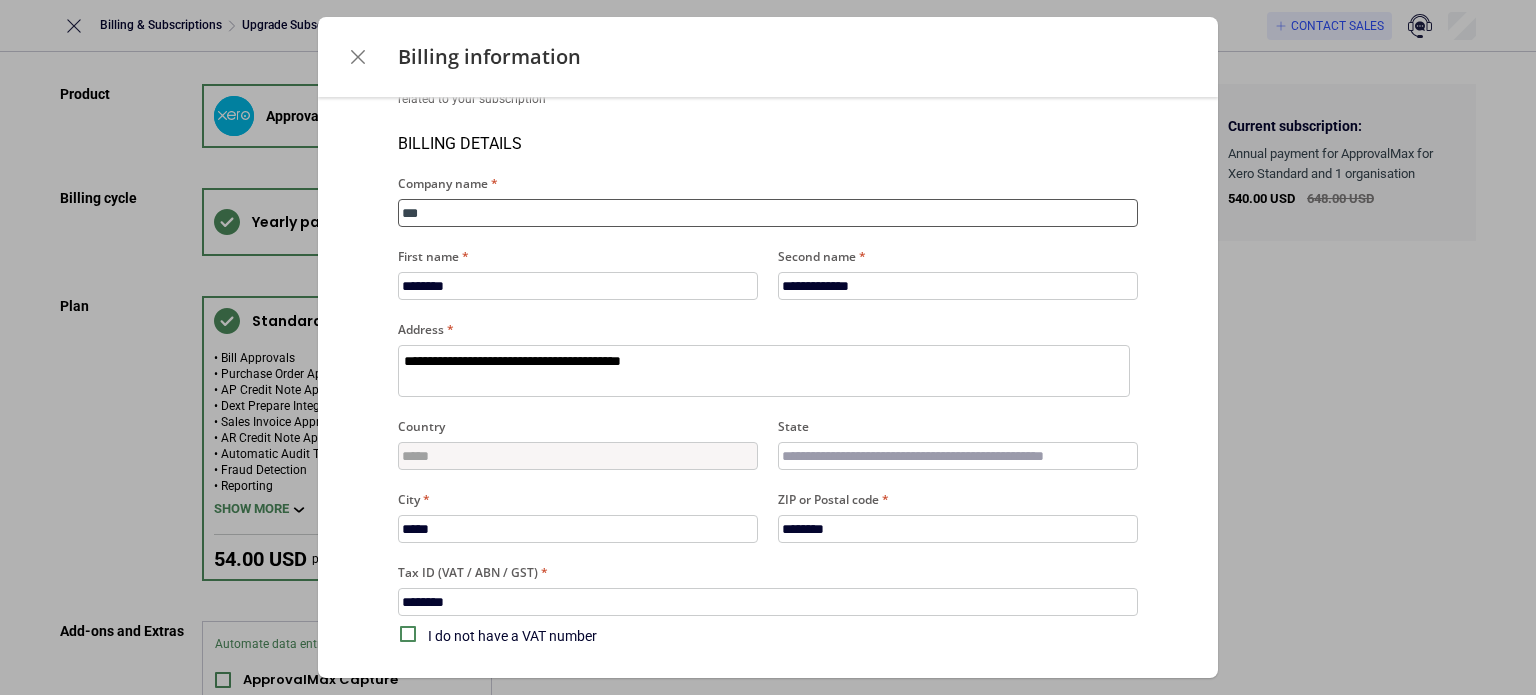 type on "****" 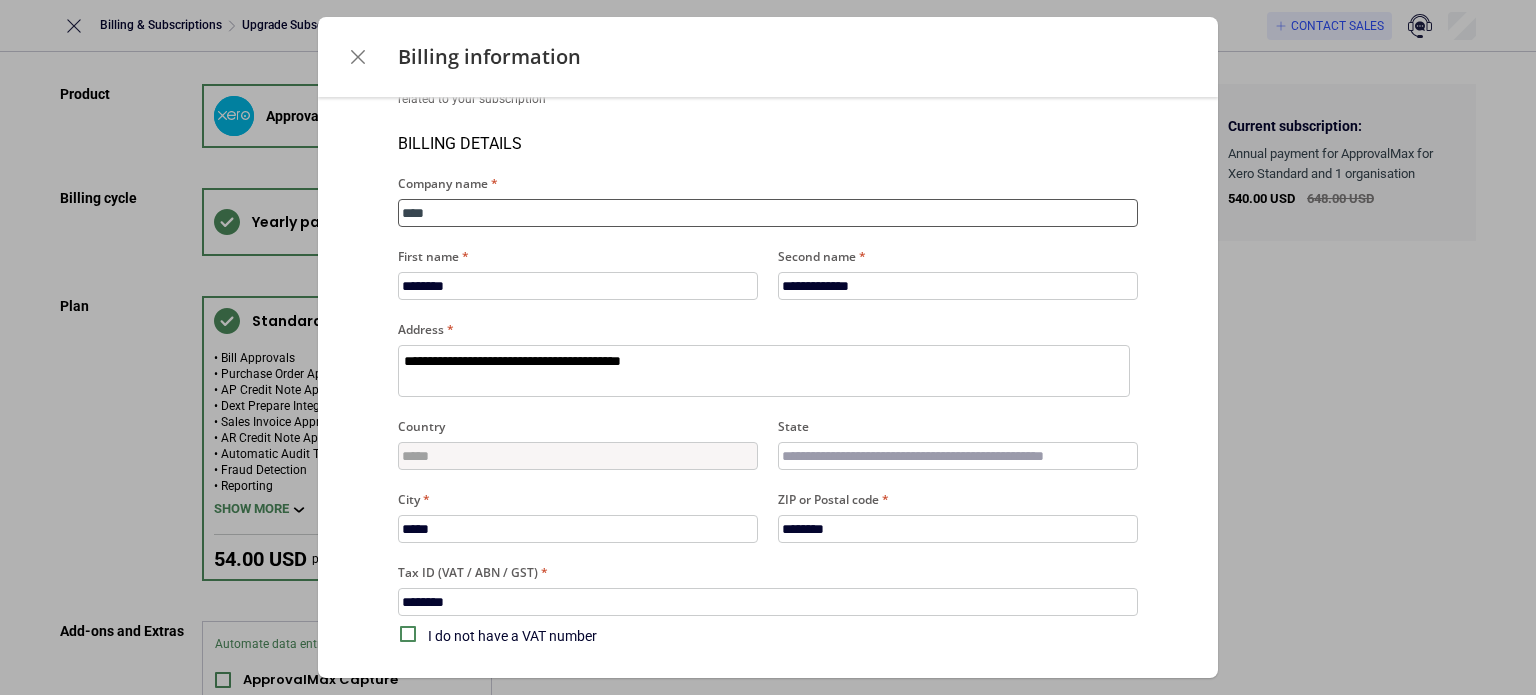 type on "*****" 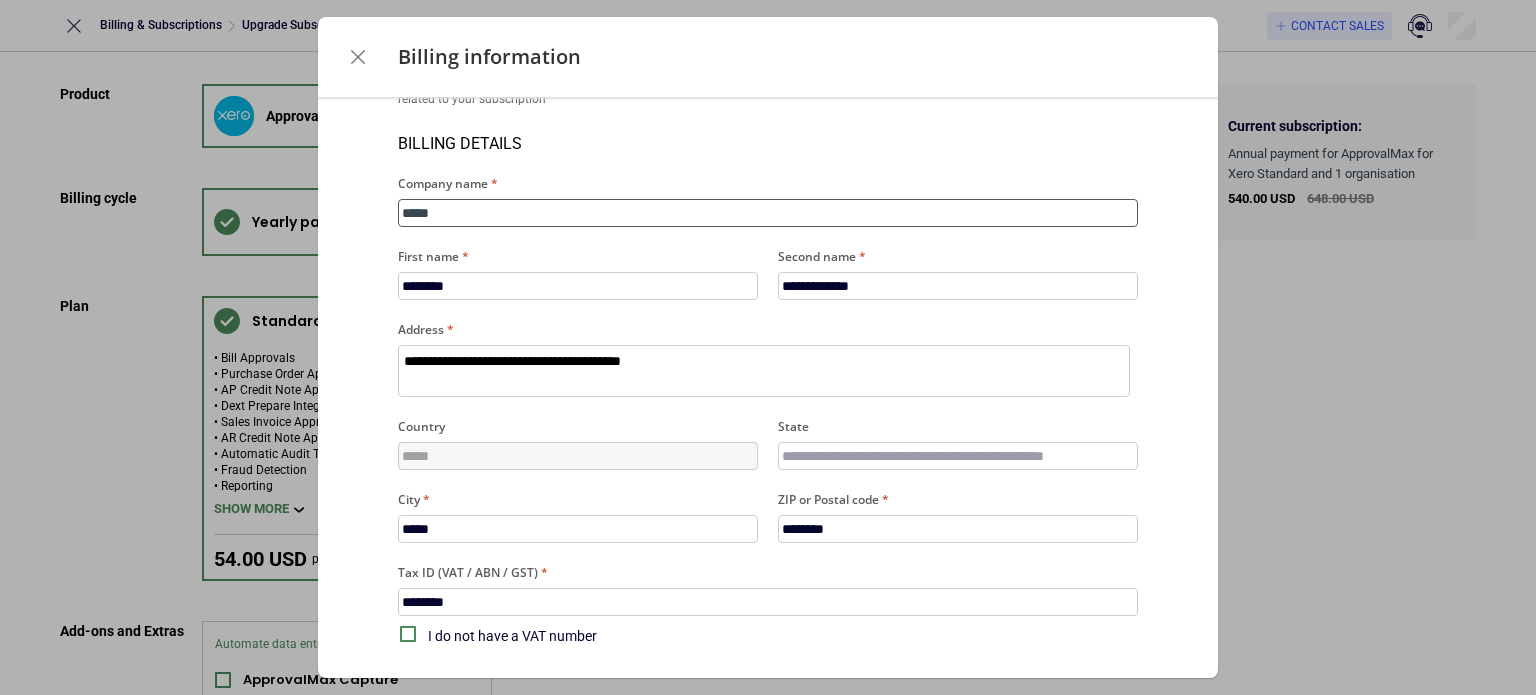 type on "*****" 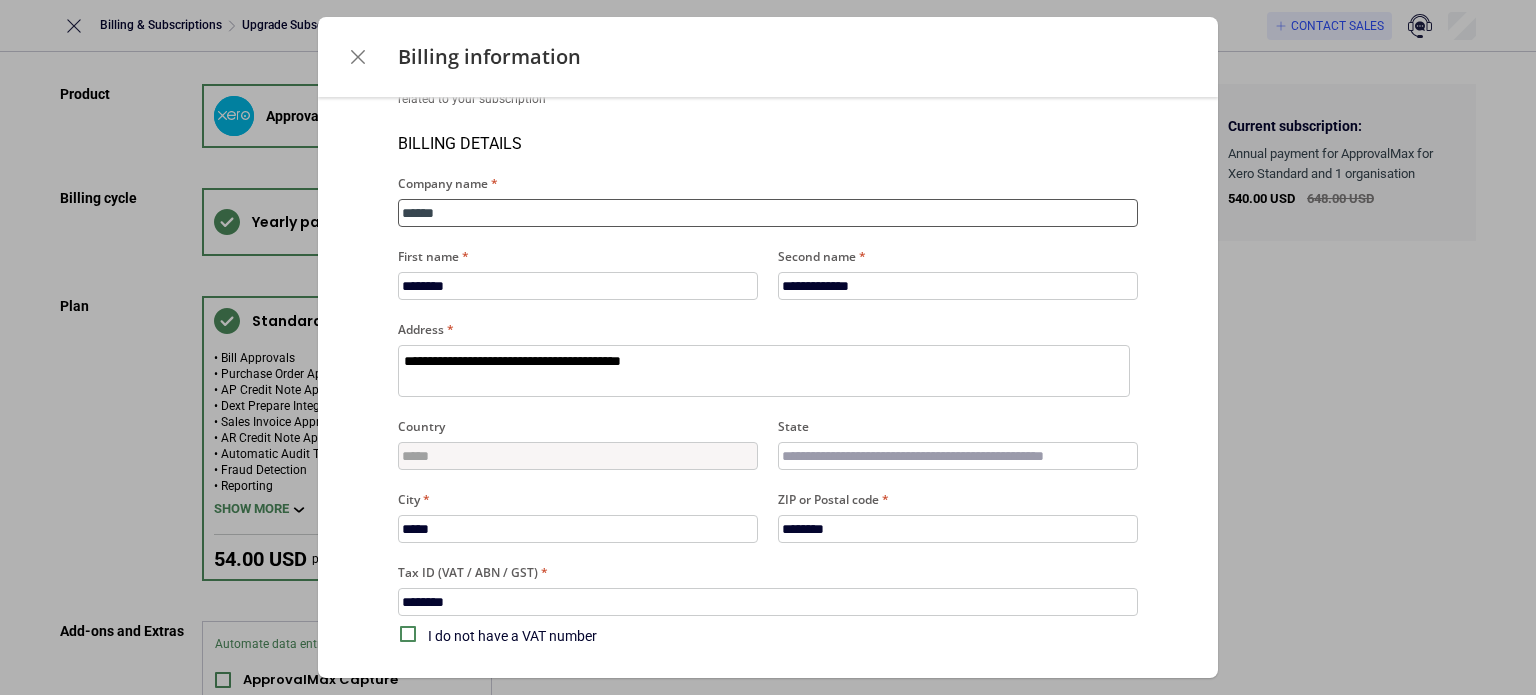 type on "*******" 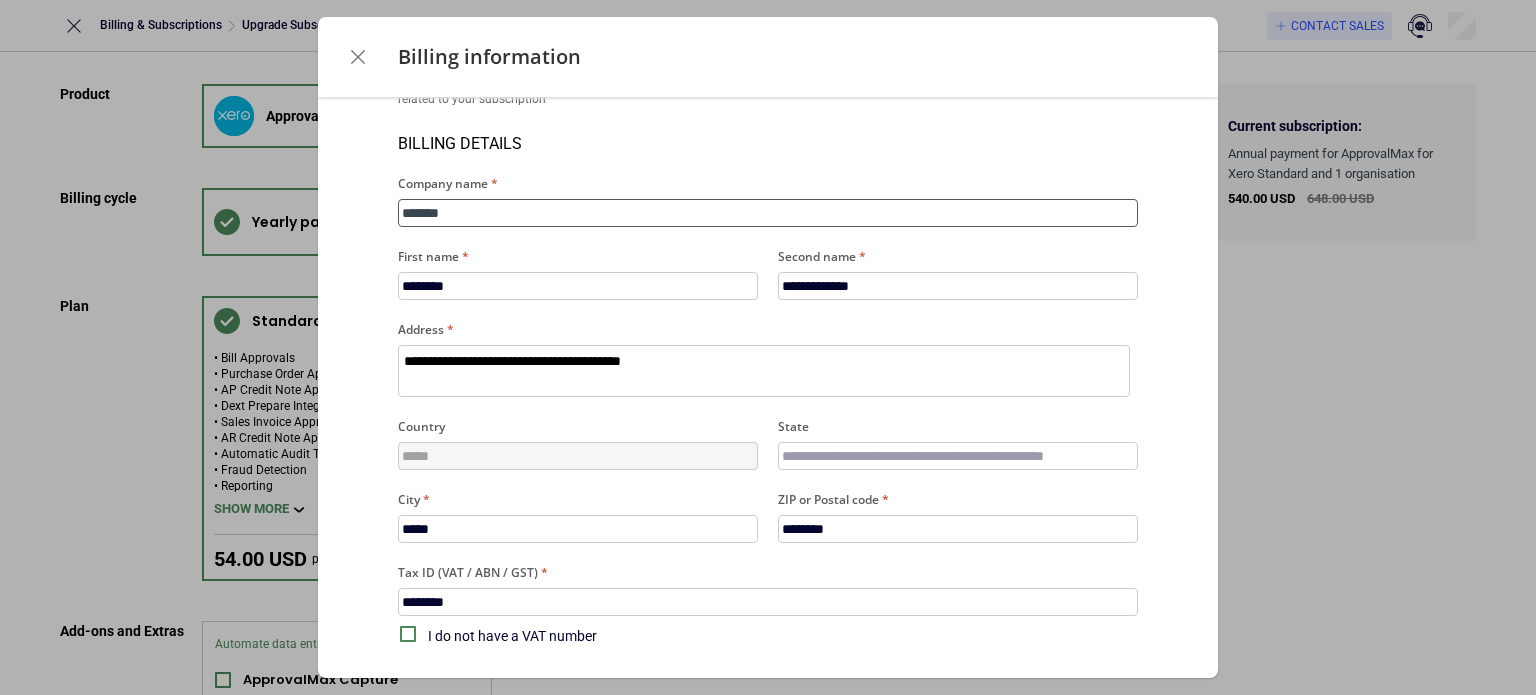 type on "********" 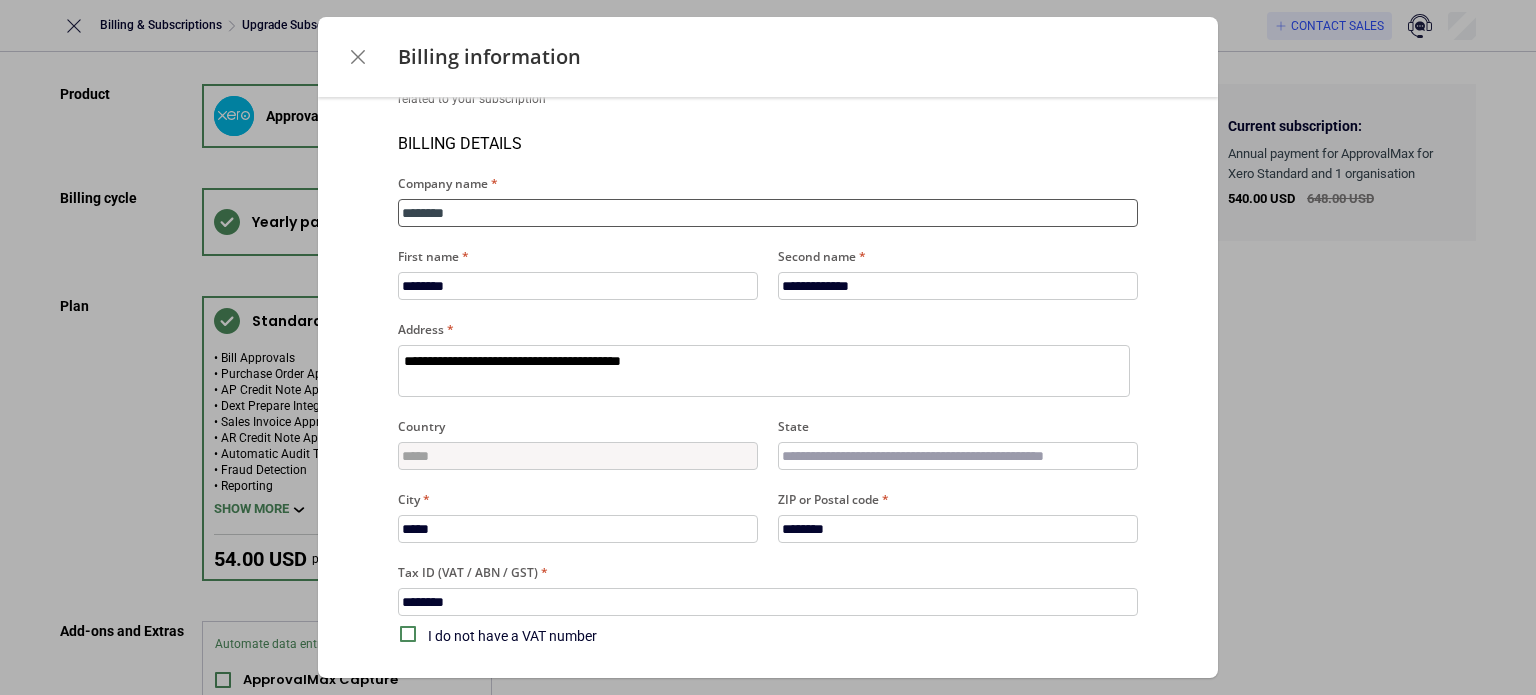 type on "*********" 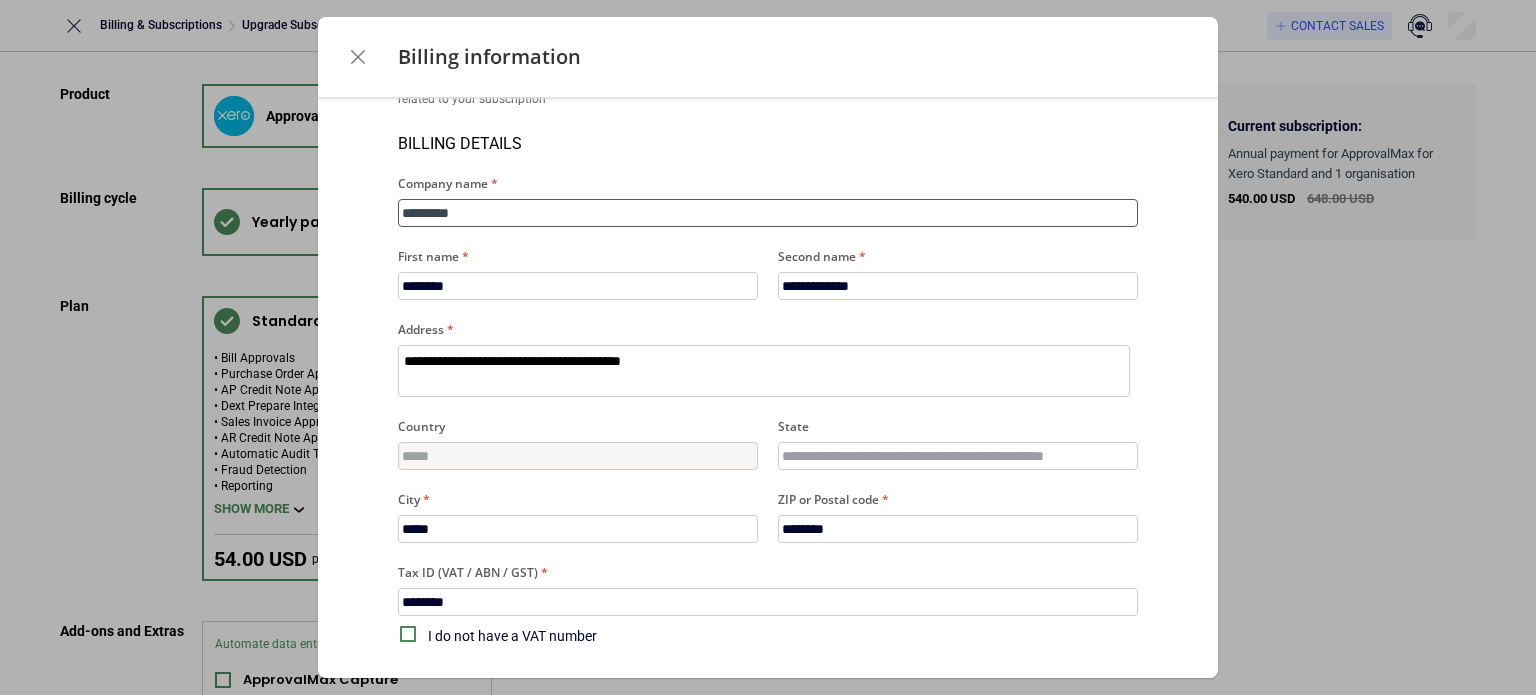 type on "**********" 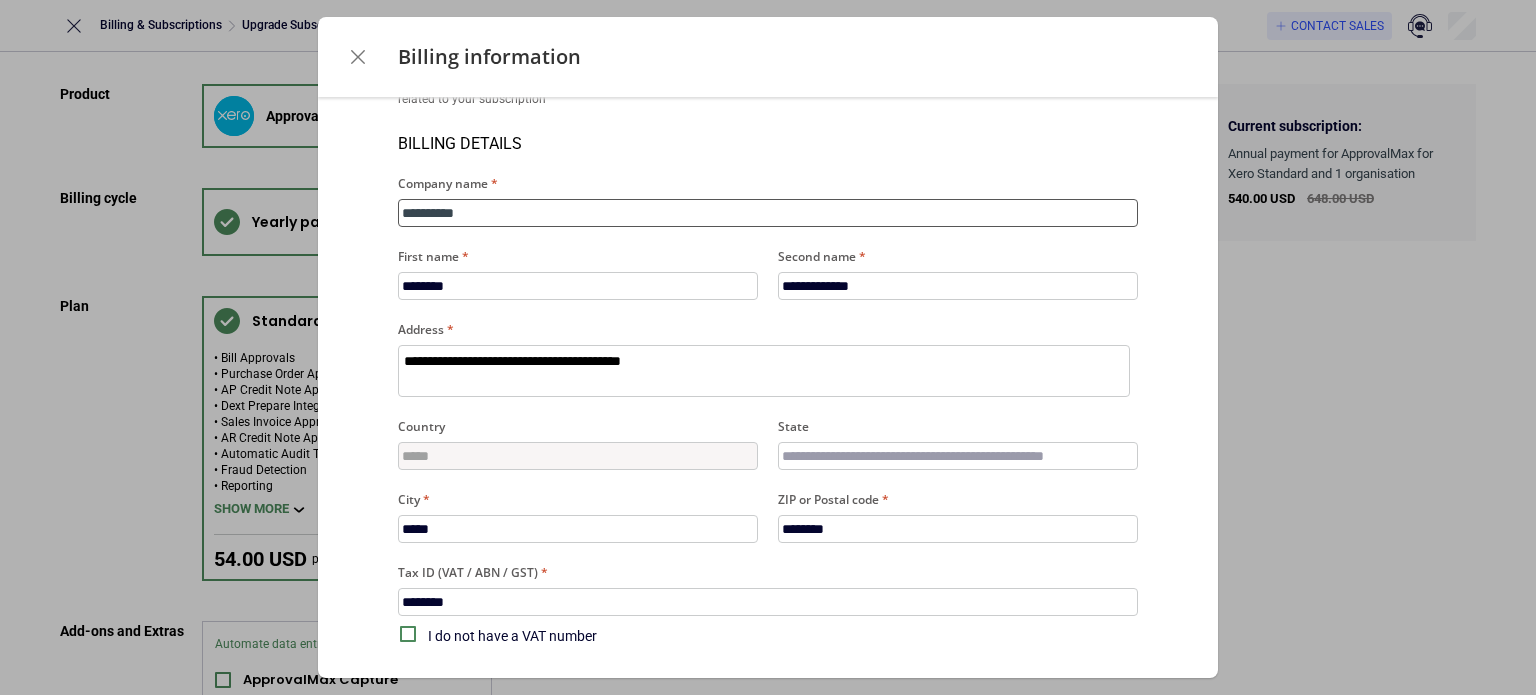 type on "**********" 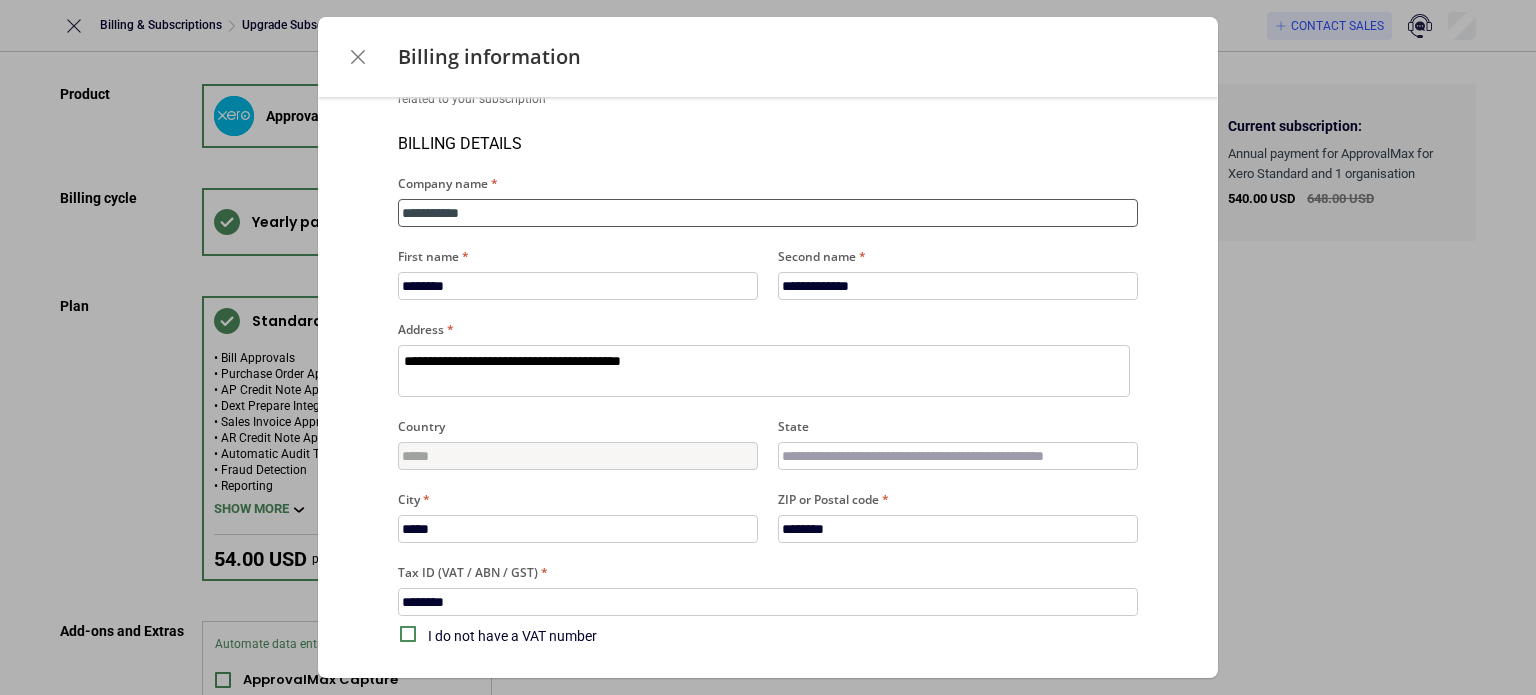 type on "**********" 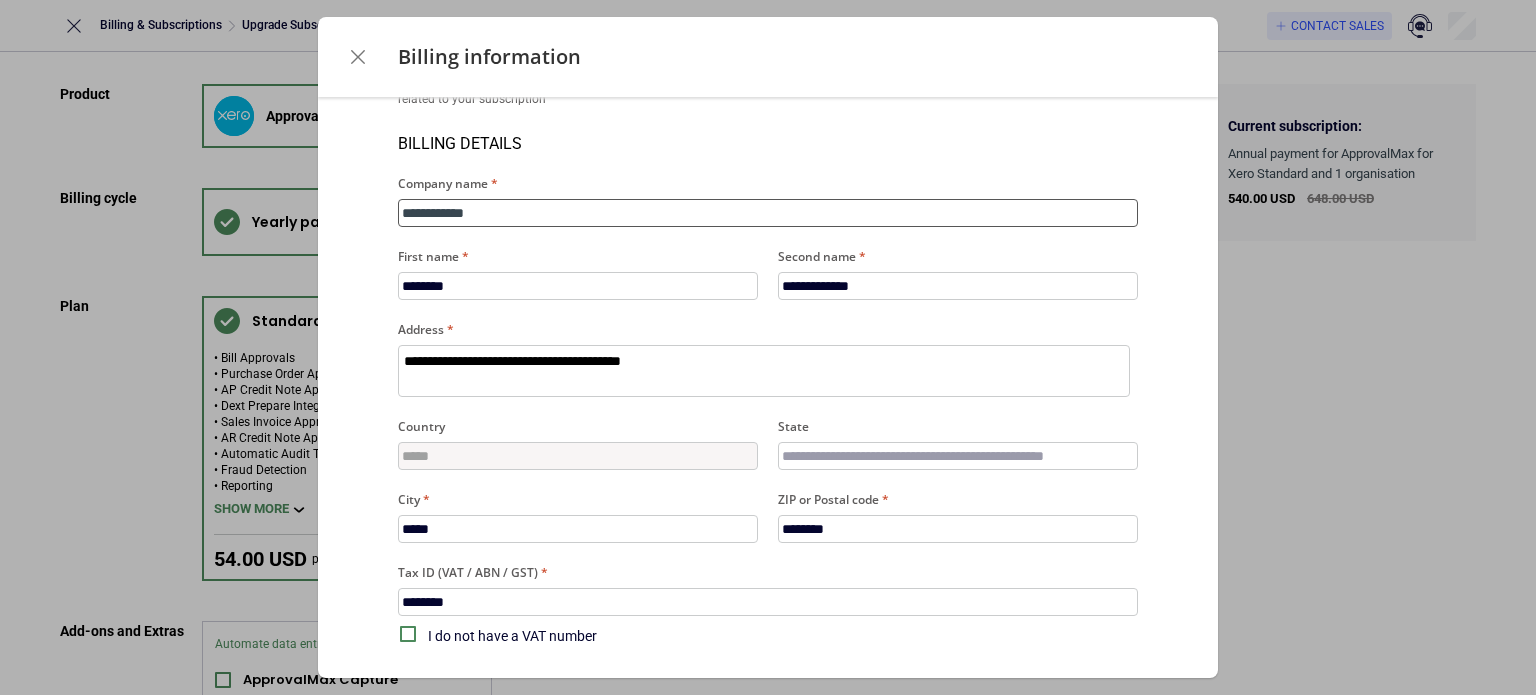 type on "**********" 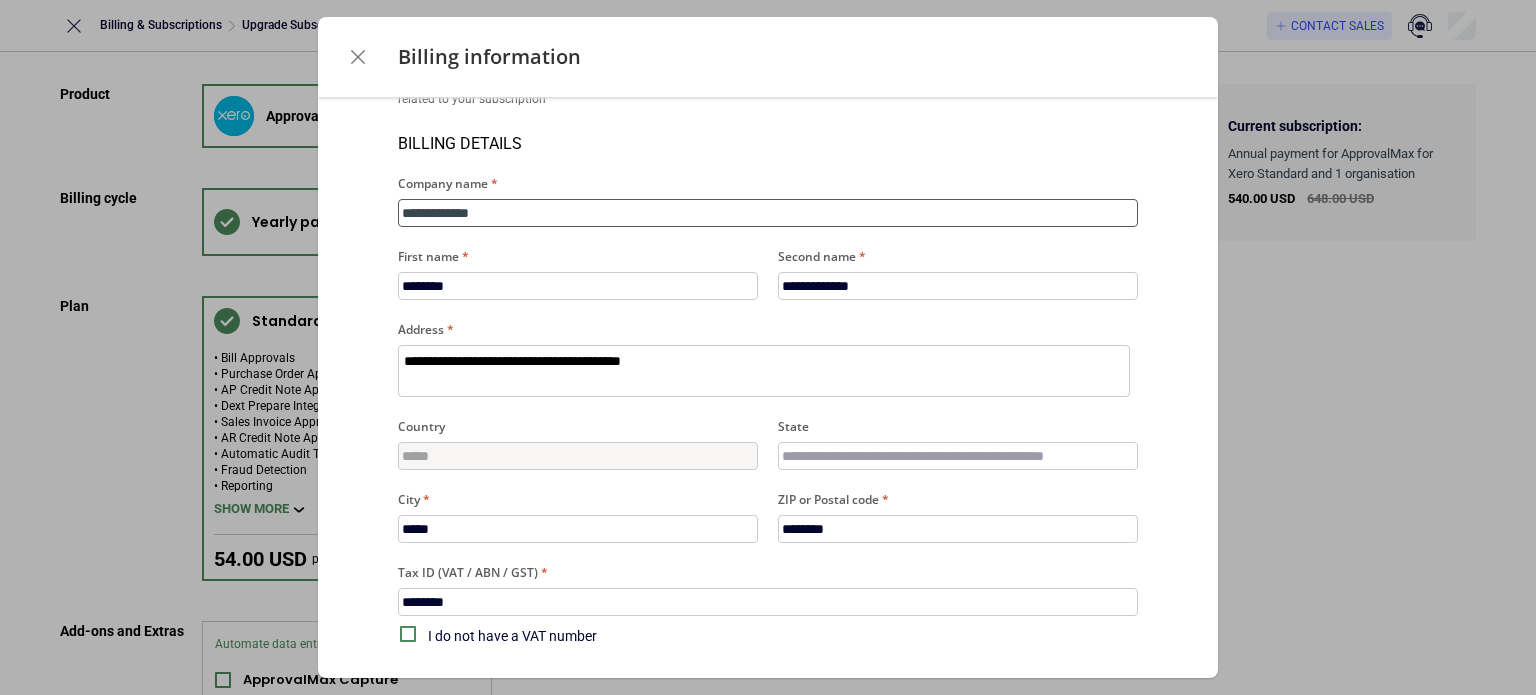 type on "**********" 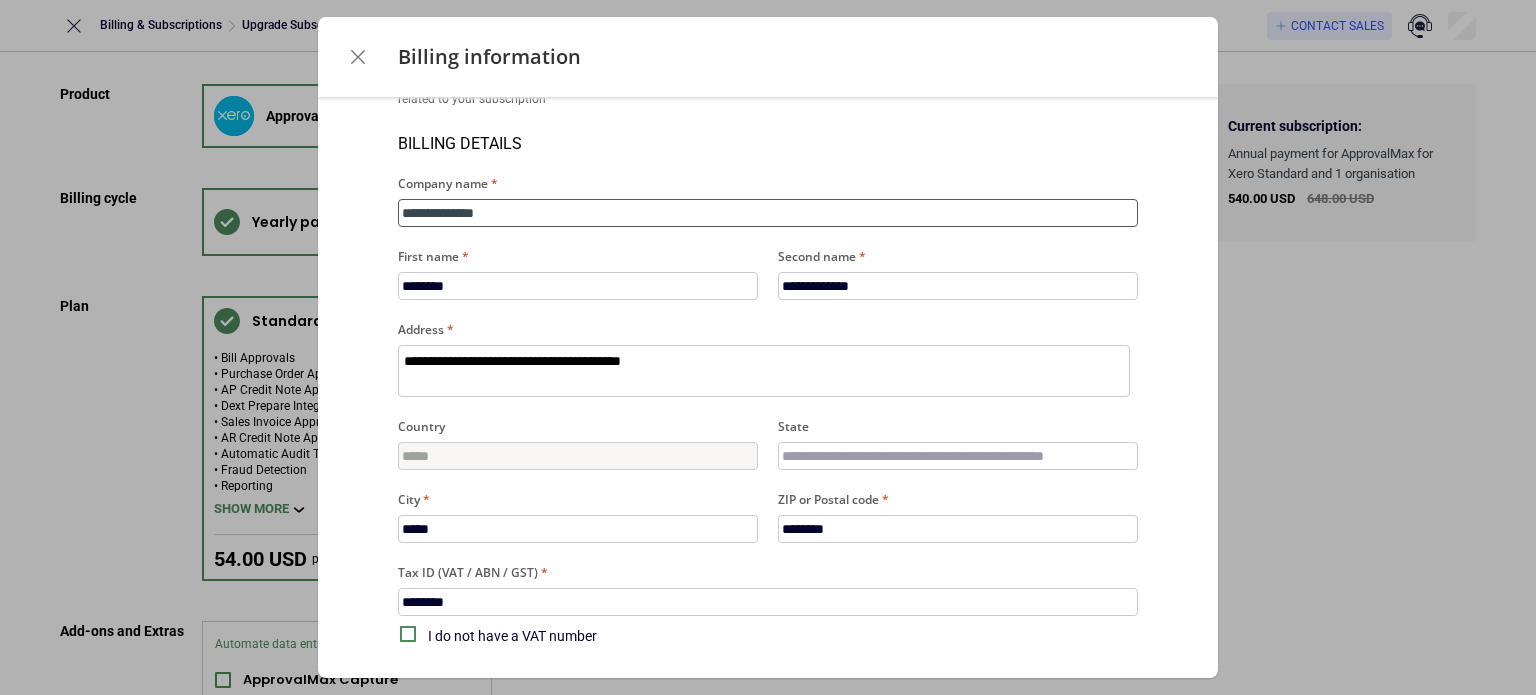 type on "**********" 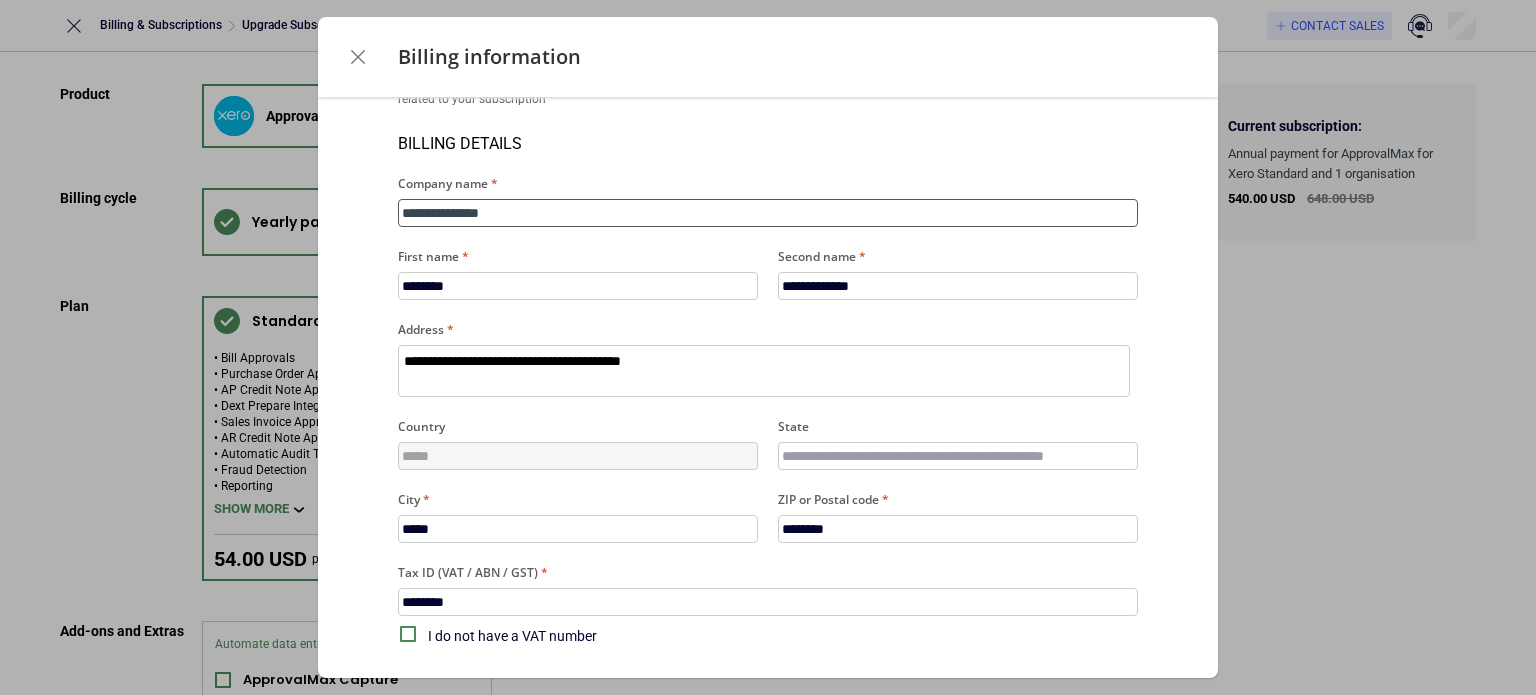 type on "**********" 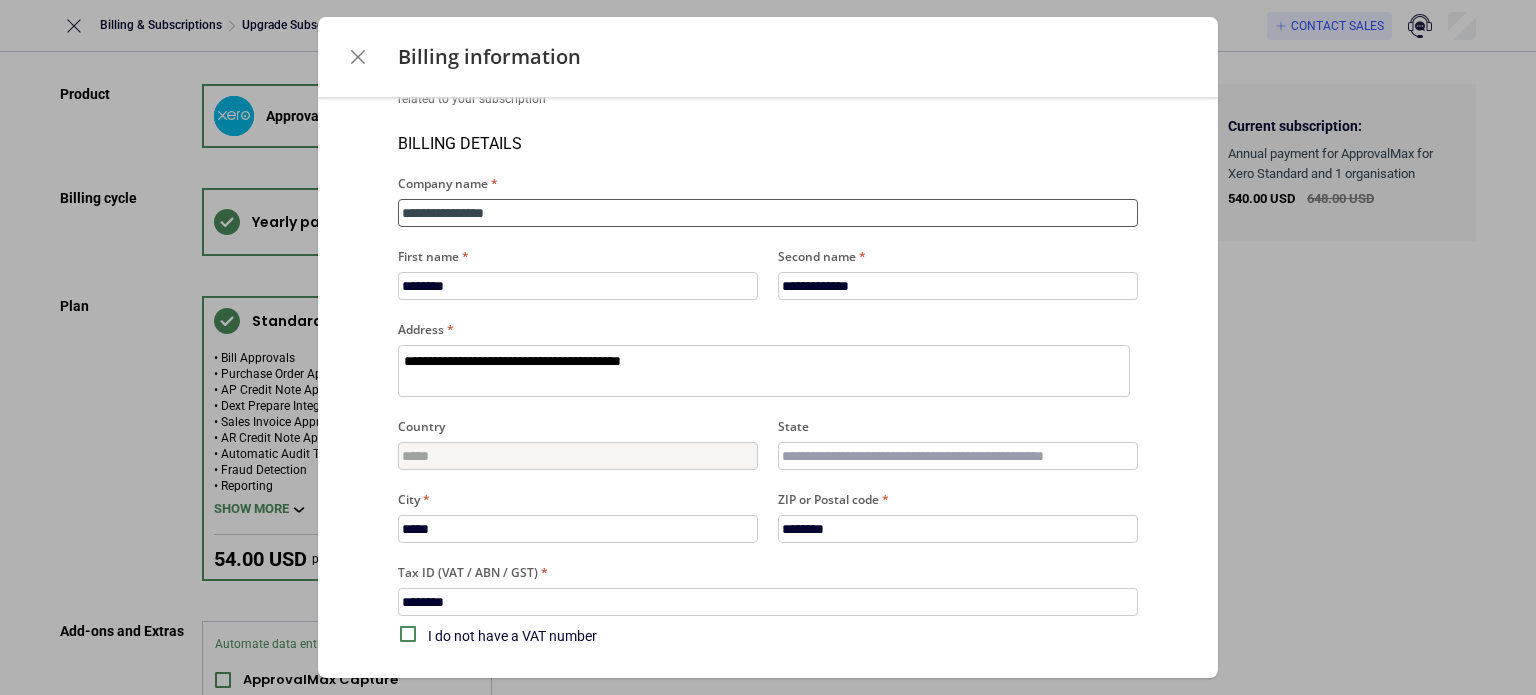 type on "**********" 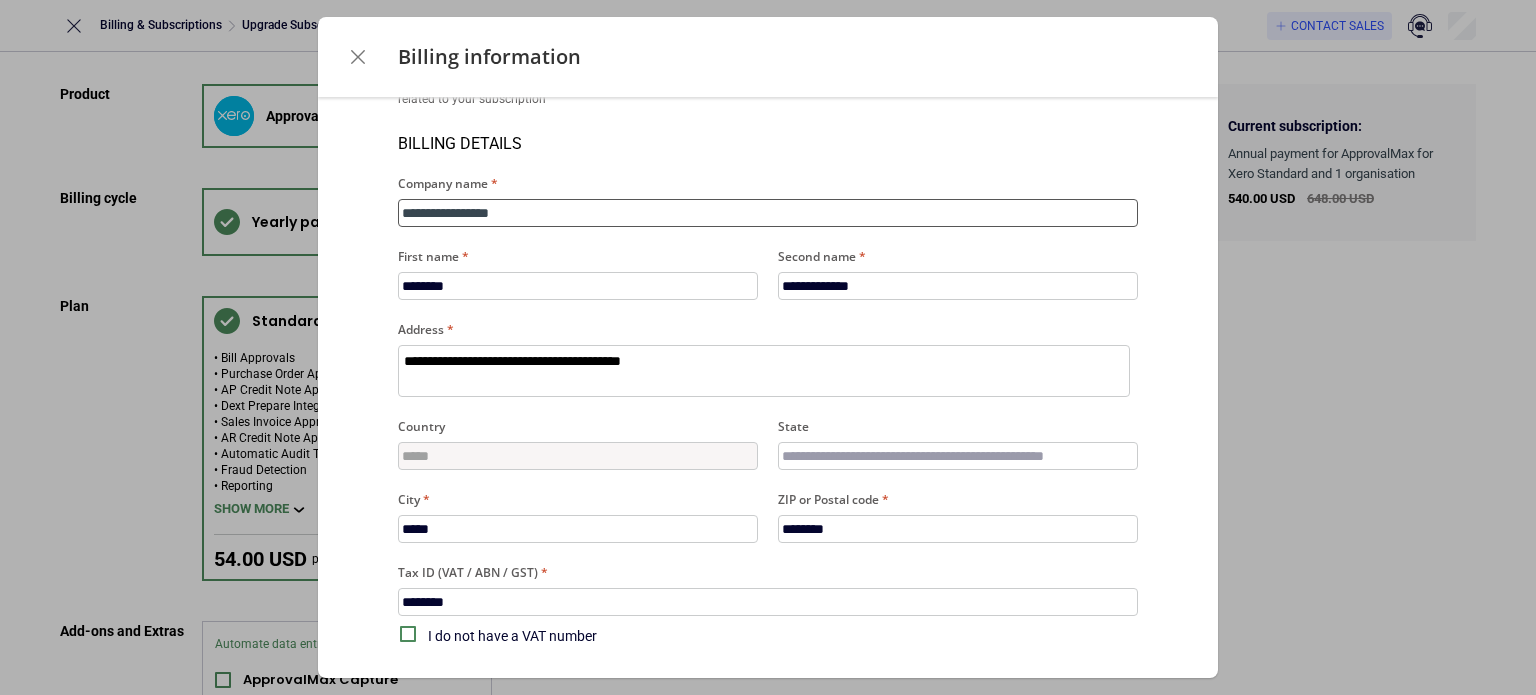 type on "**********" 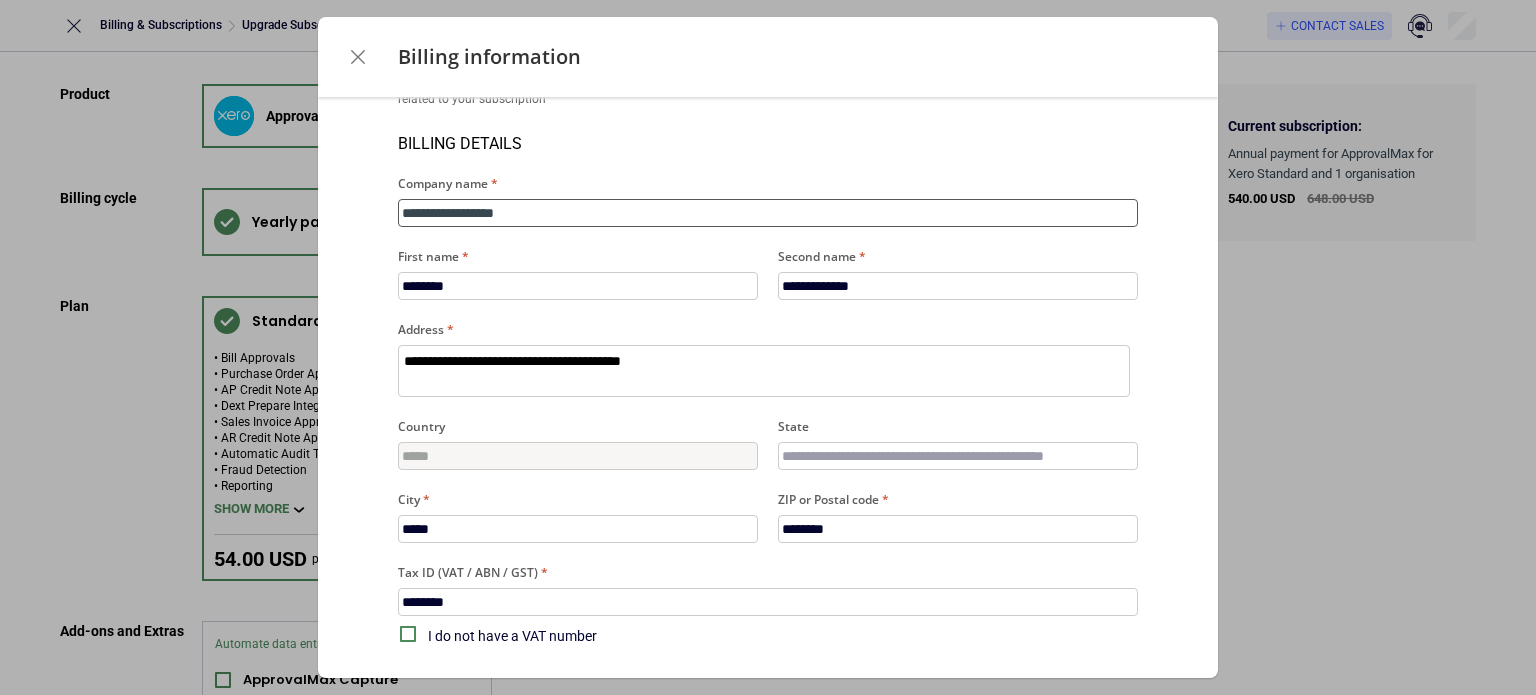 type on "*" 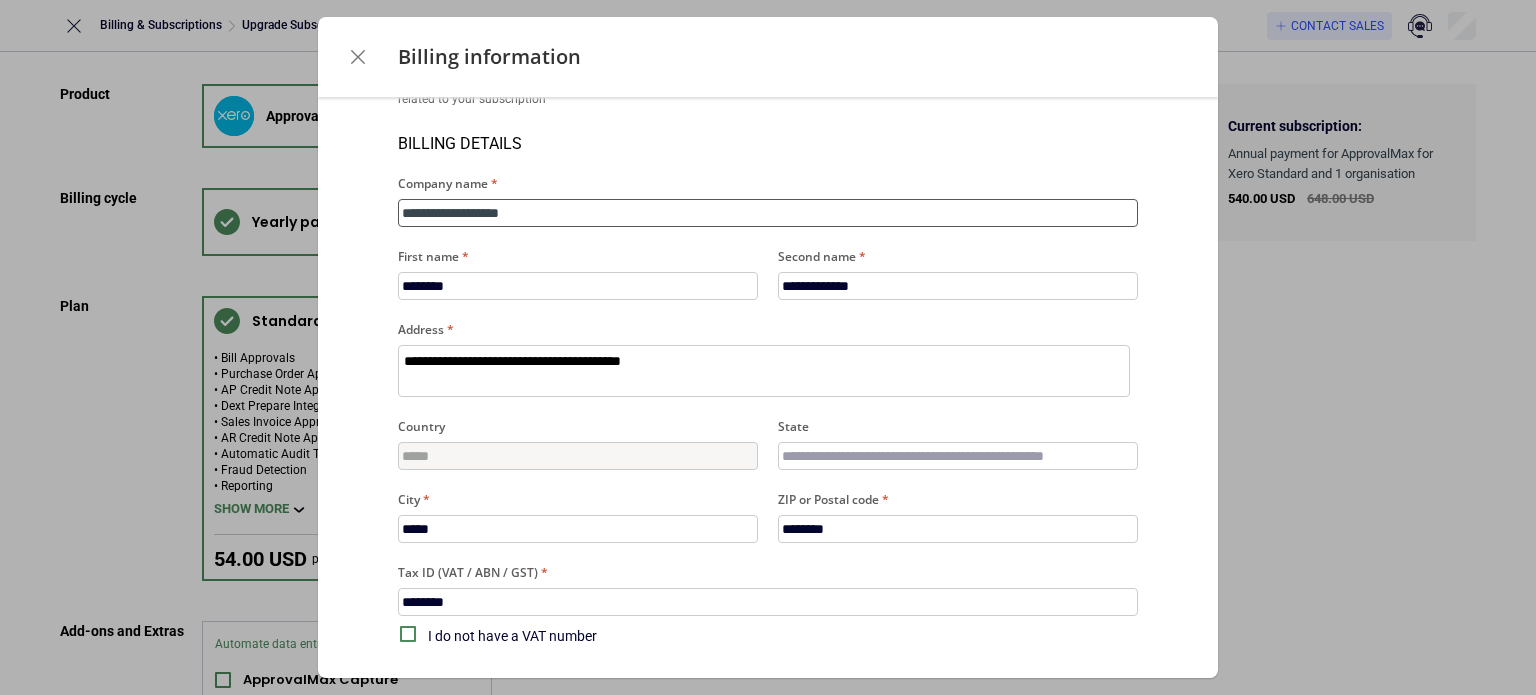 type on "**********" 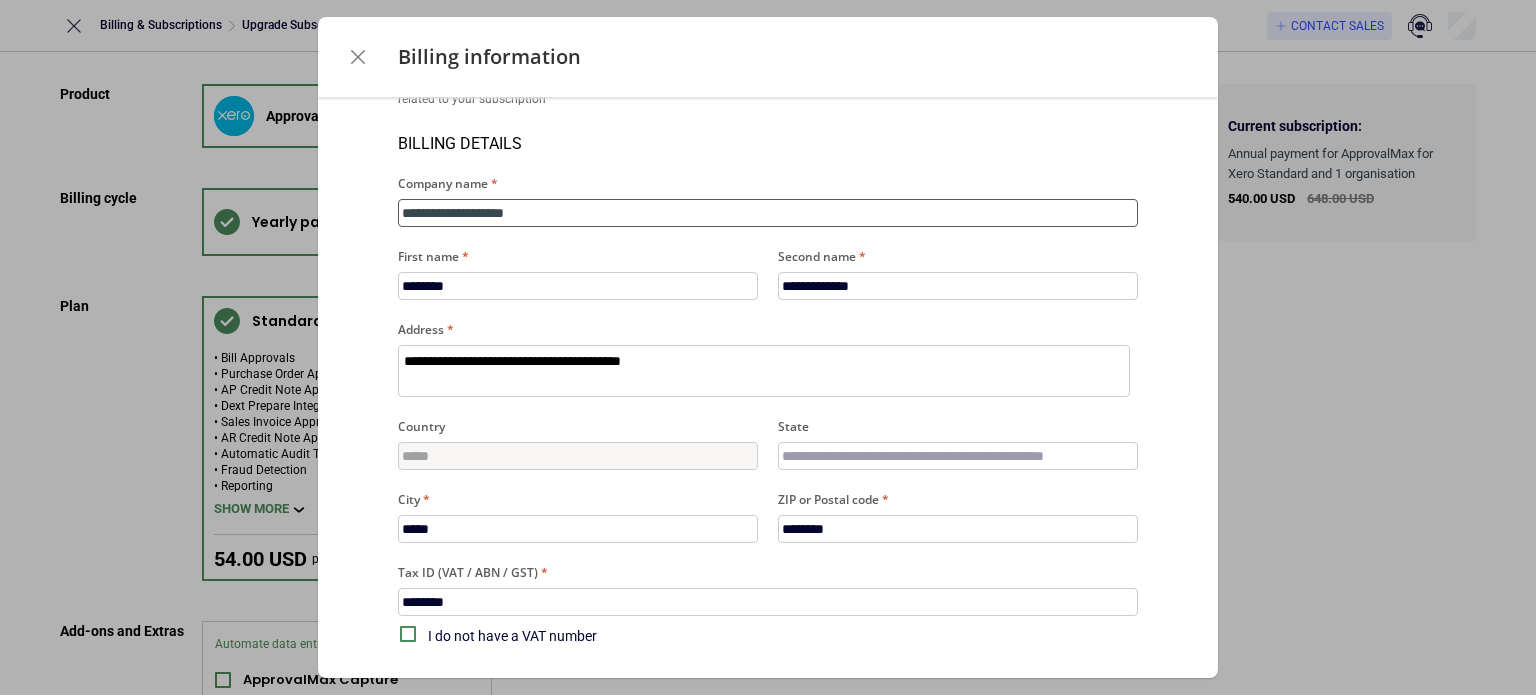 type on "**********" 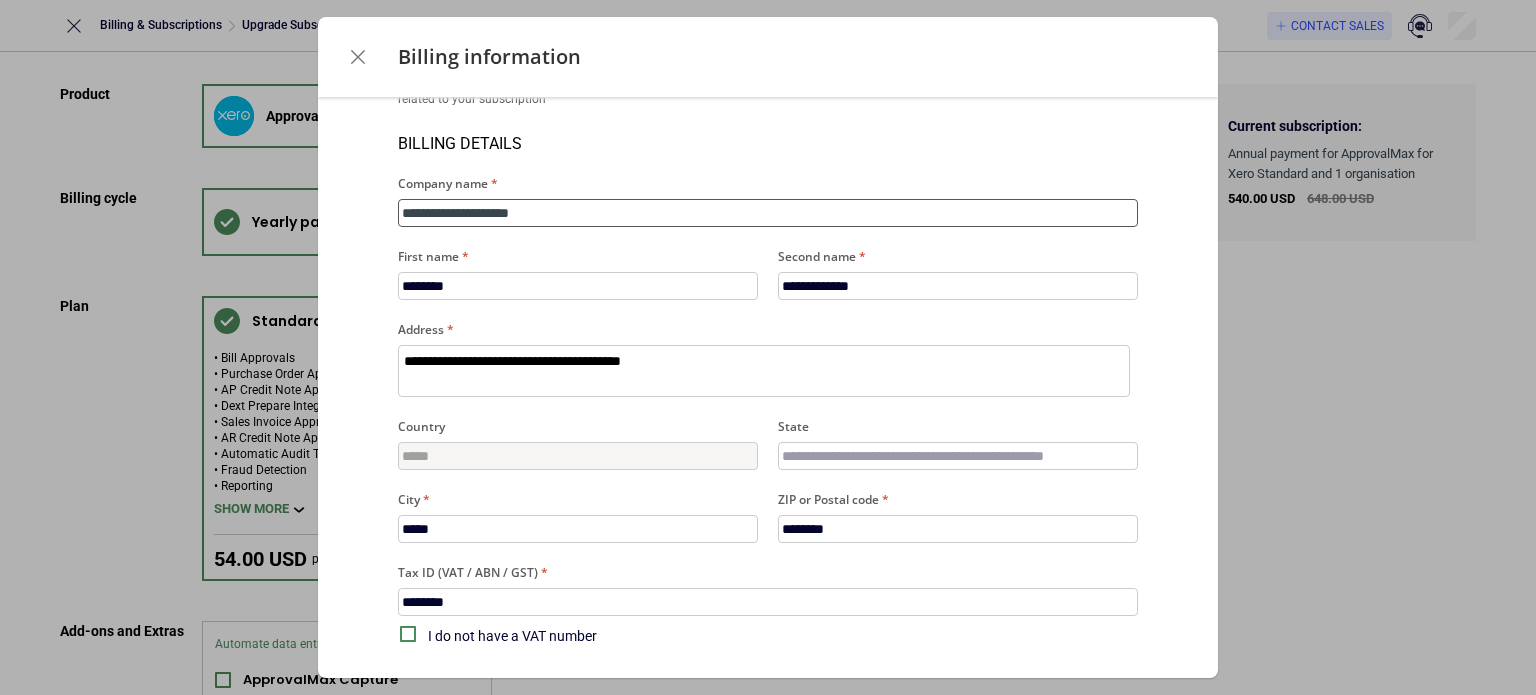 type on "**********" 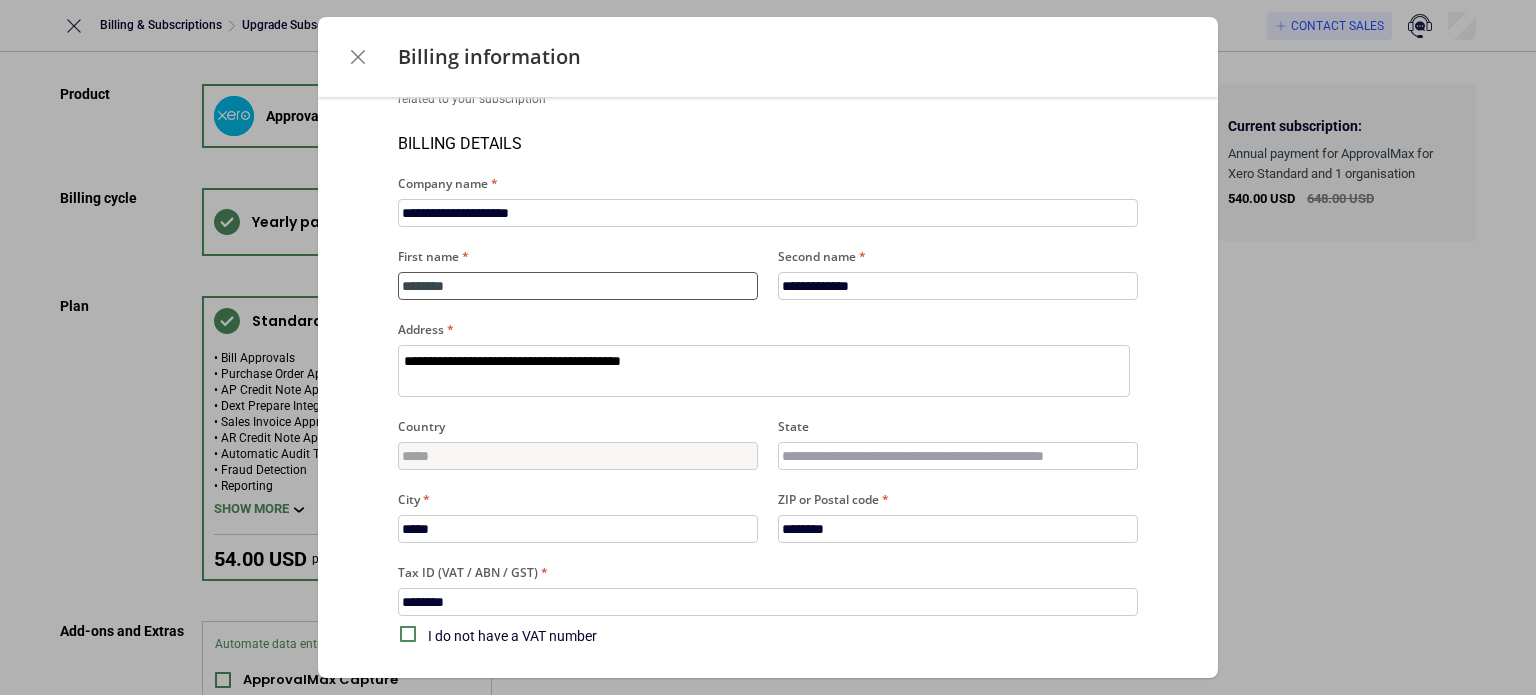 type on "*" 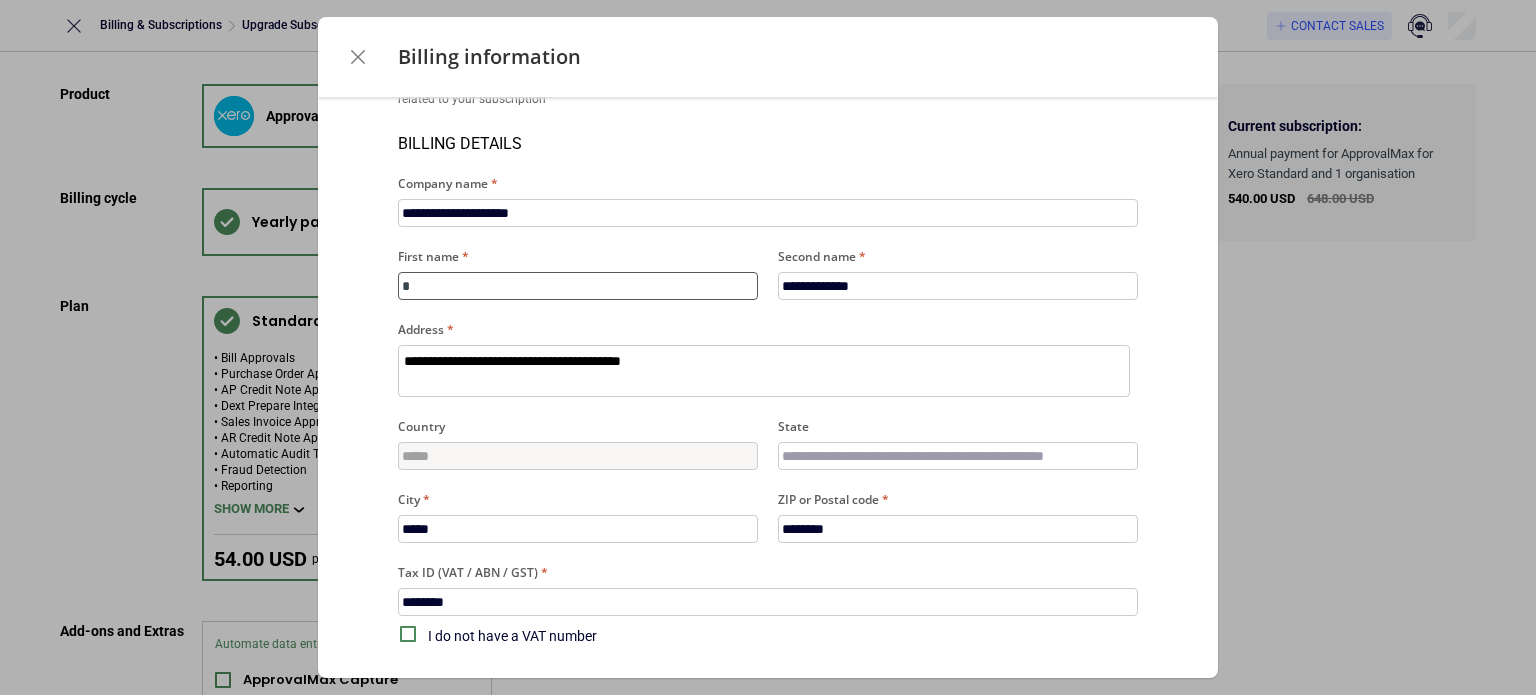 type on "**" 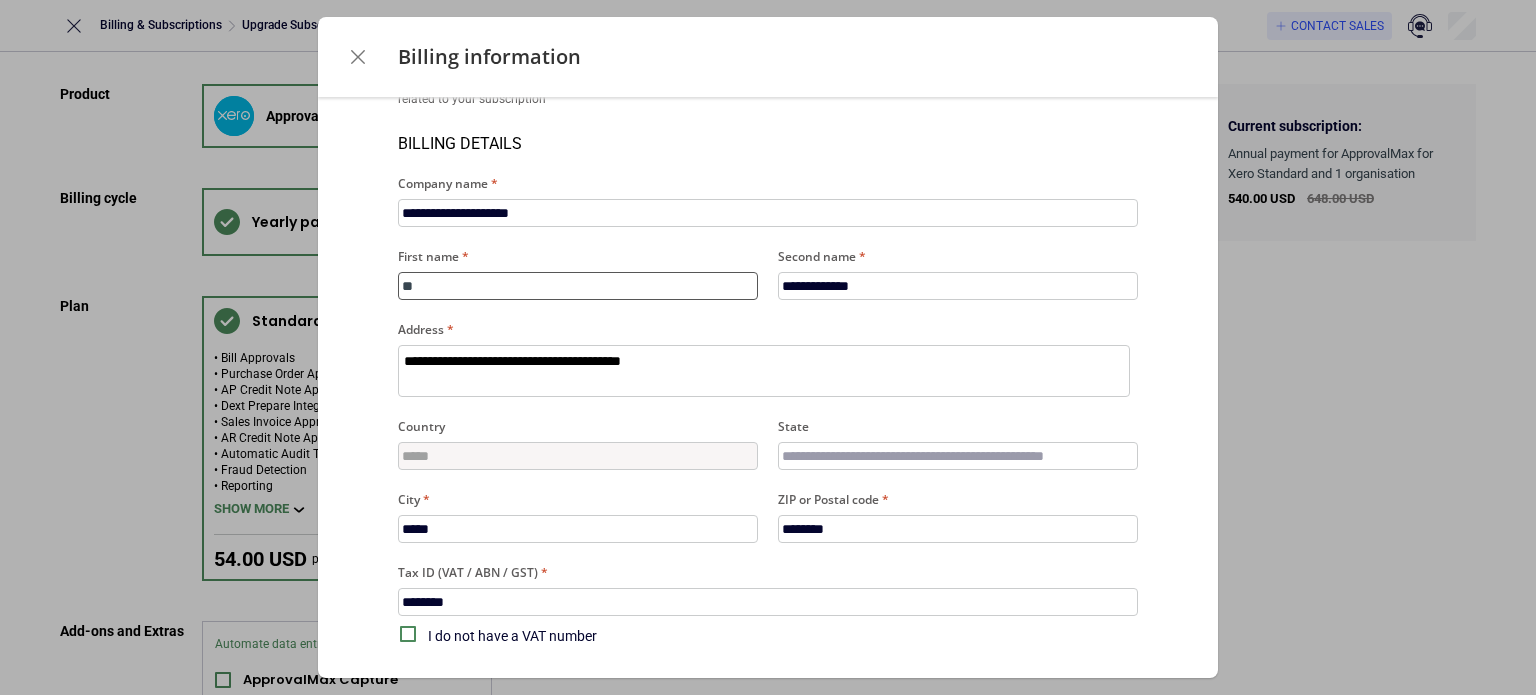 type on "***" 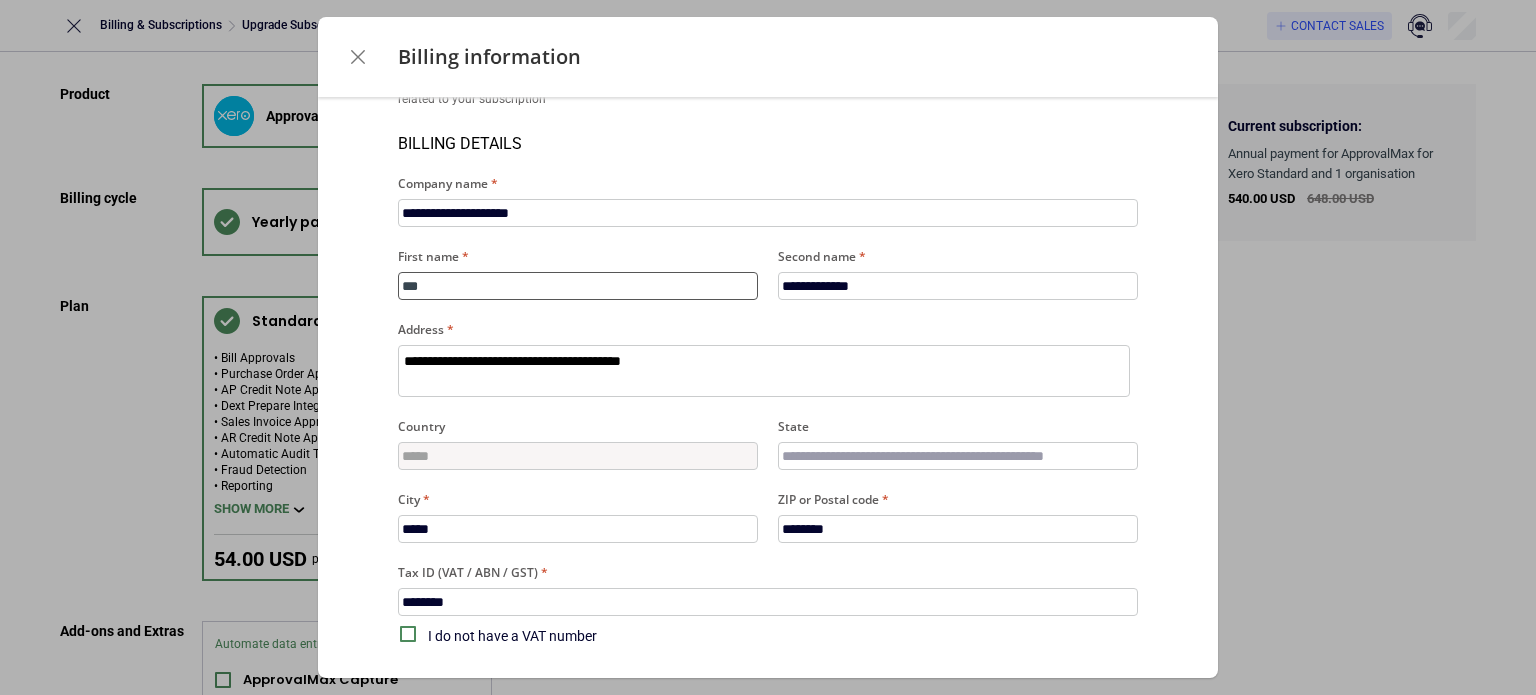 type on "****" 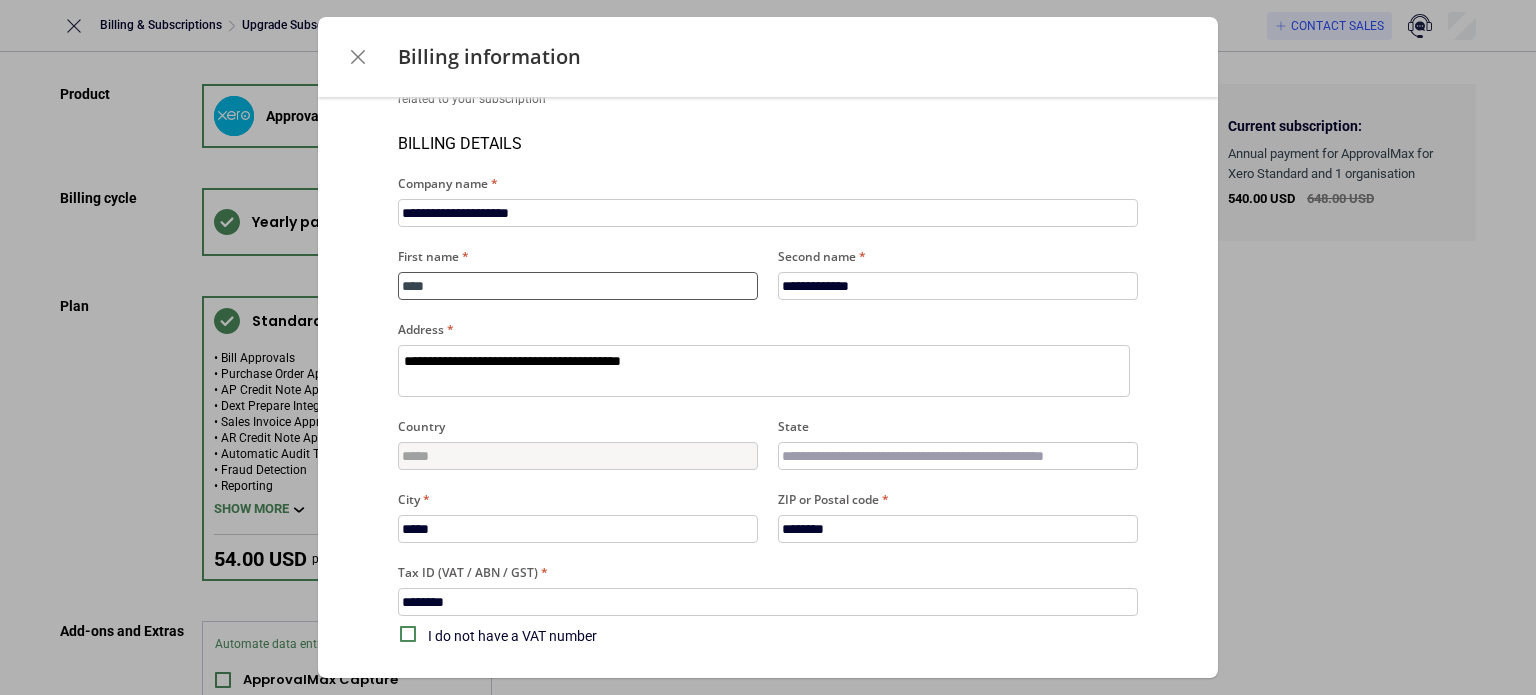 type on "*****" 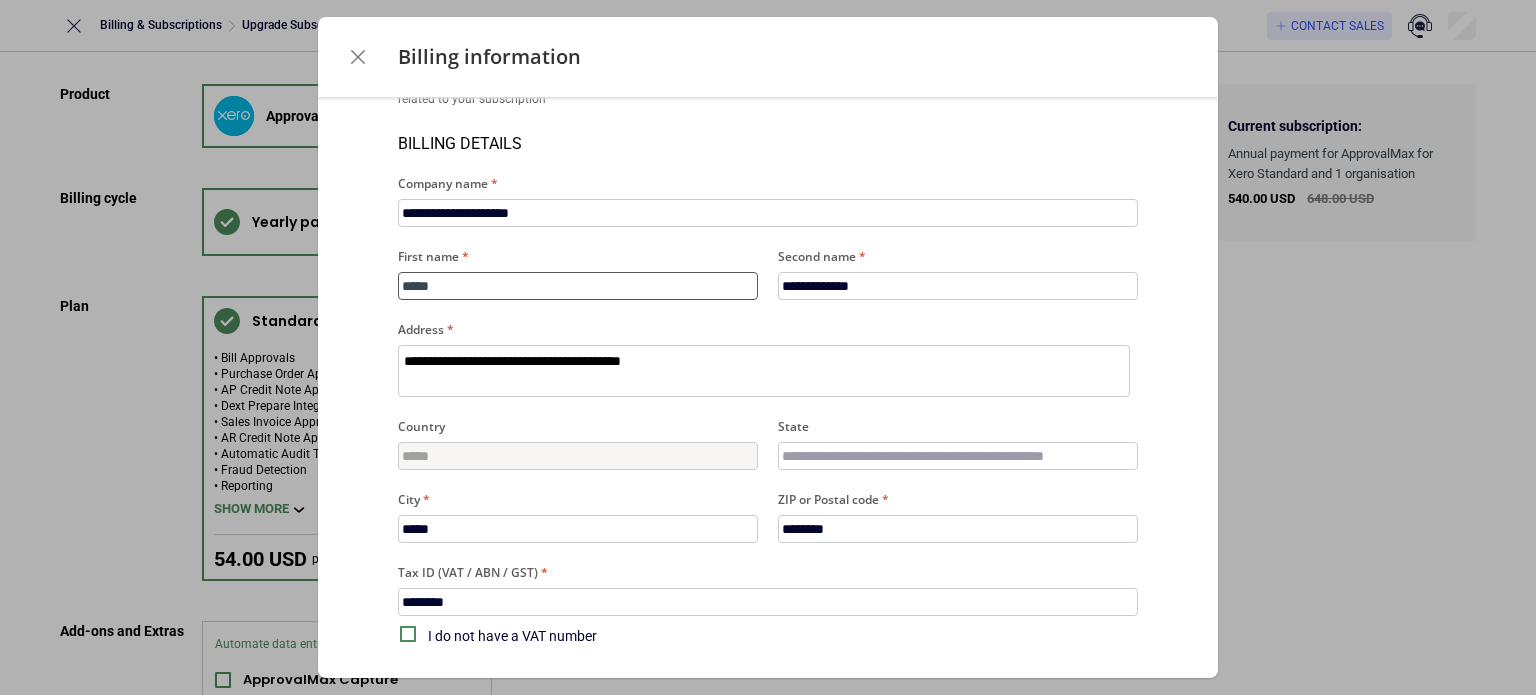 type on "*****" 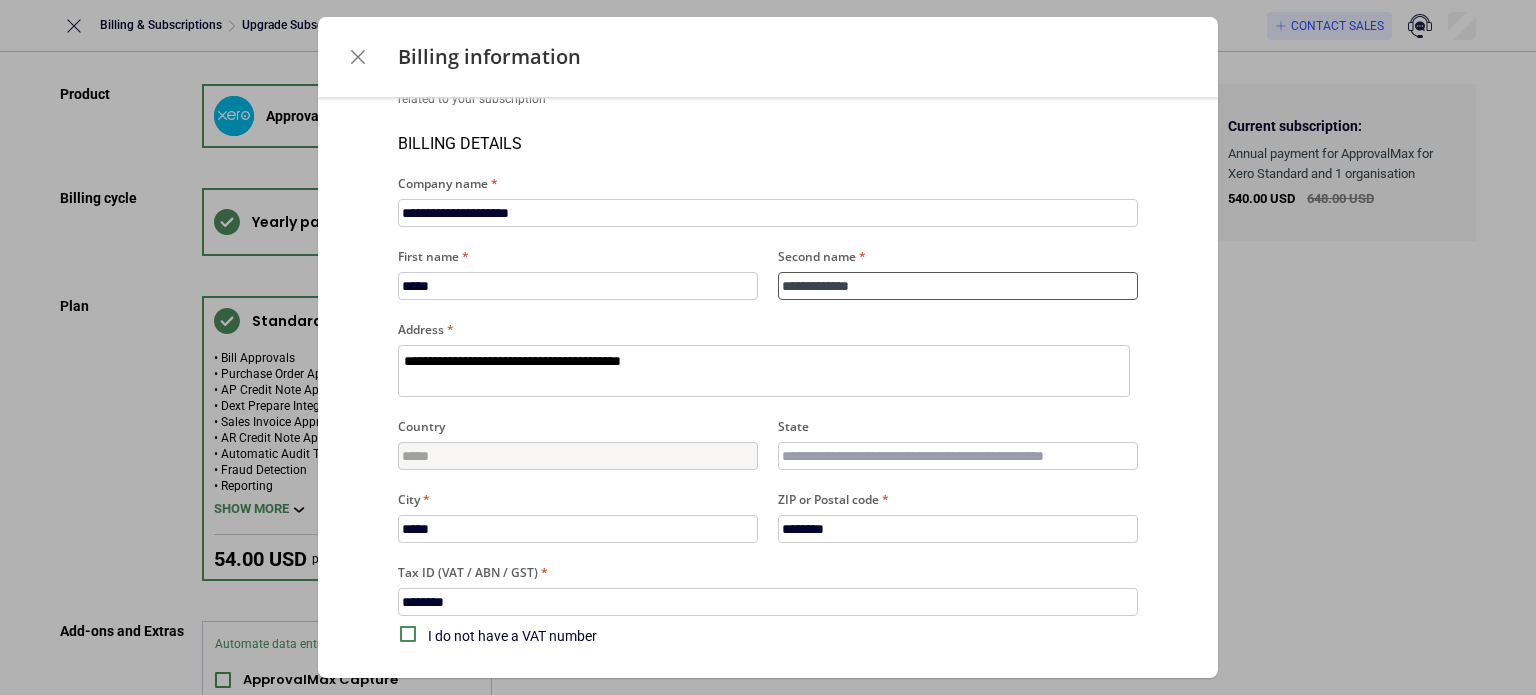 type on "*" 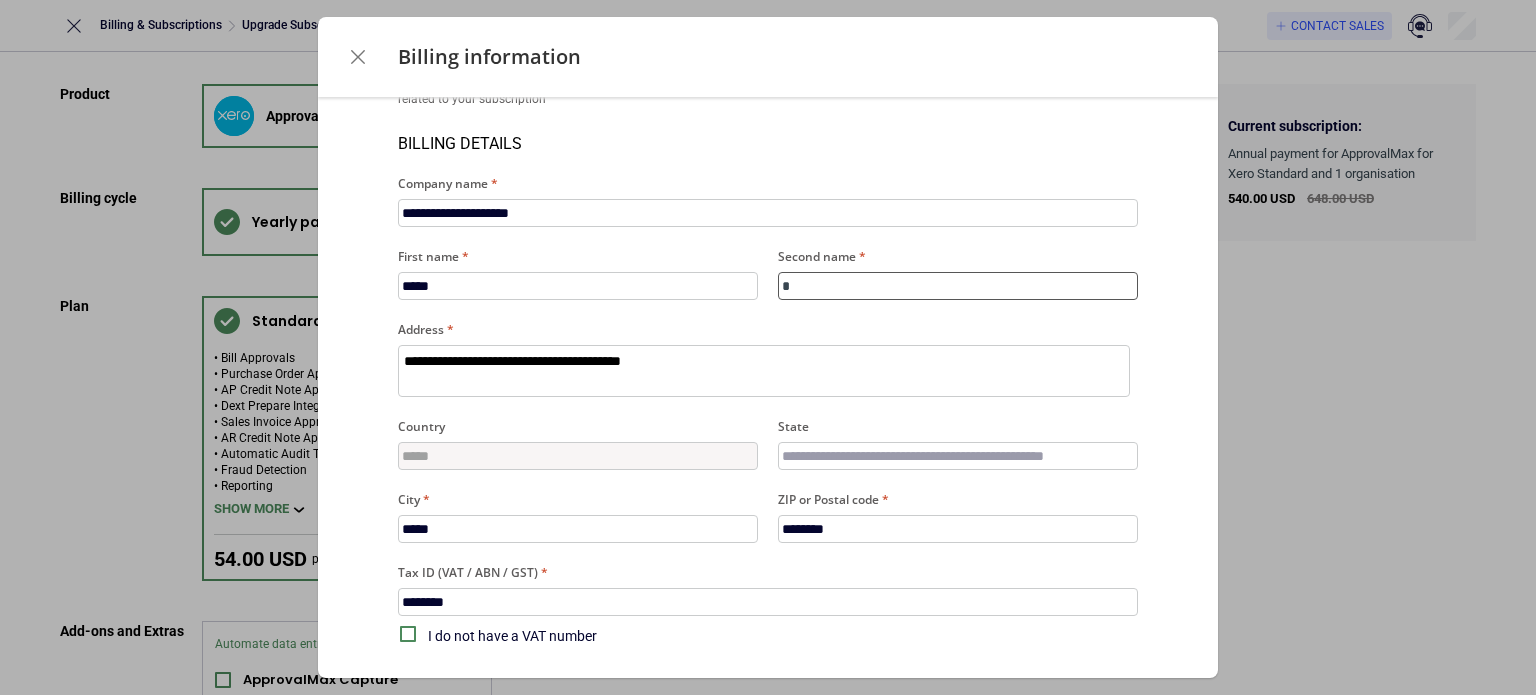 type on "**" 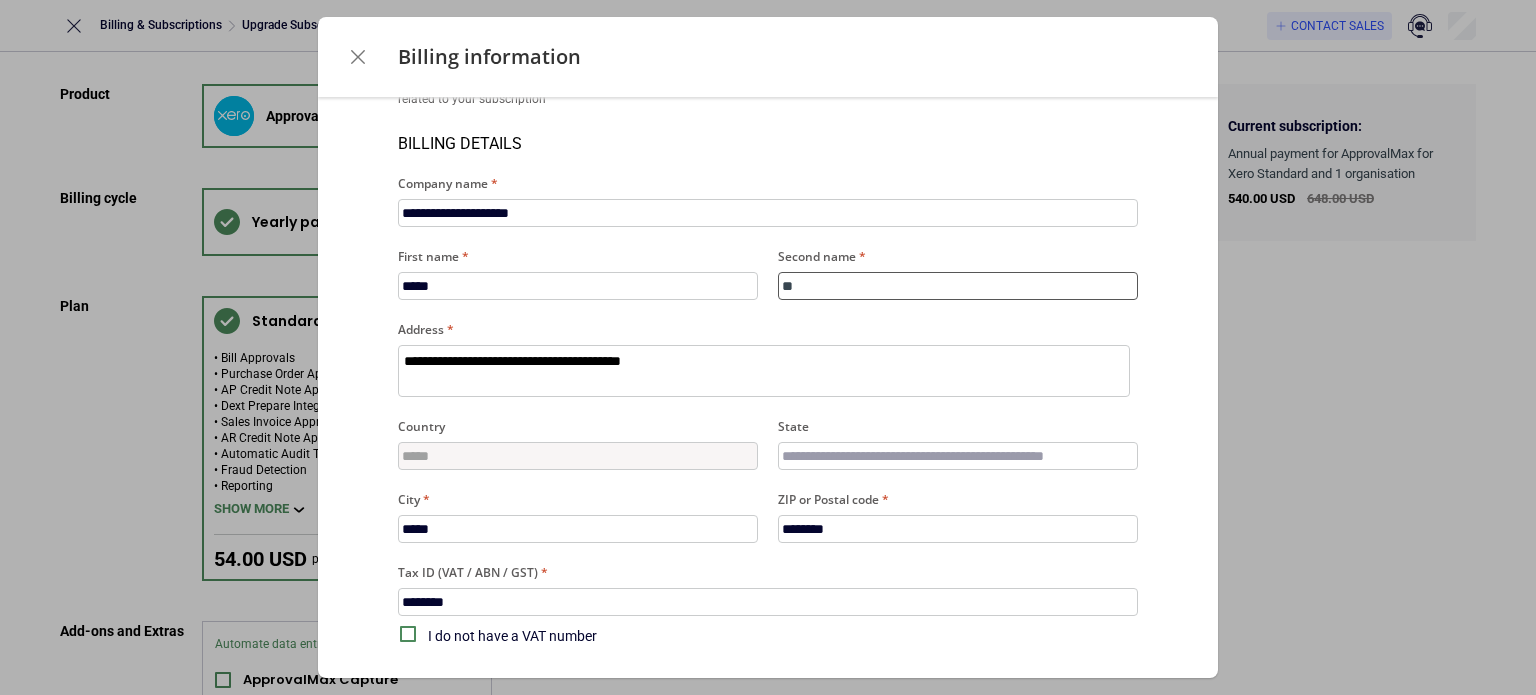 type on "***" 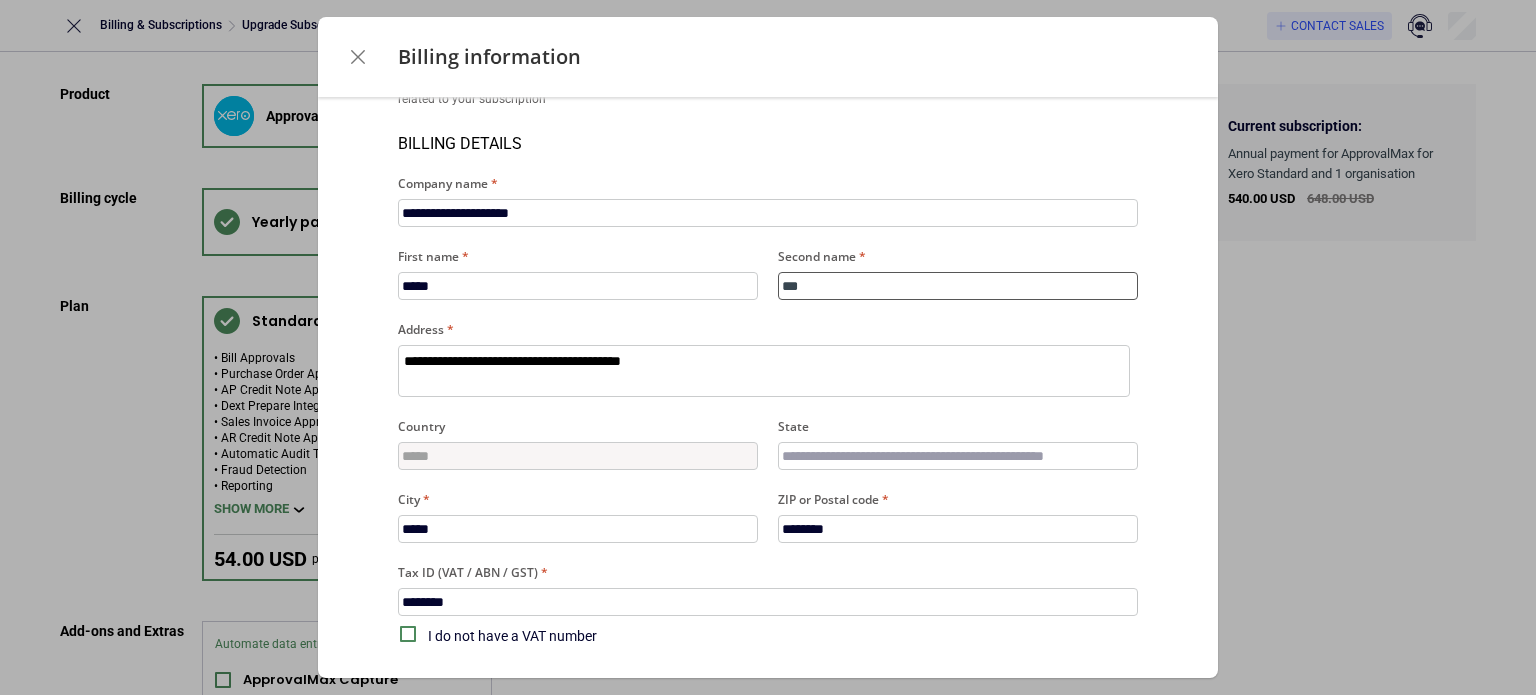 type on "*" 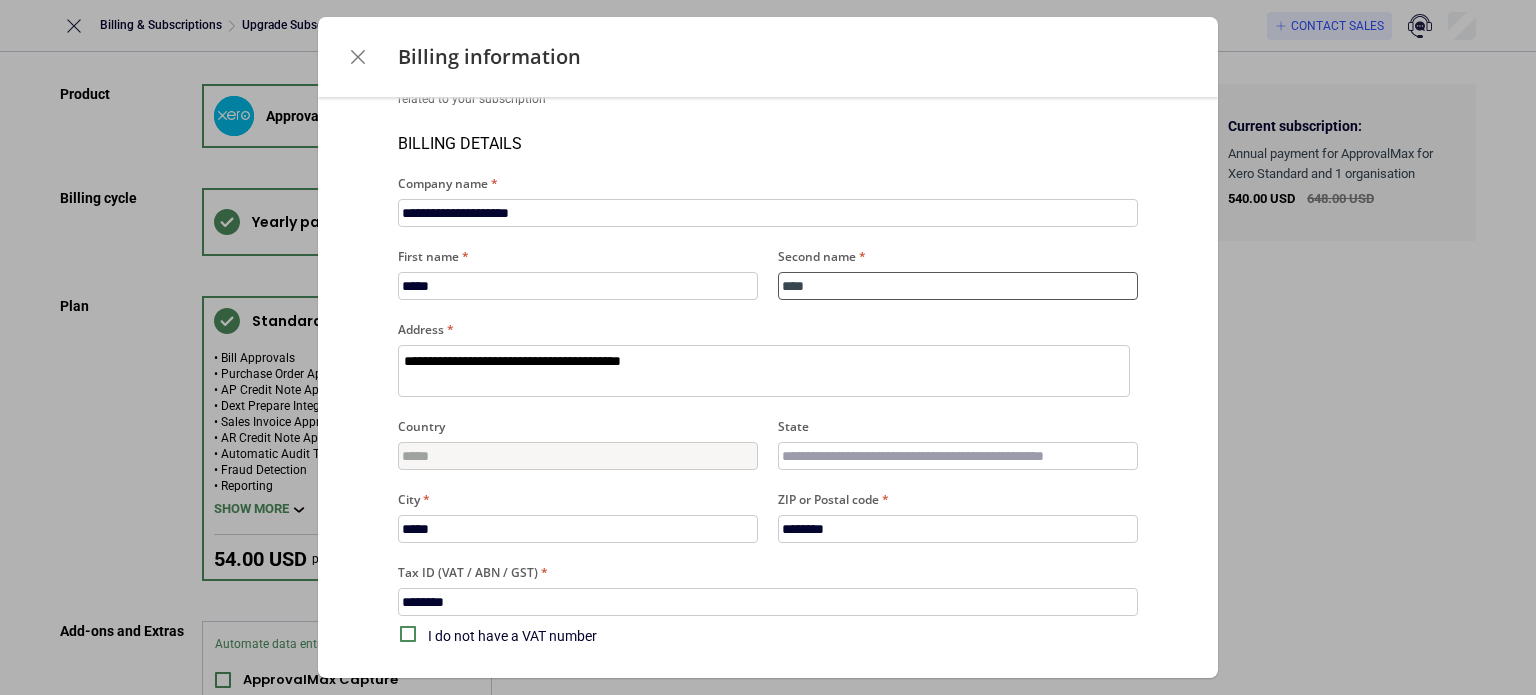 type on "*****" 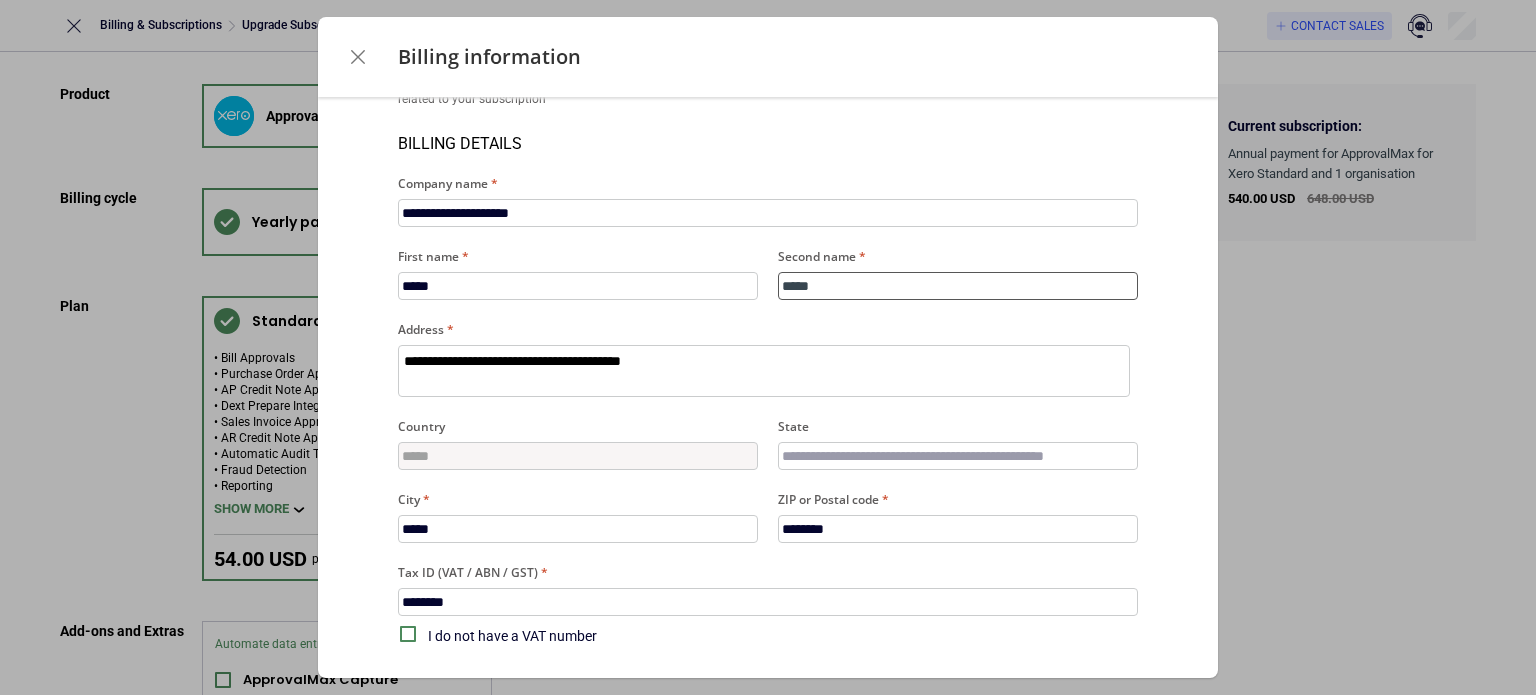 type on "*" 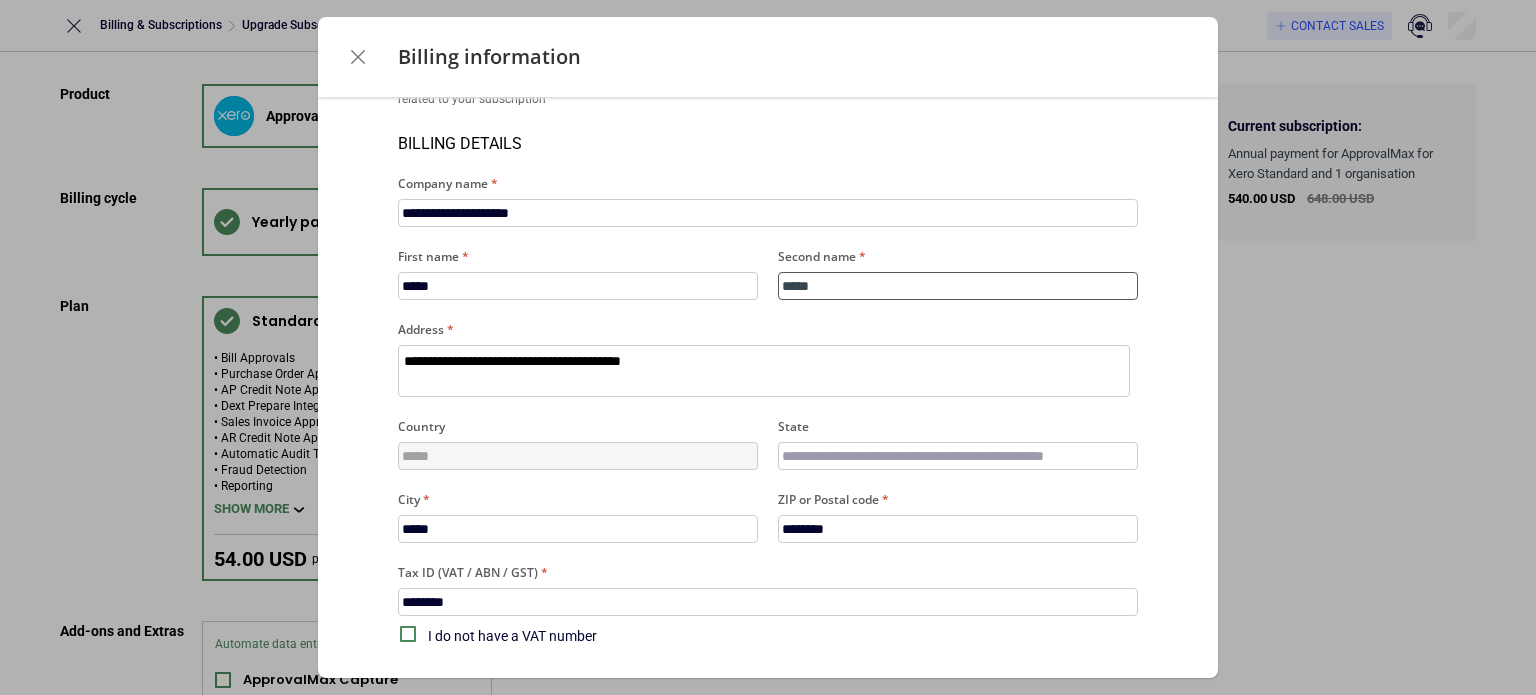 type on "******" 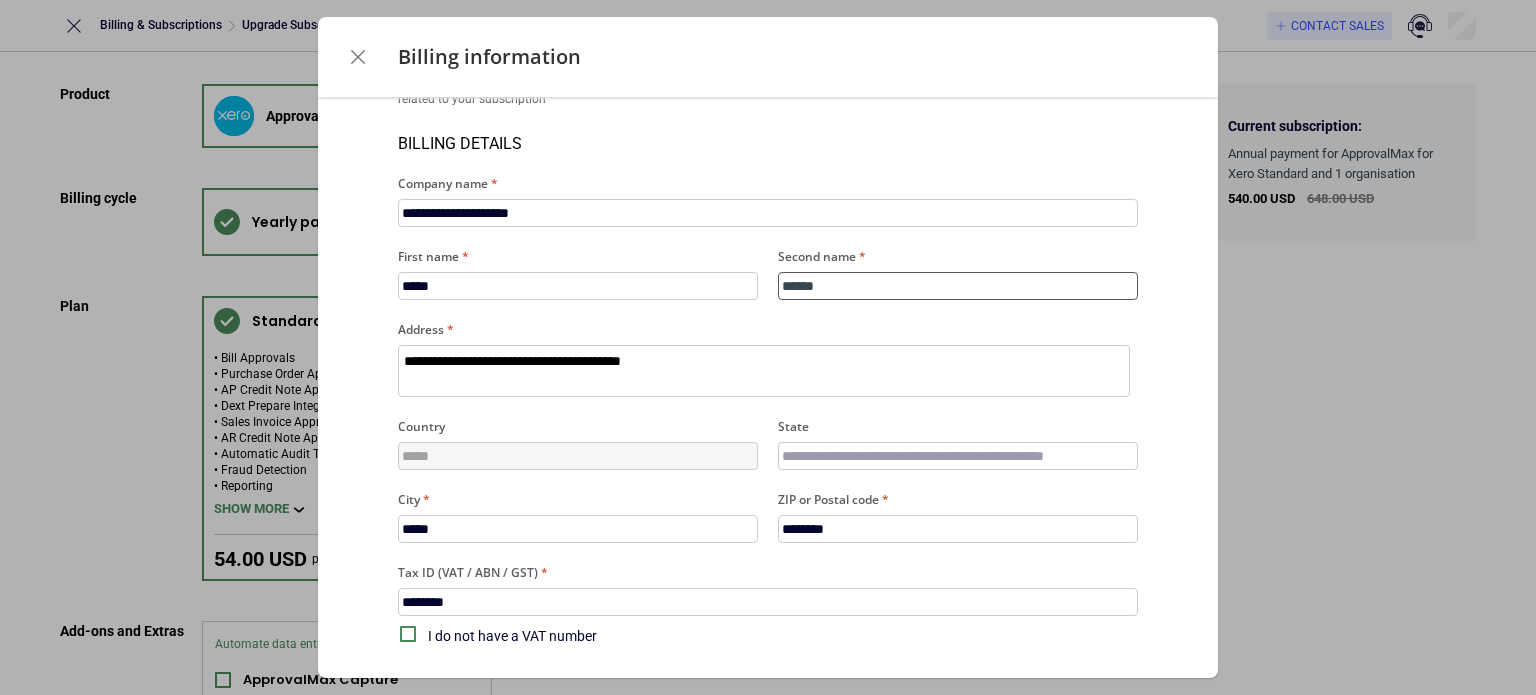 type on "*" 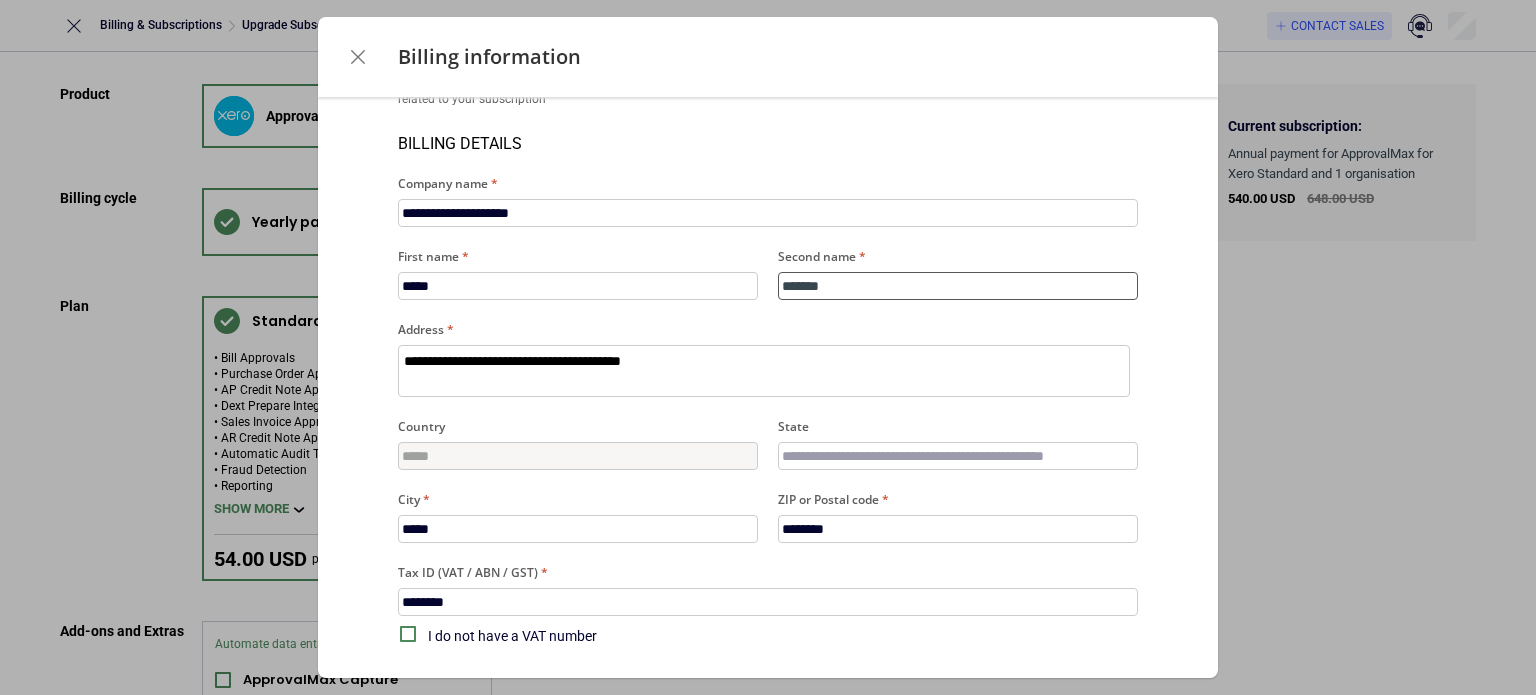type on "*******" 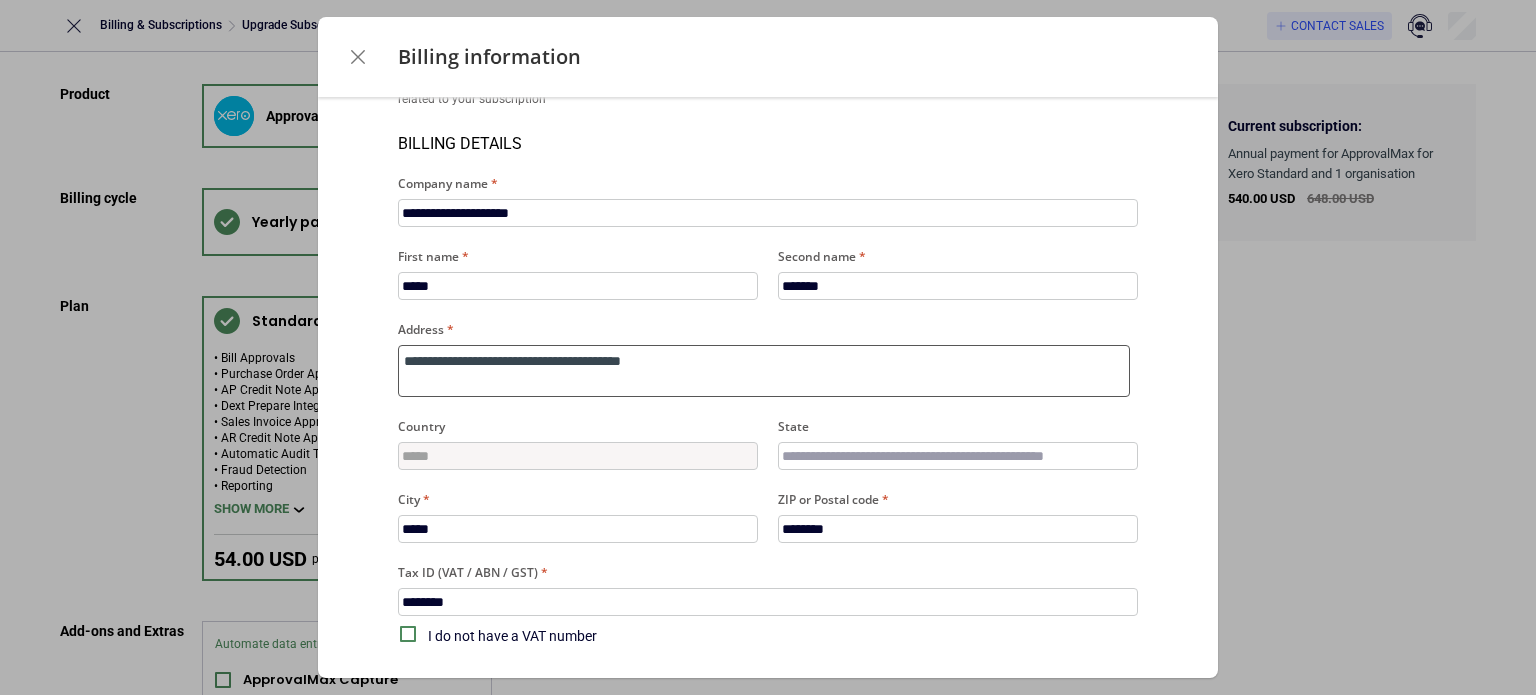 paste on "**********" 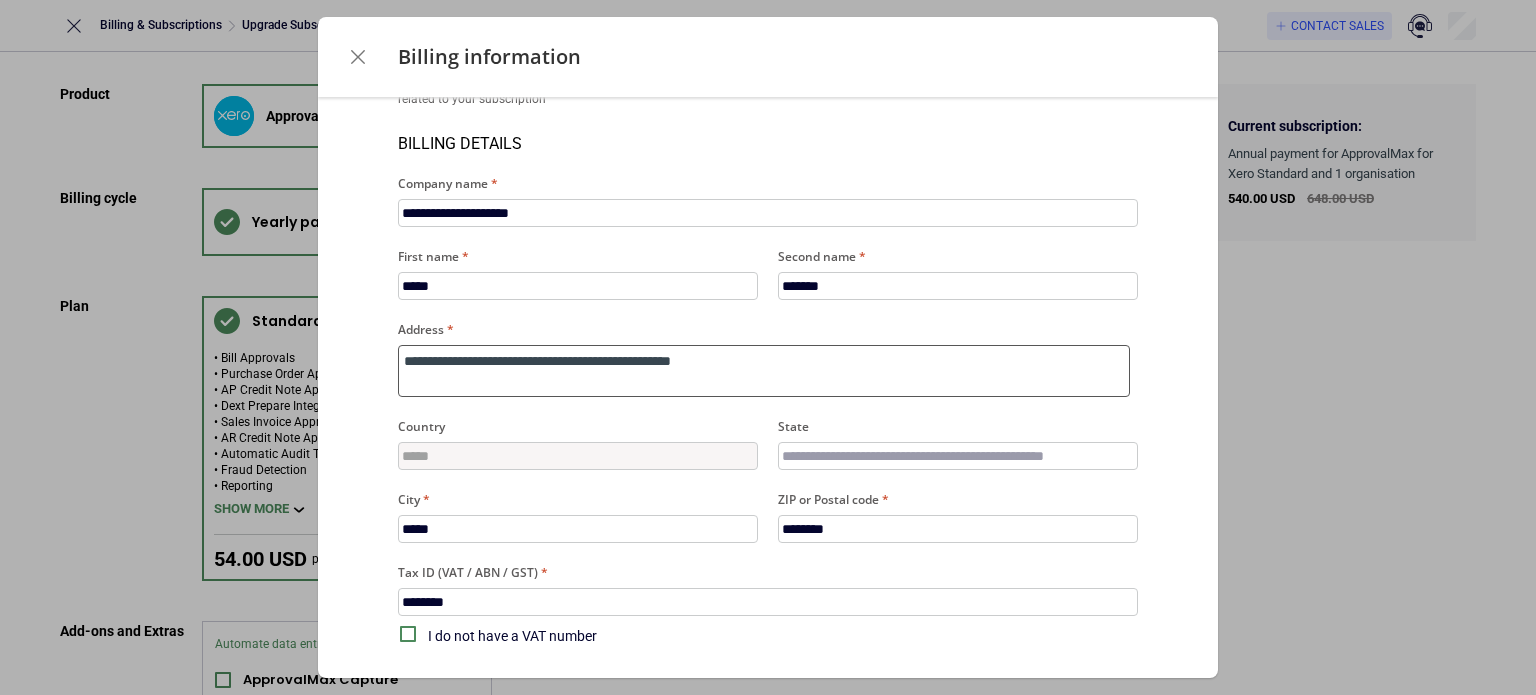 type on "**********" 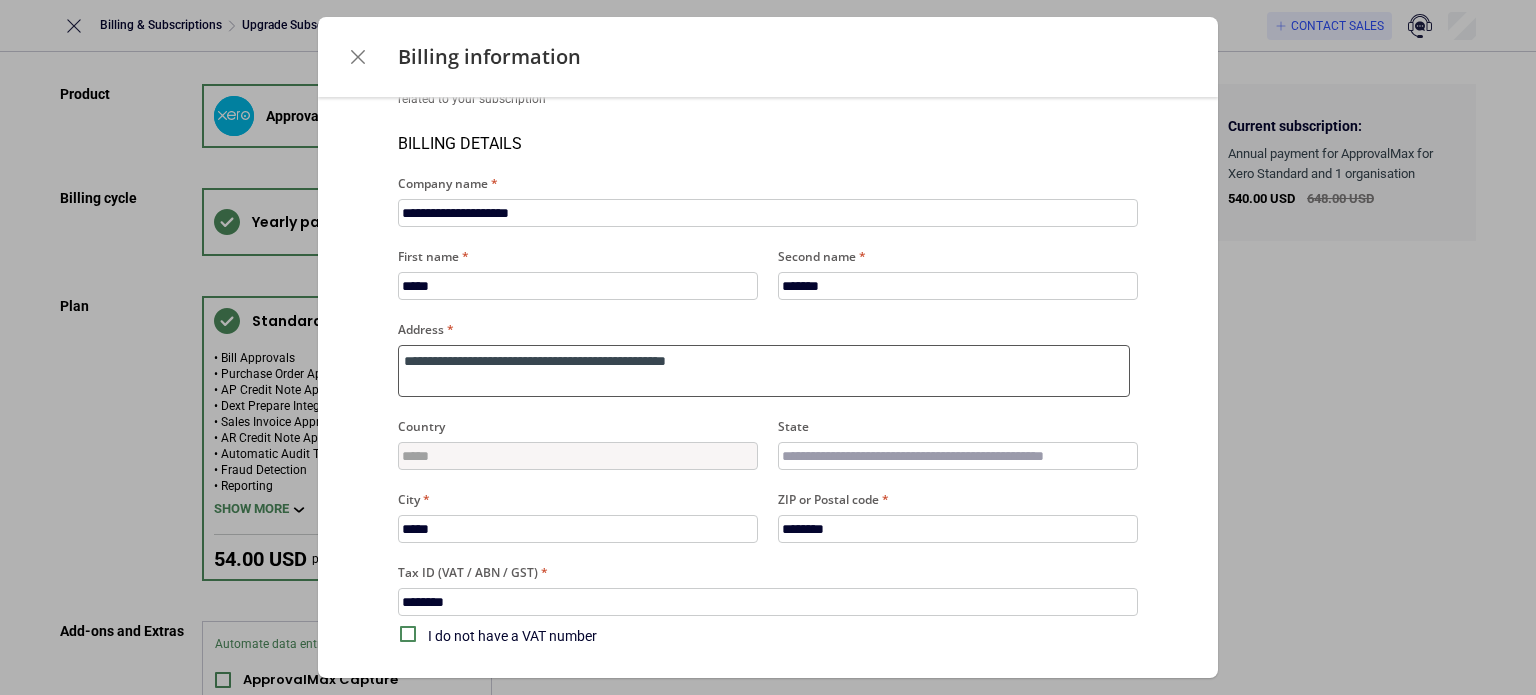 type on "**********" 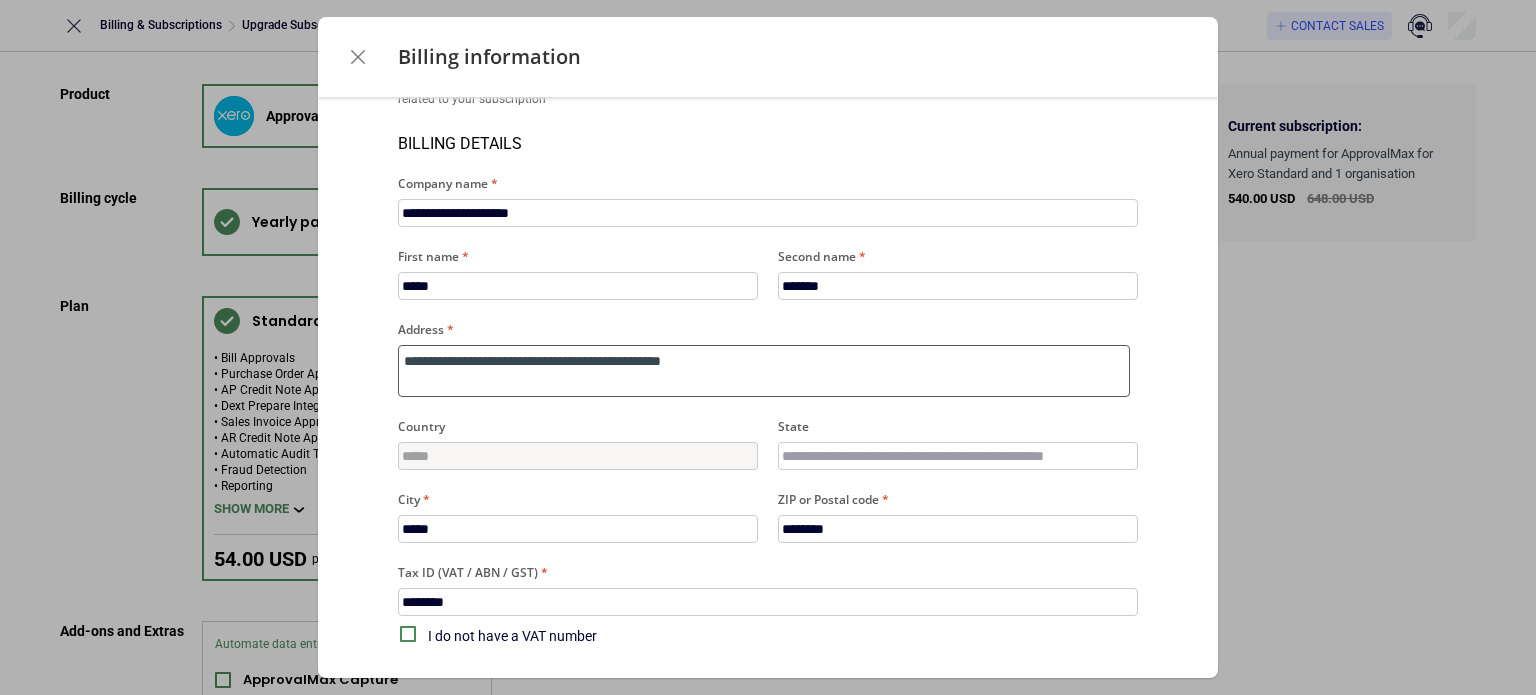 type on "**********" 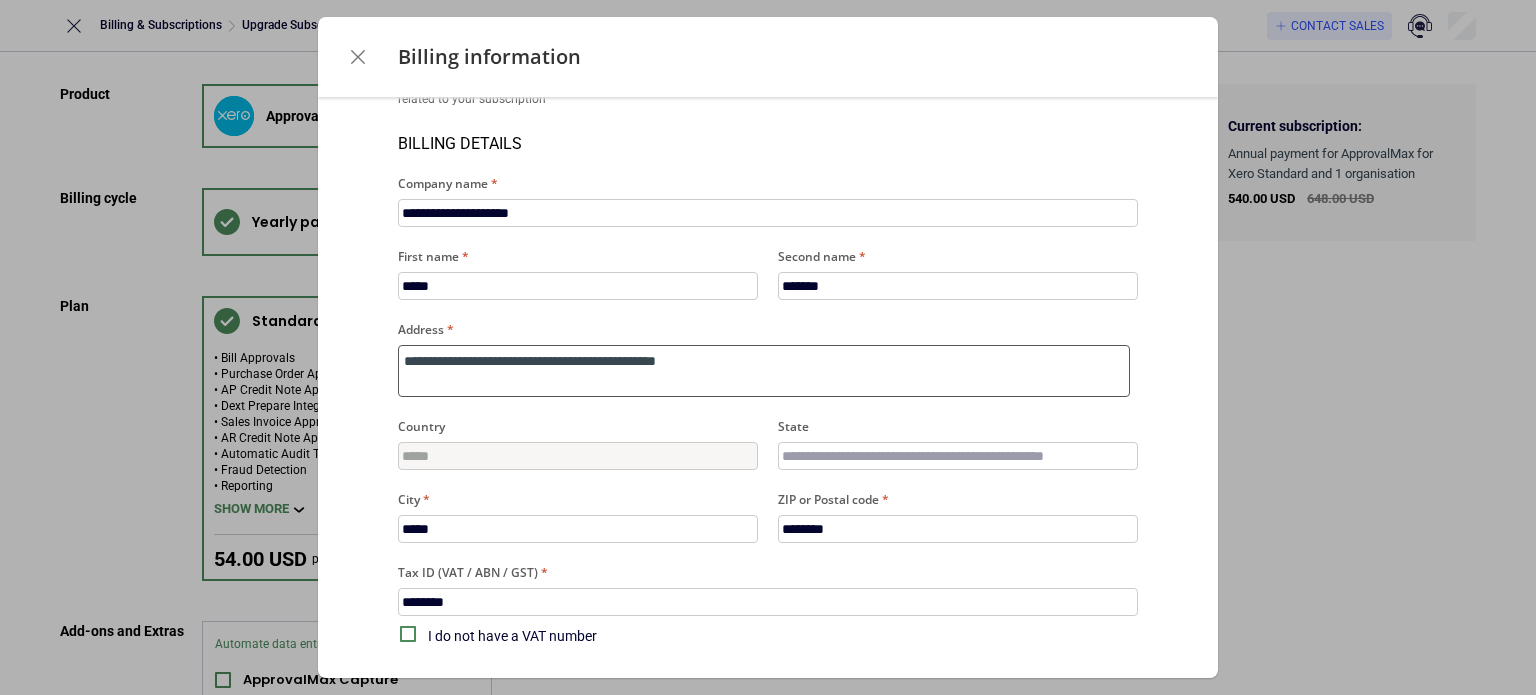 type on "**********" 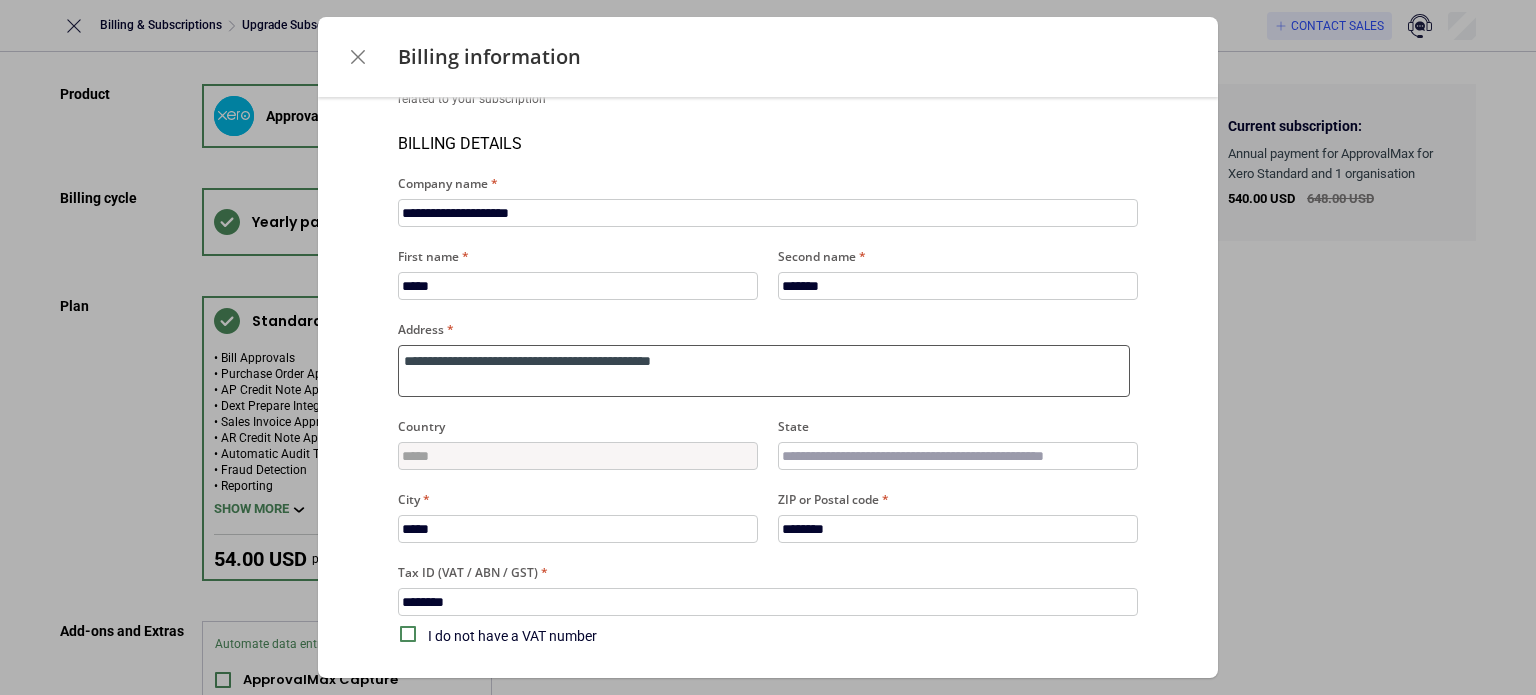 type on "**********" 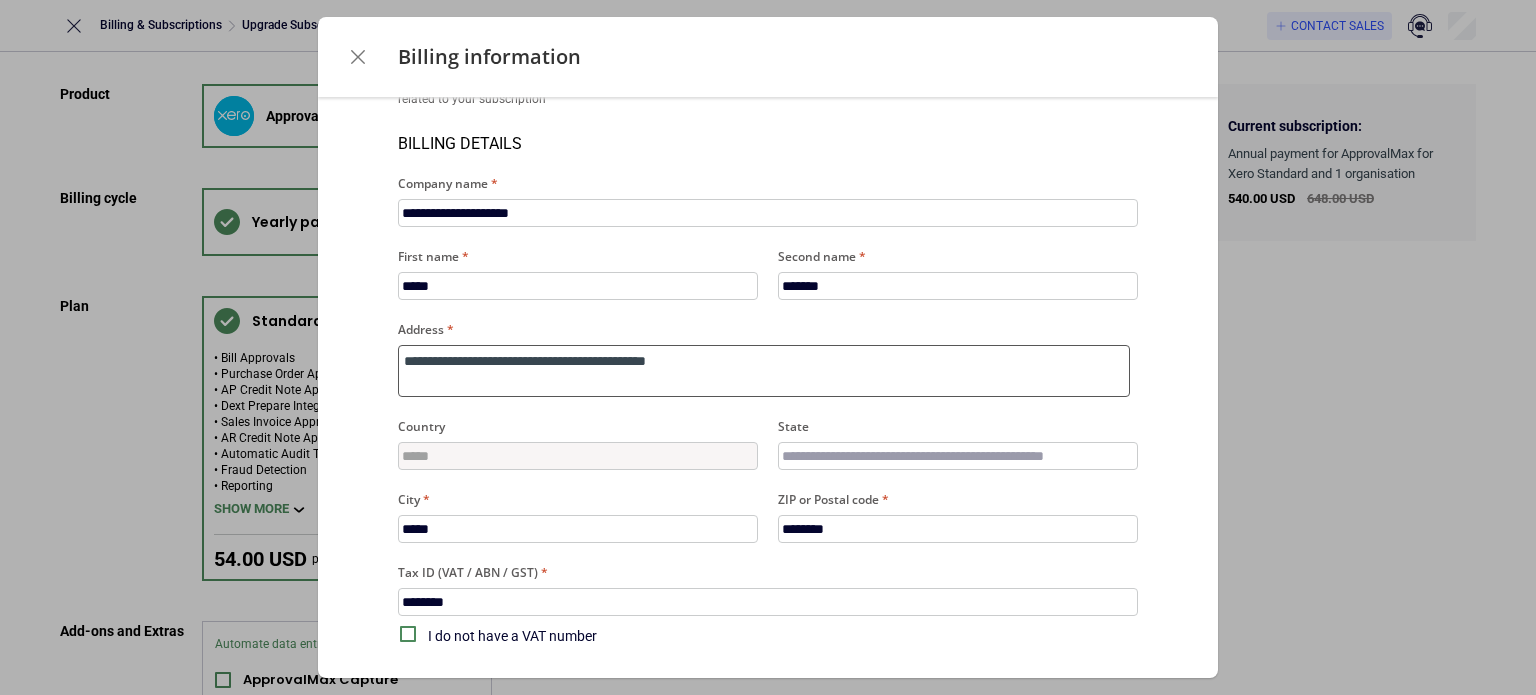 type on "**********" 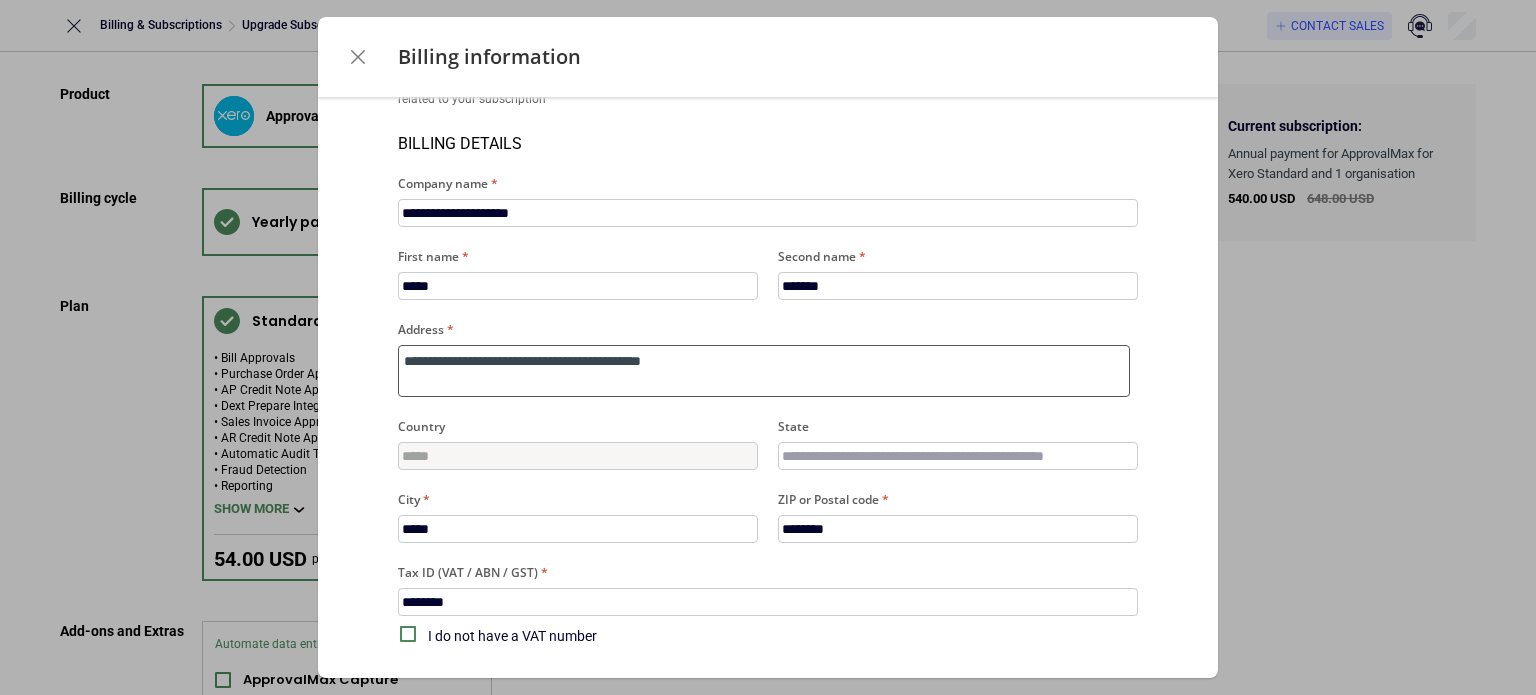 type on "**********" 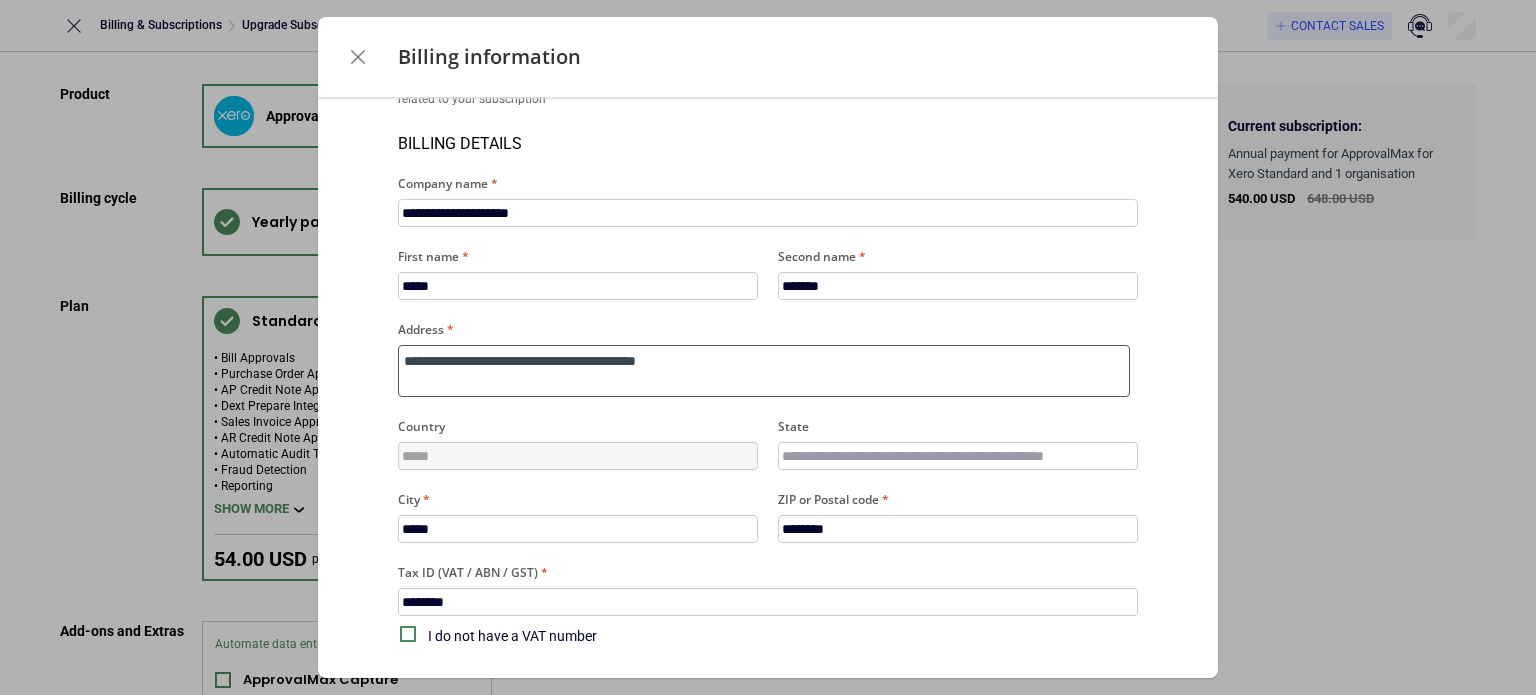 type on "**********" 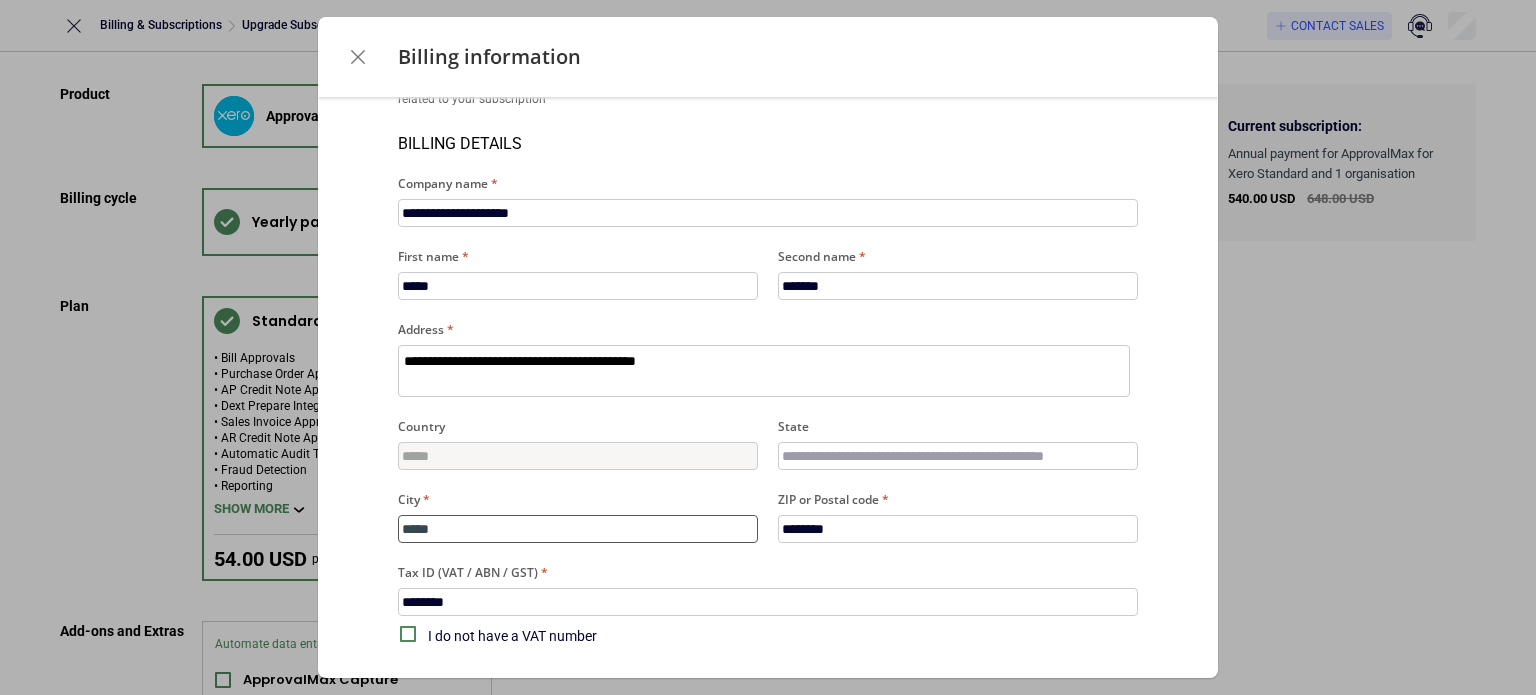 type on "*" 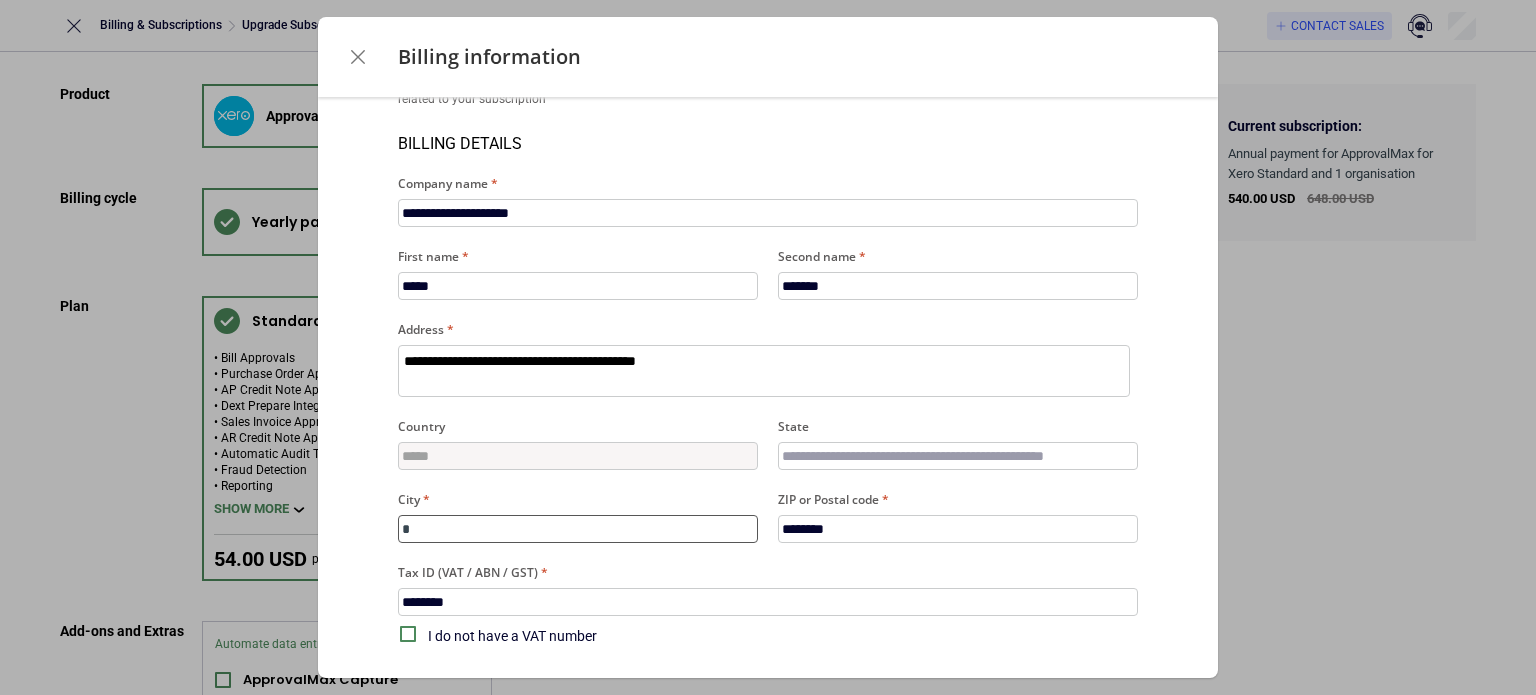 type on "**" 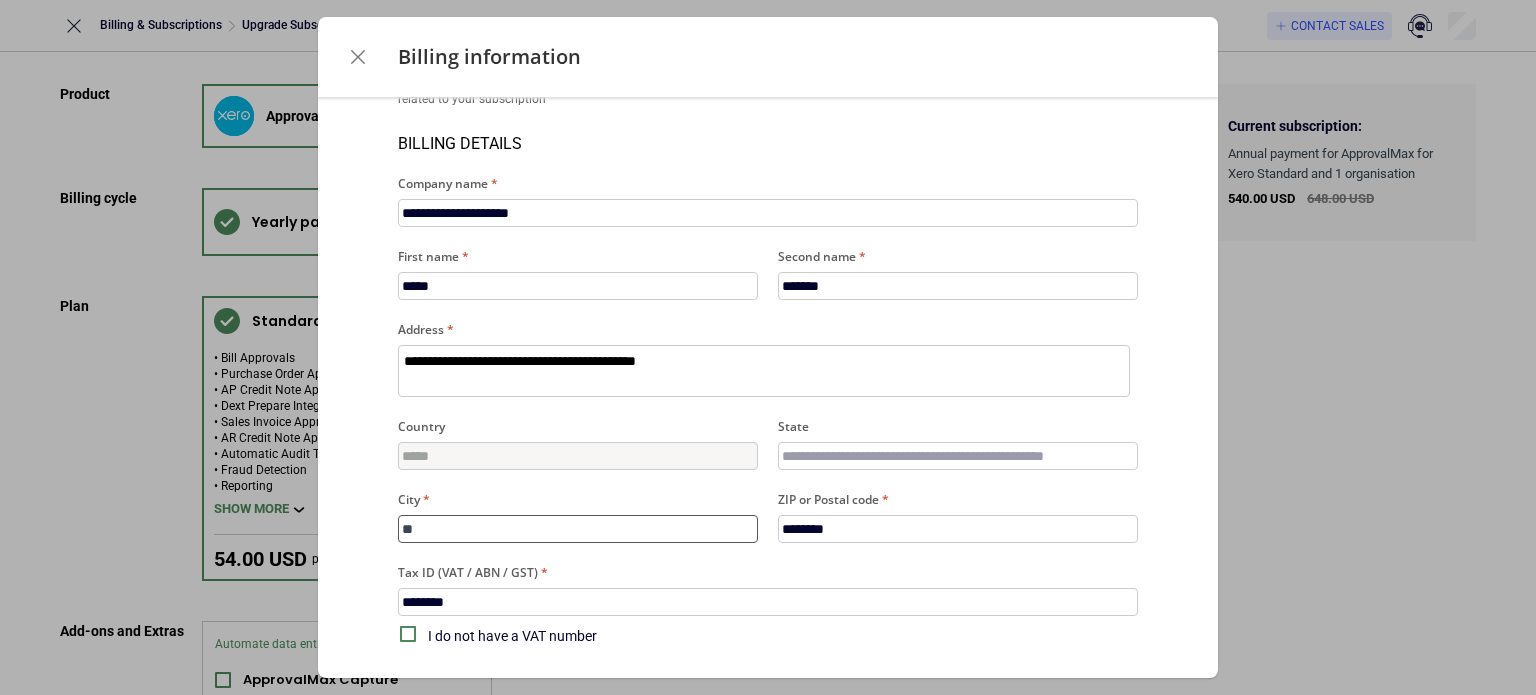 type on "***" 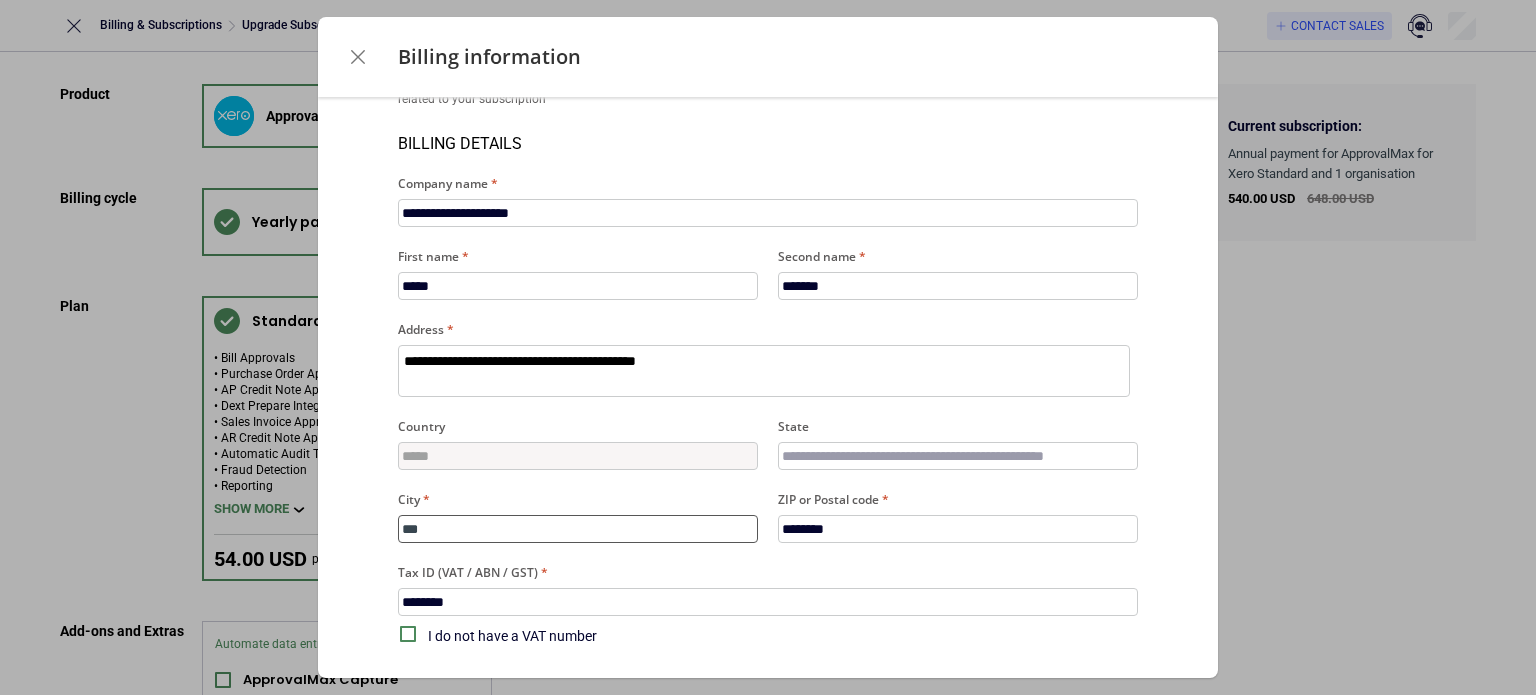 type on "****" 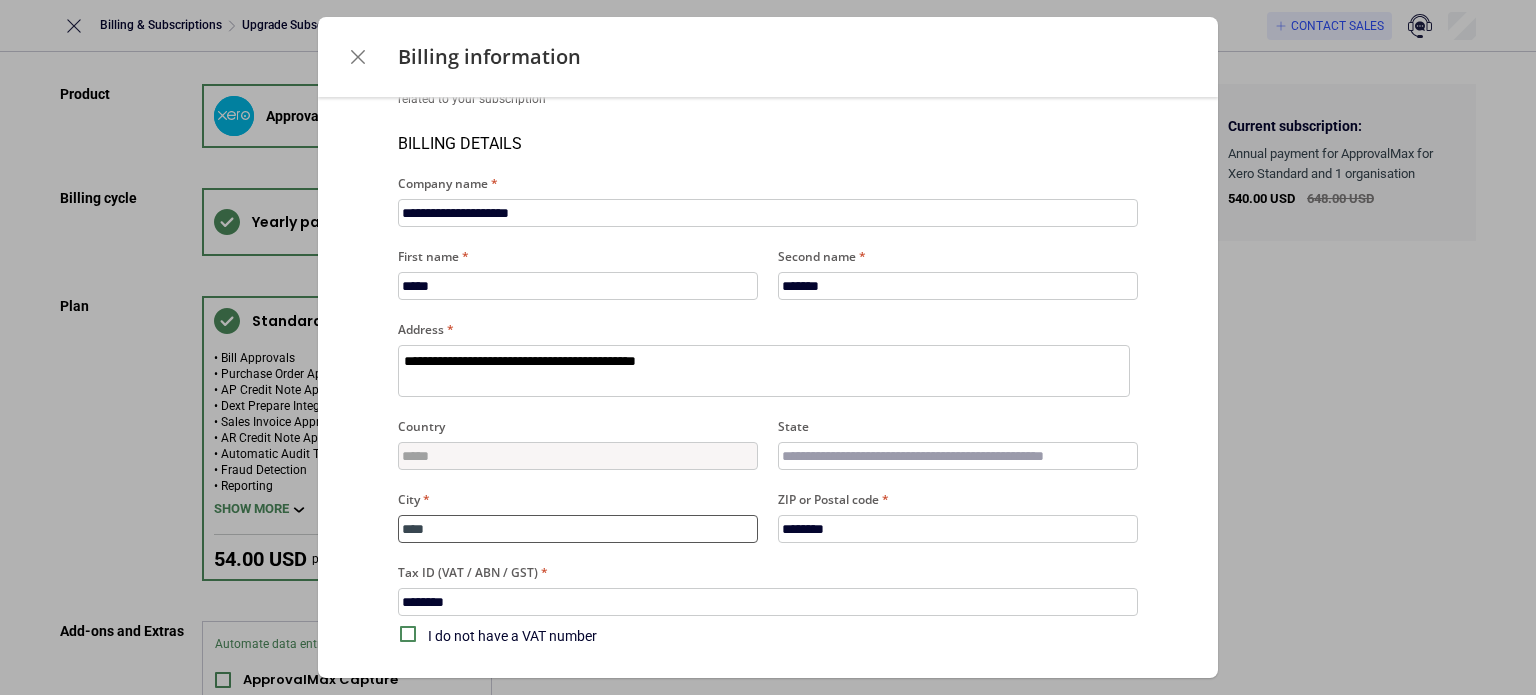 type on "*****" 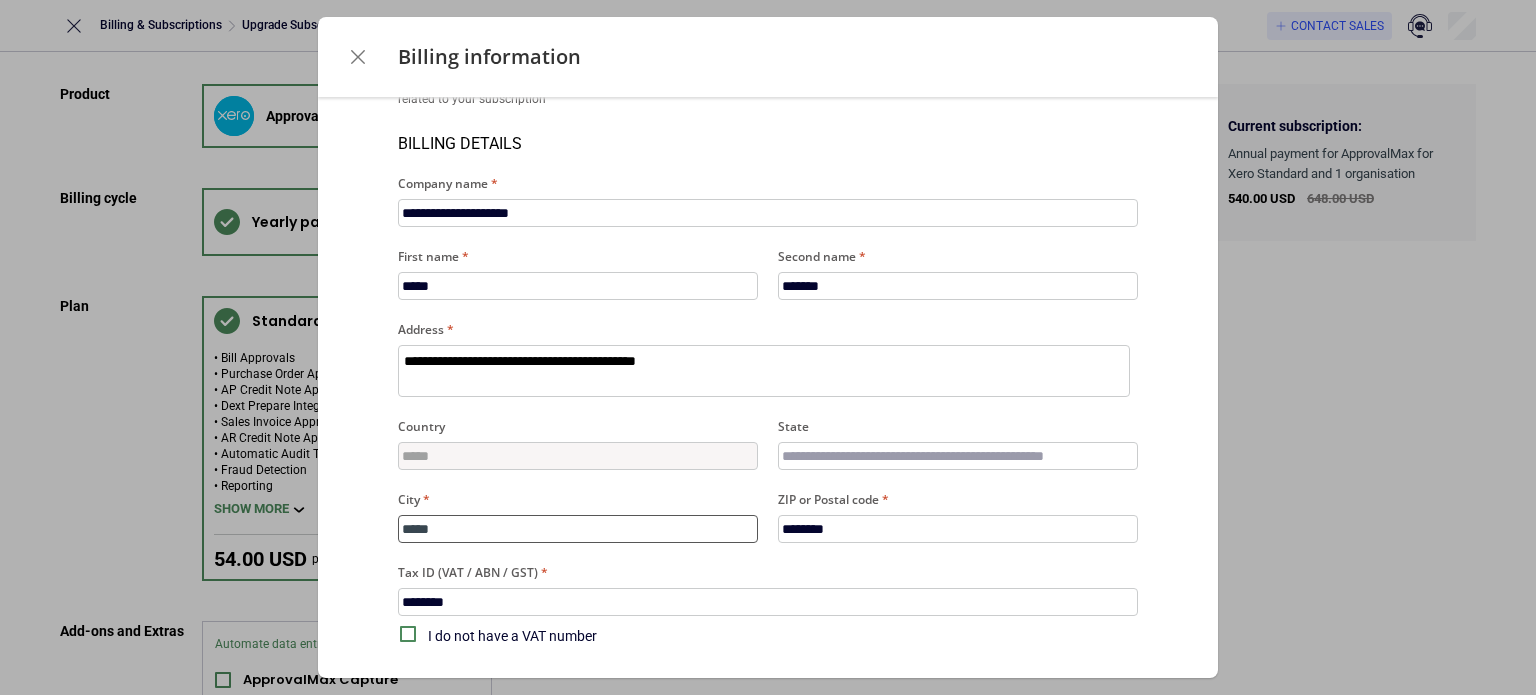 type on "******" 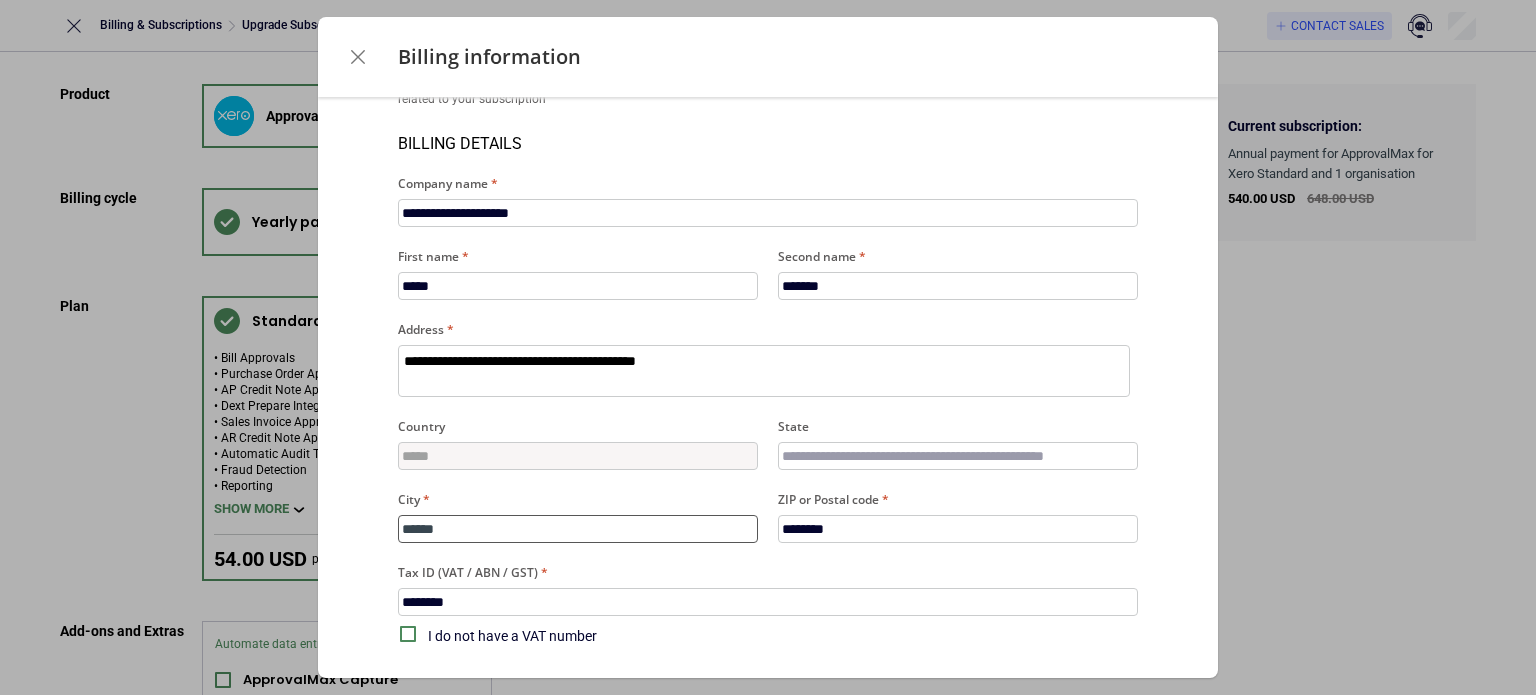 type on "******" 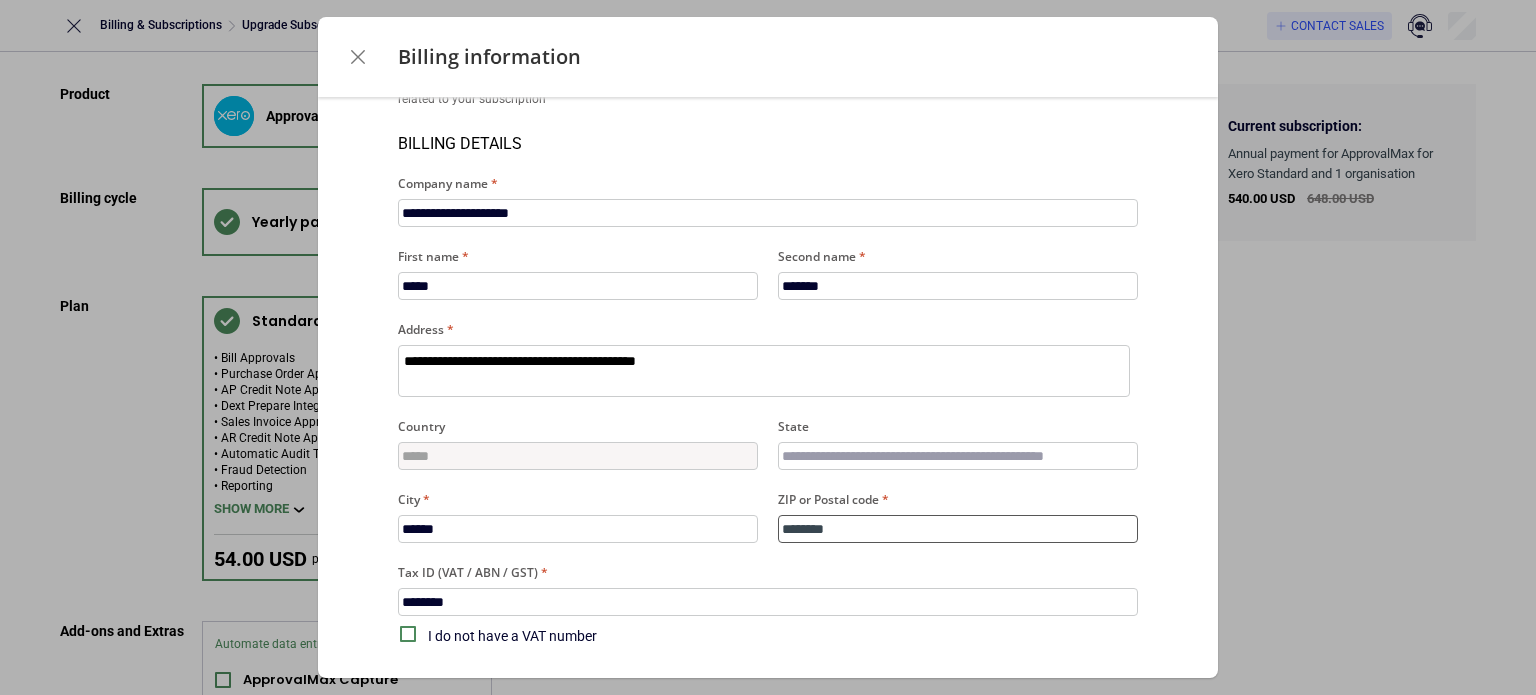 type on "*" 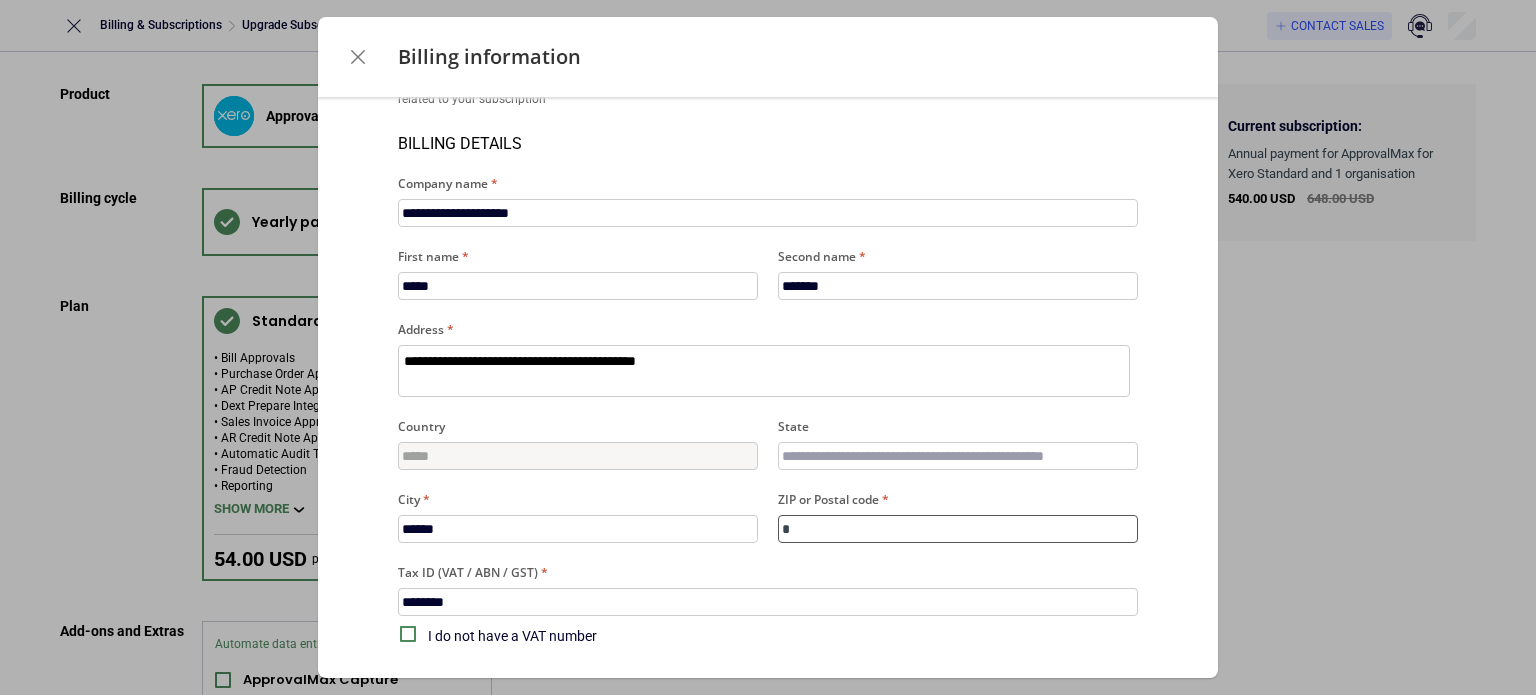 type on "**" 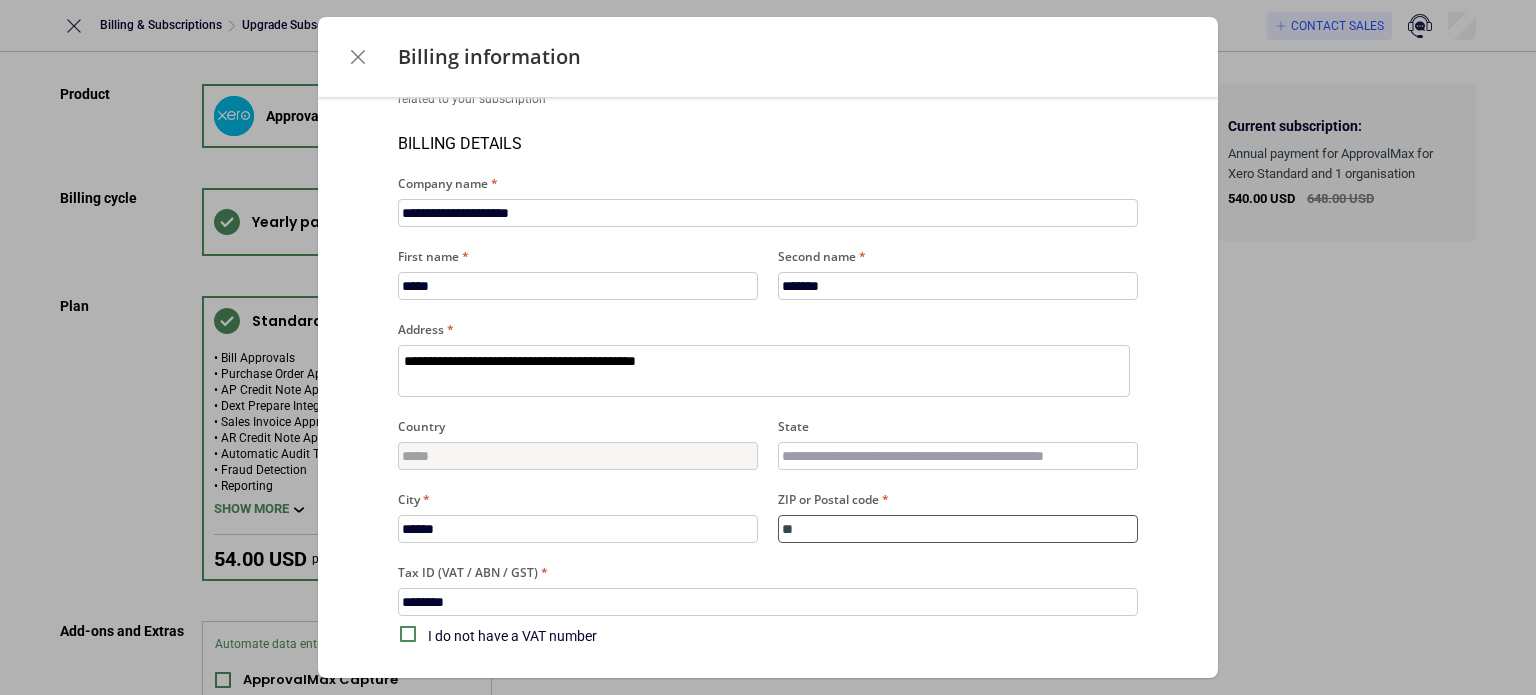 type on "***" 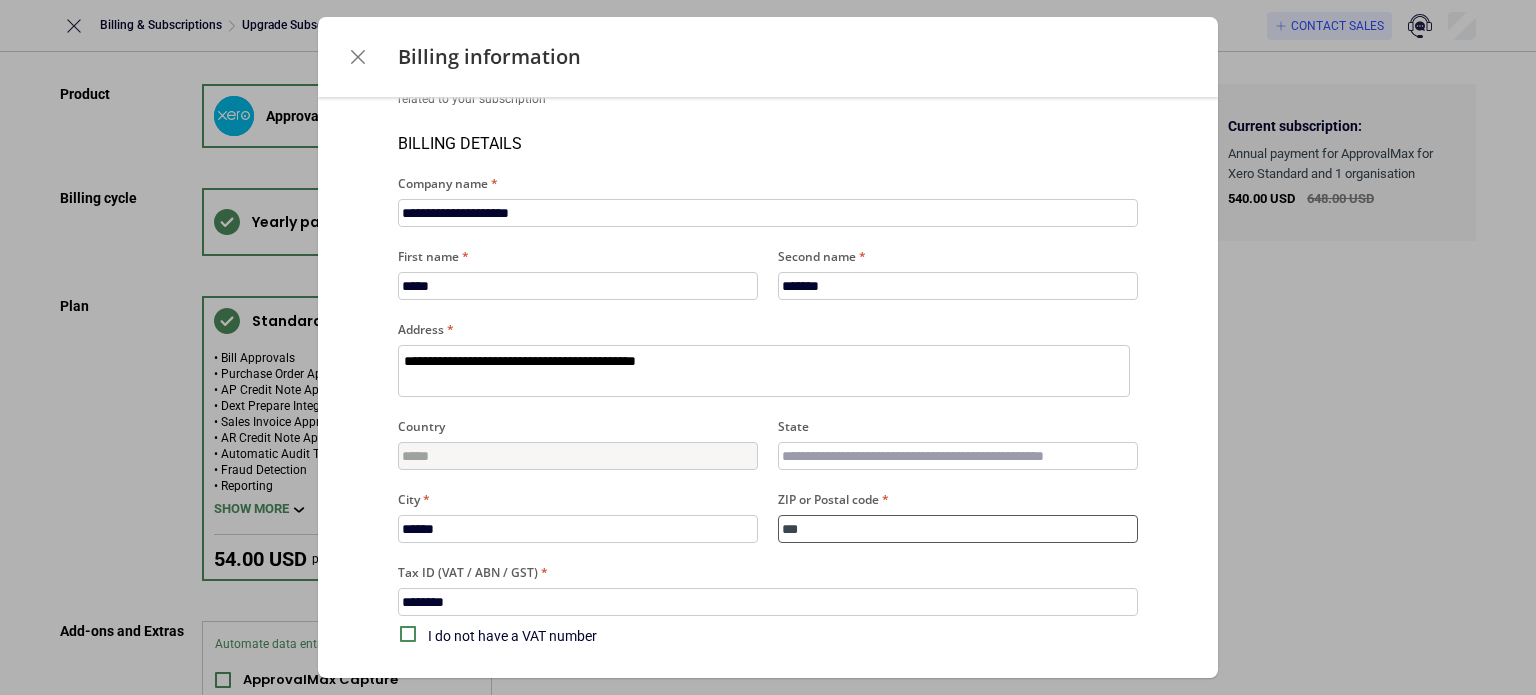 type on "***" 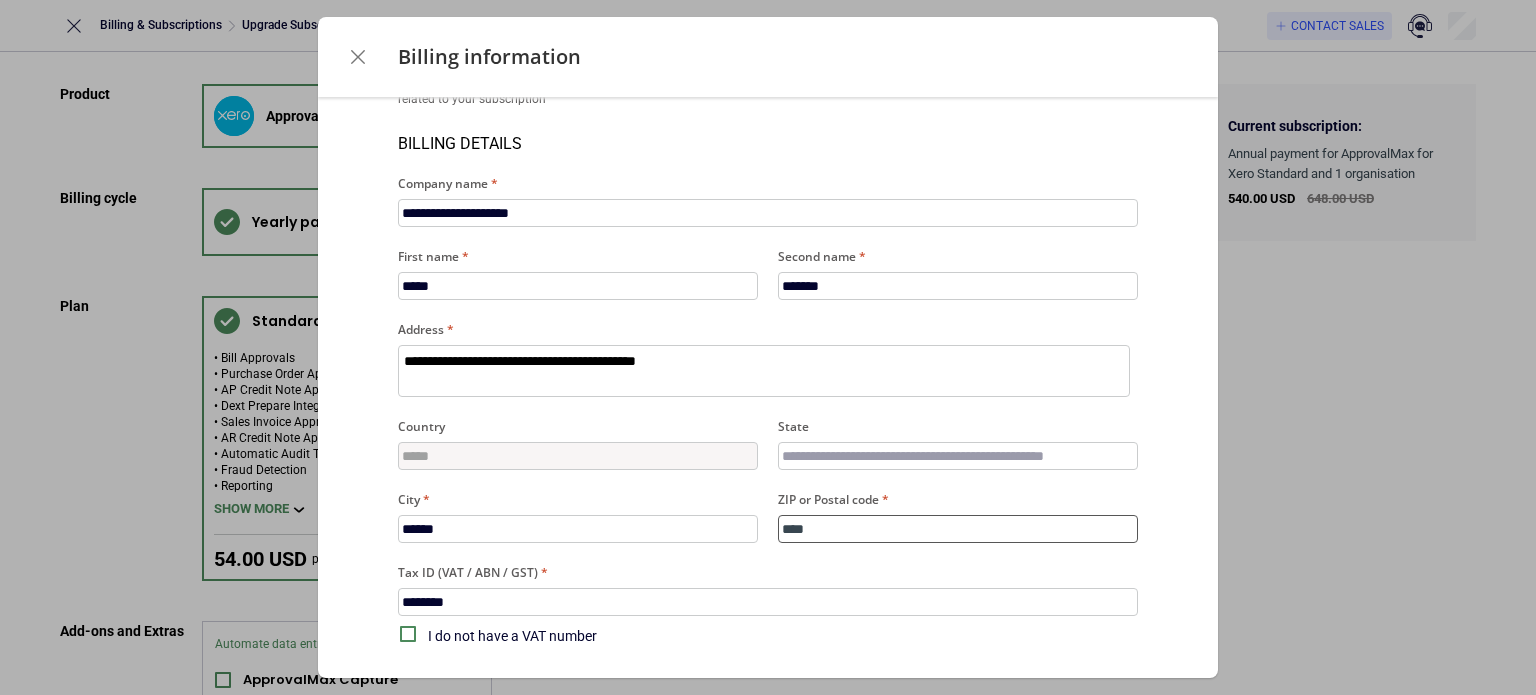 type on "*****" 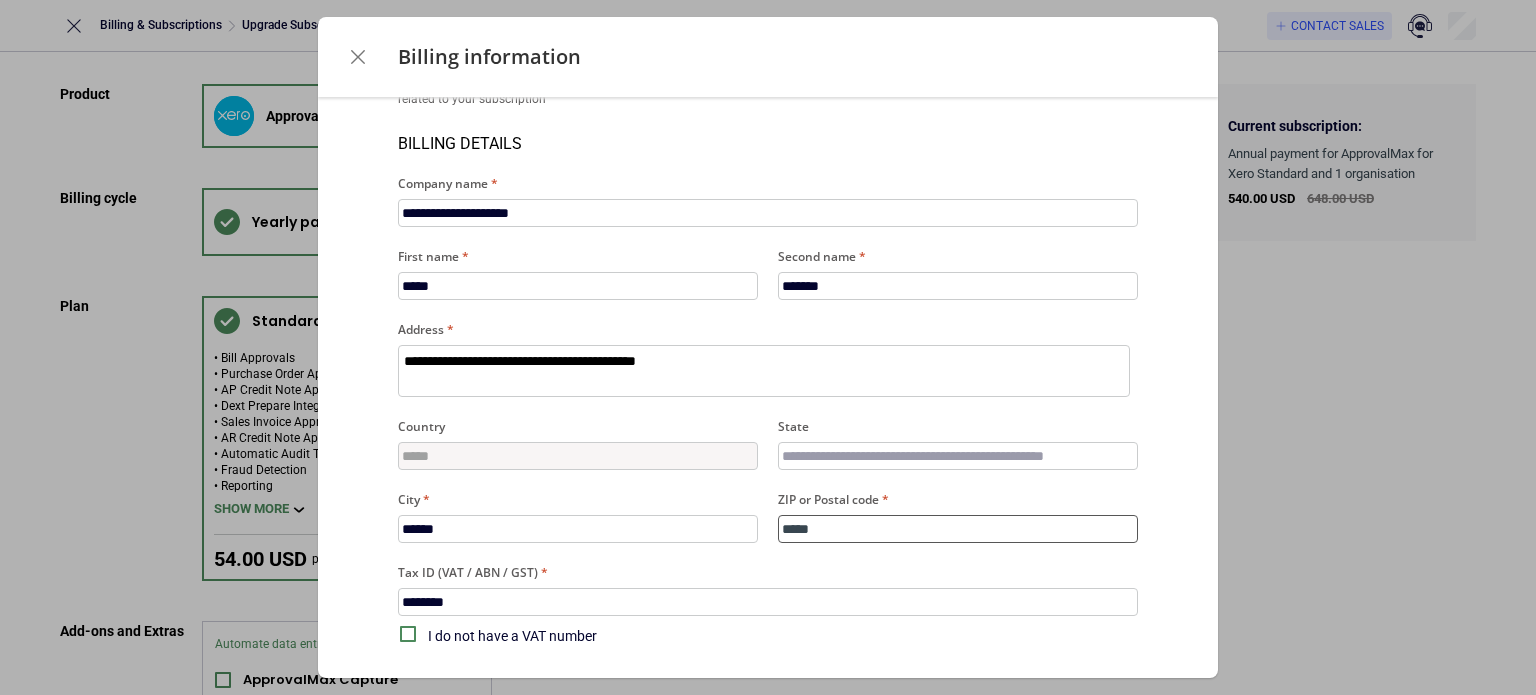 type on "******" 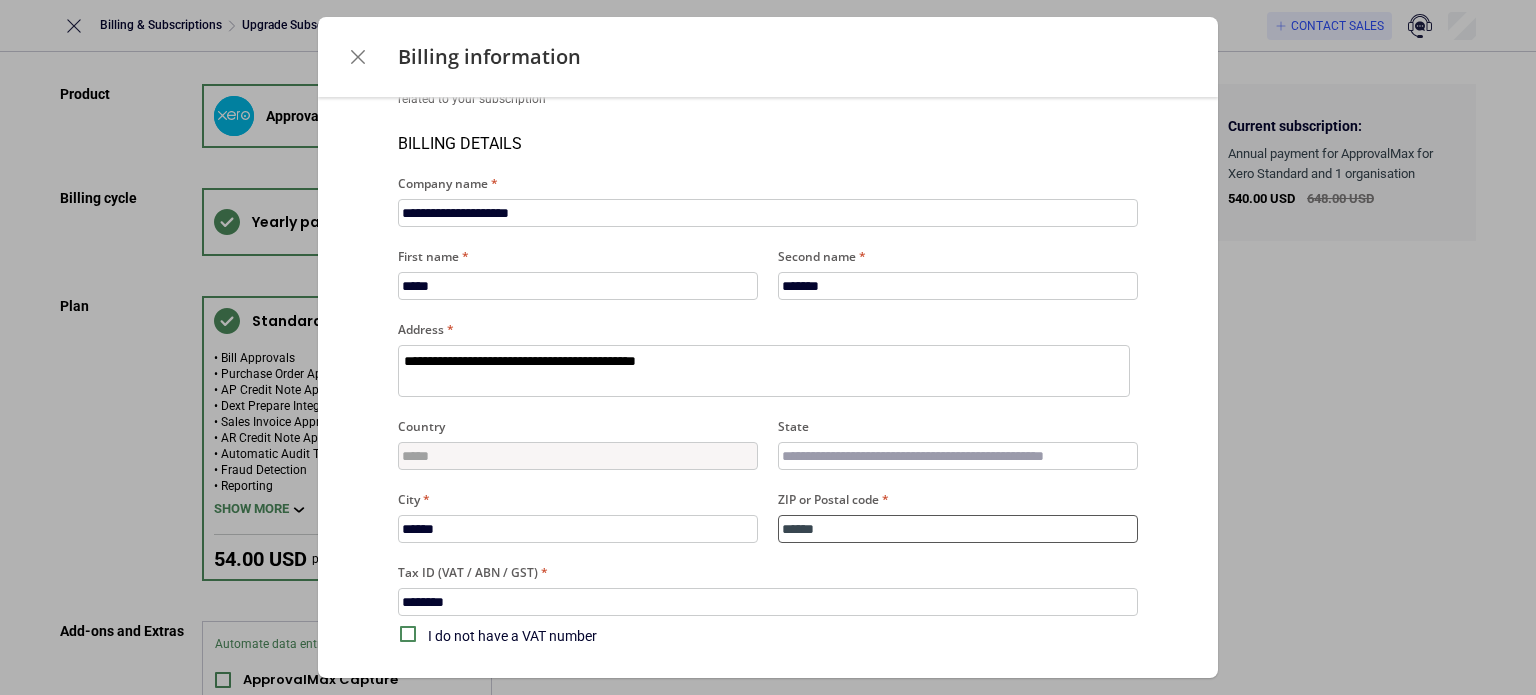 type on "*******" 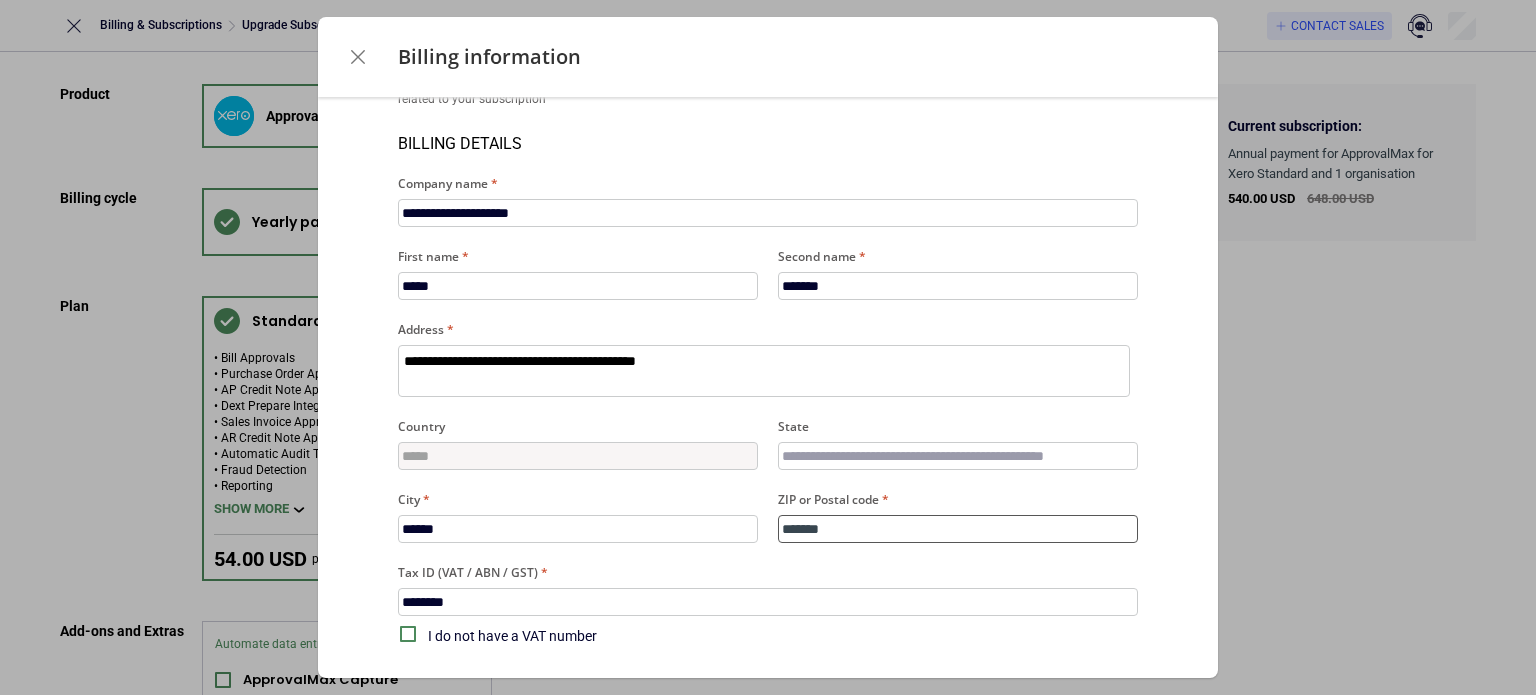 type on "********" 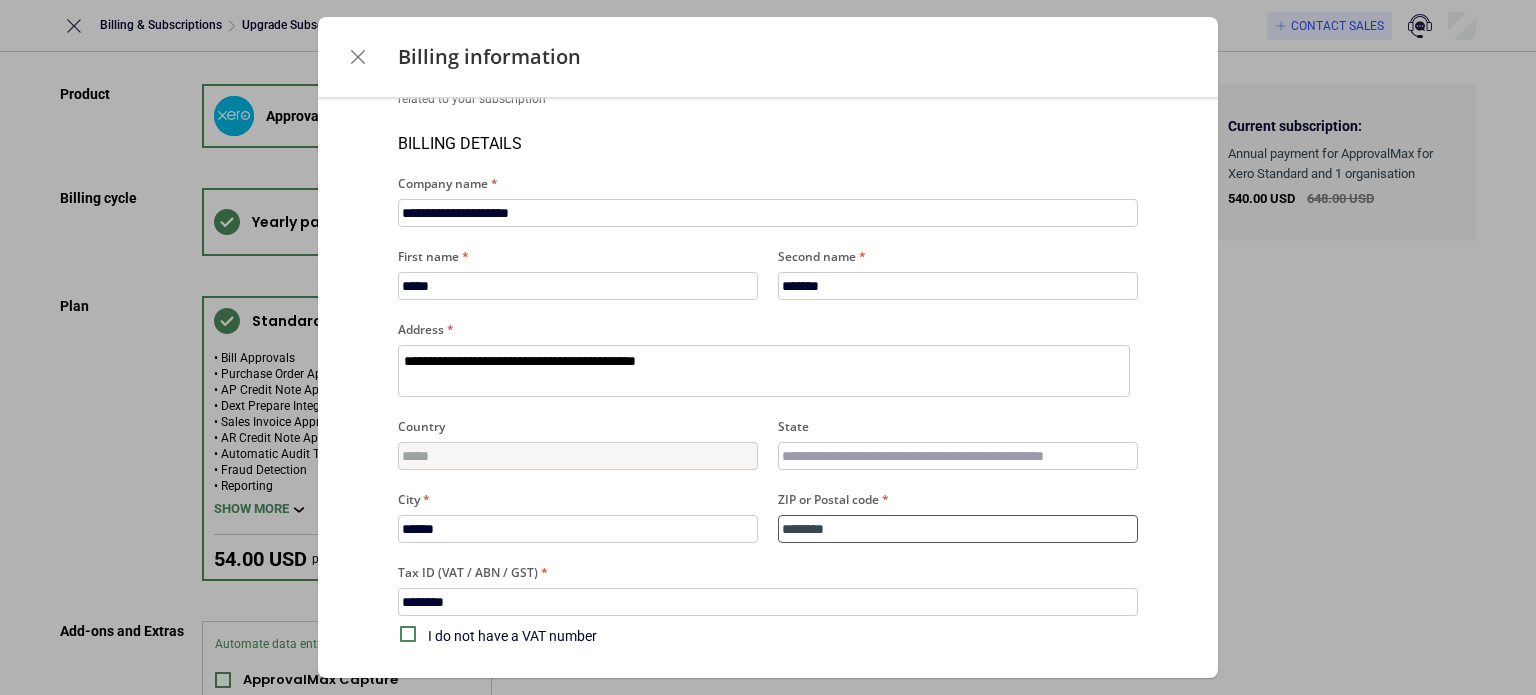 type on "********" 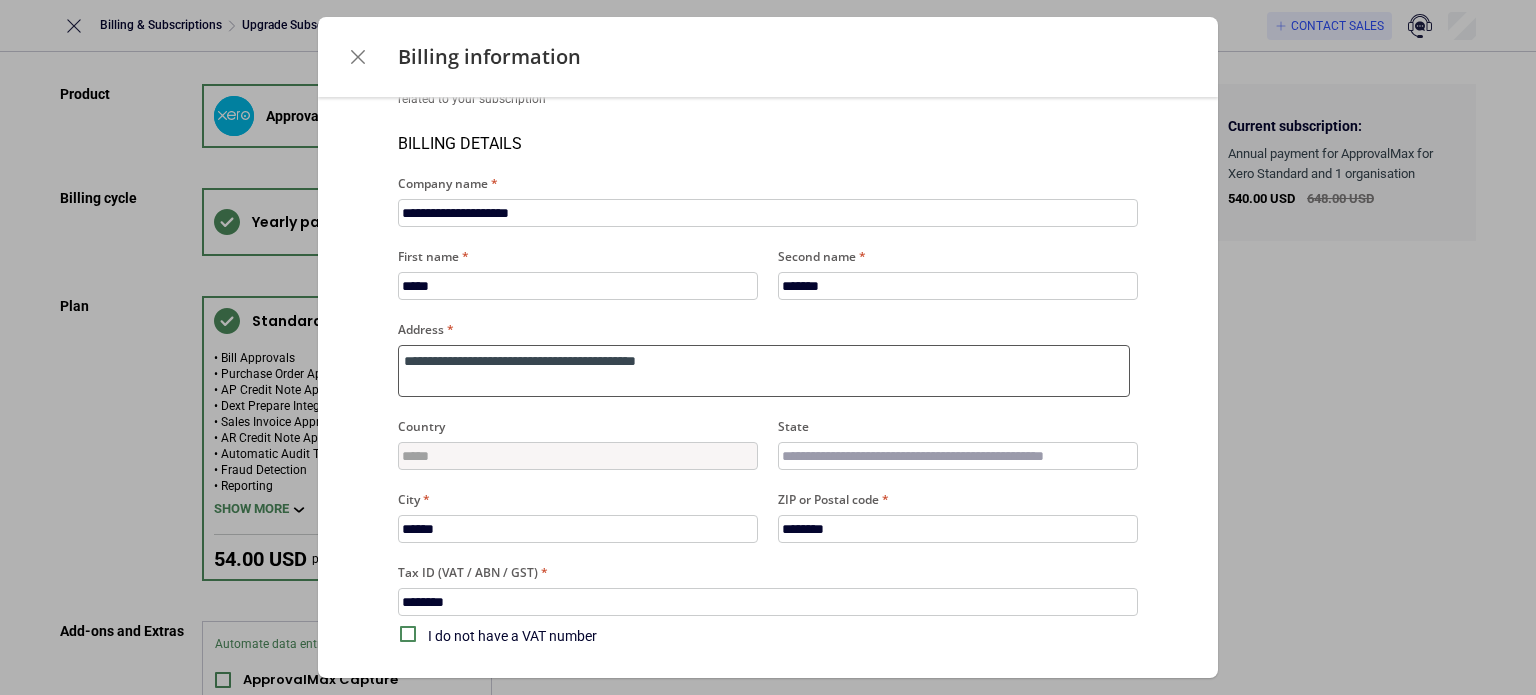 click on "**********" at bounding box center [764, 371] 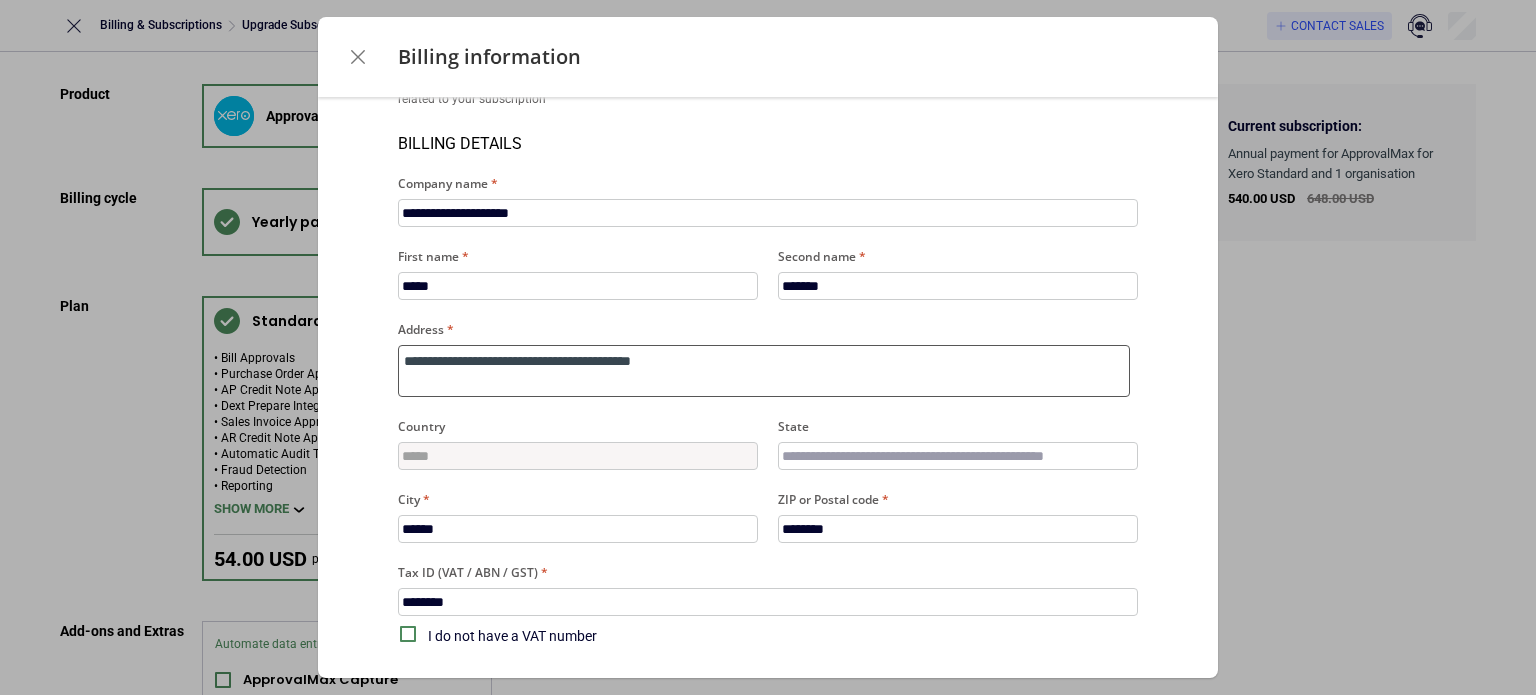 type on "**********" 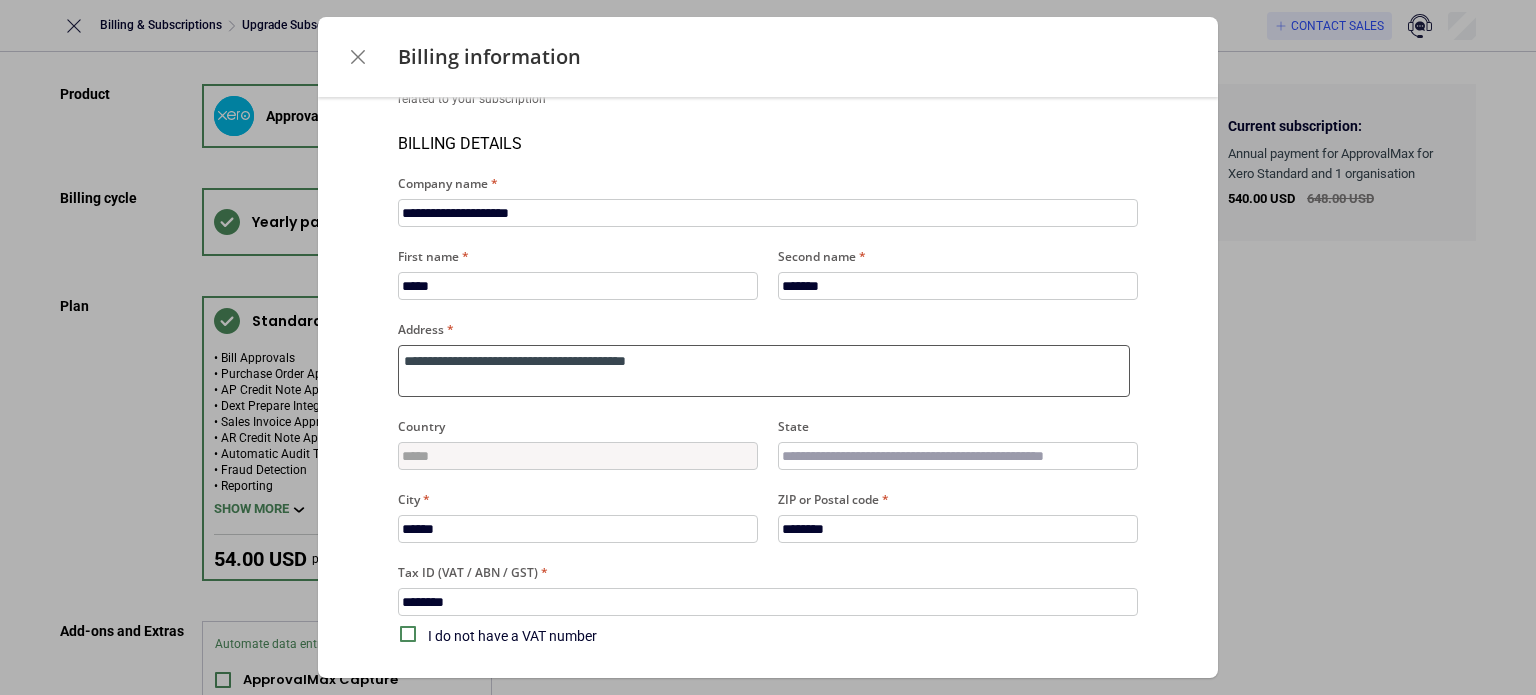 type on "**********" 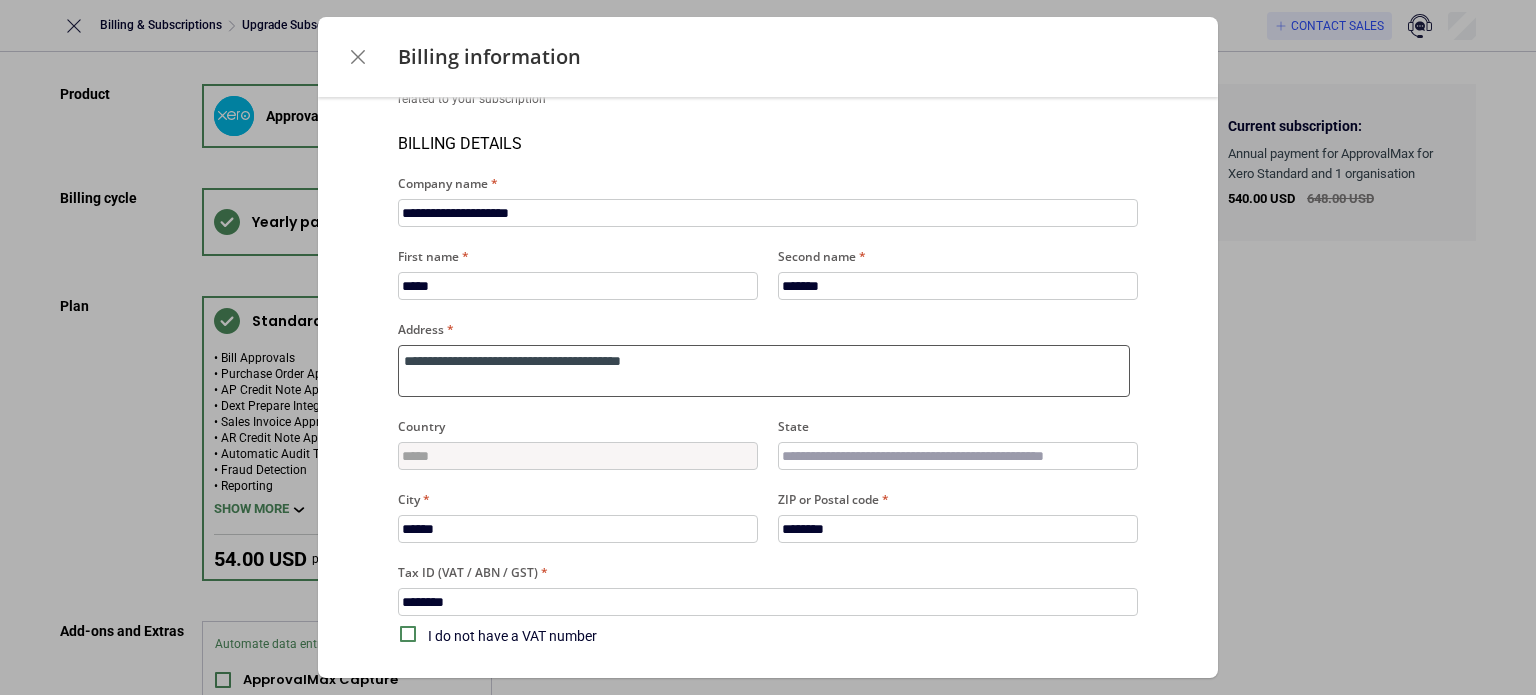 type on "**********" 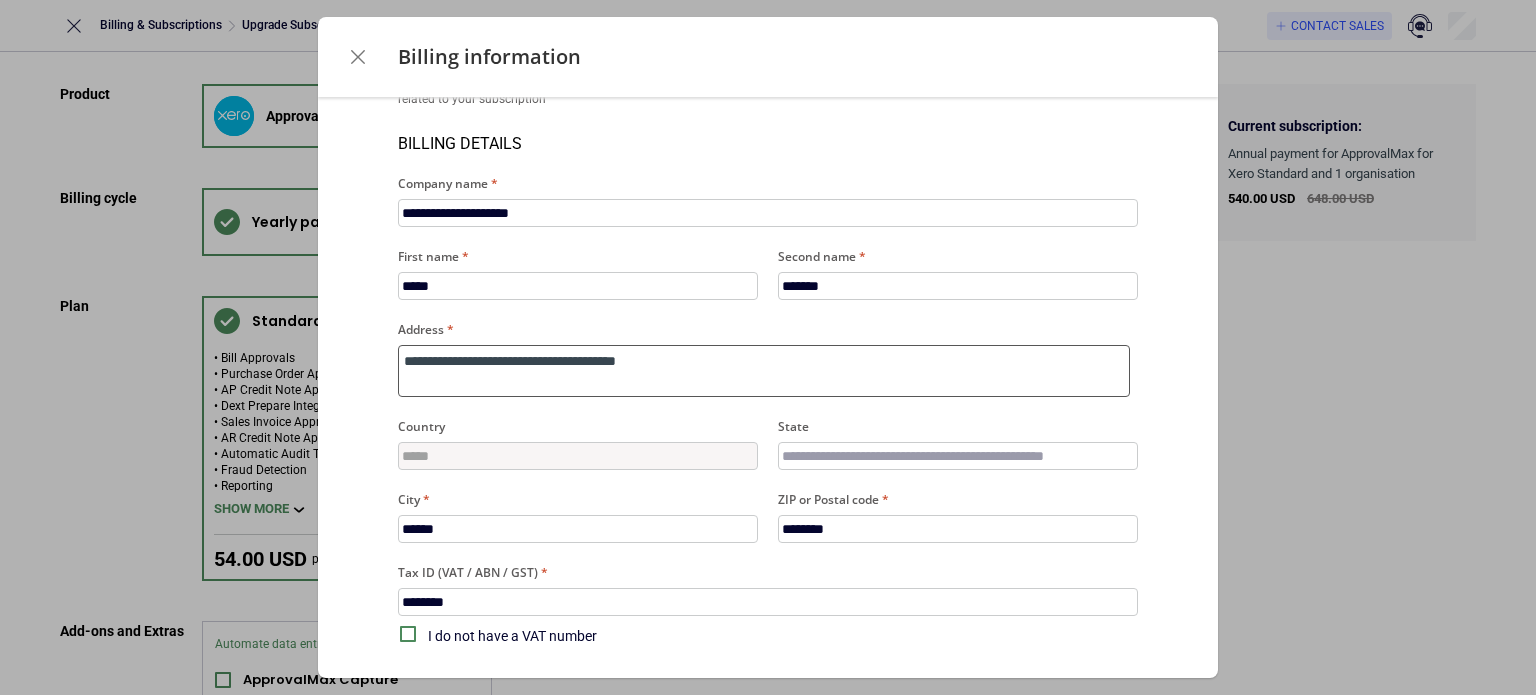type on "*" 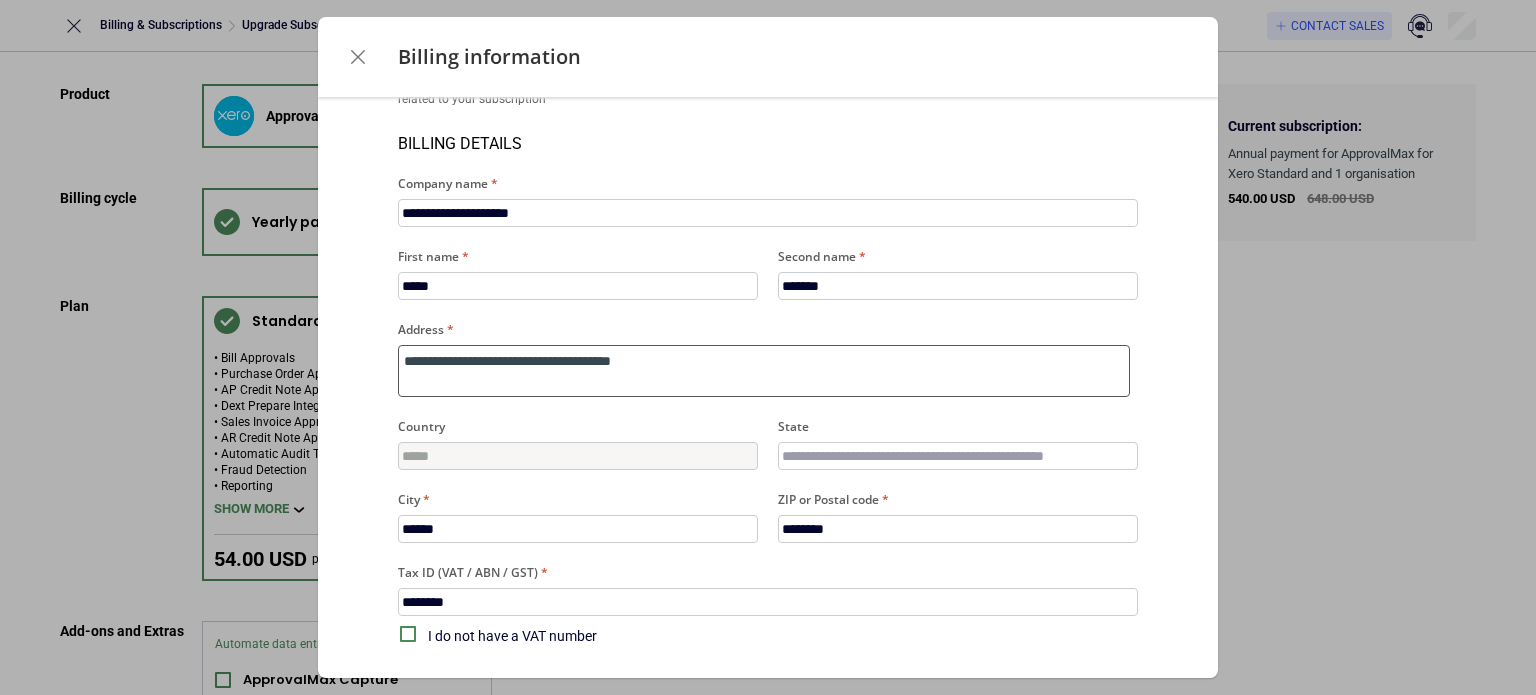 type on "**********" 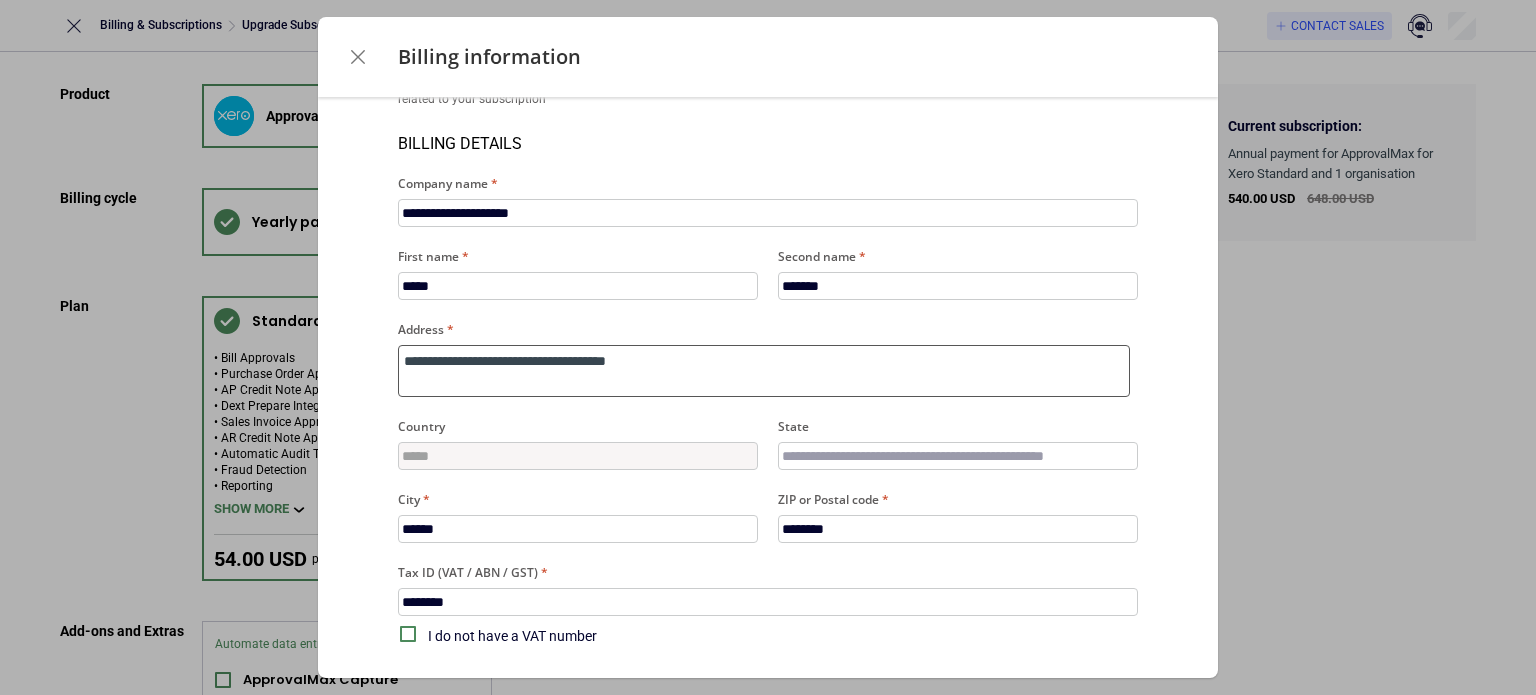 type on "**********" 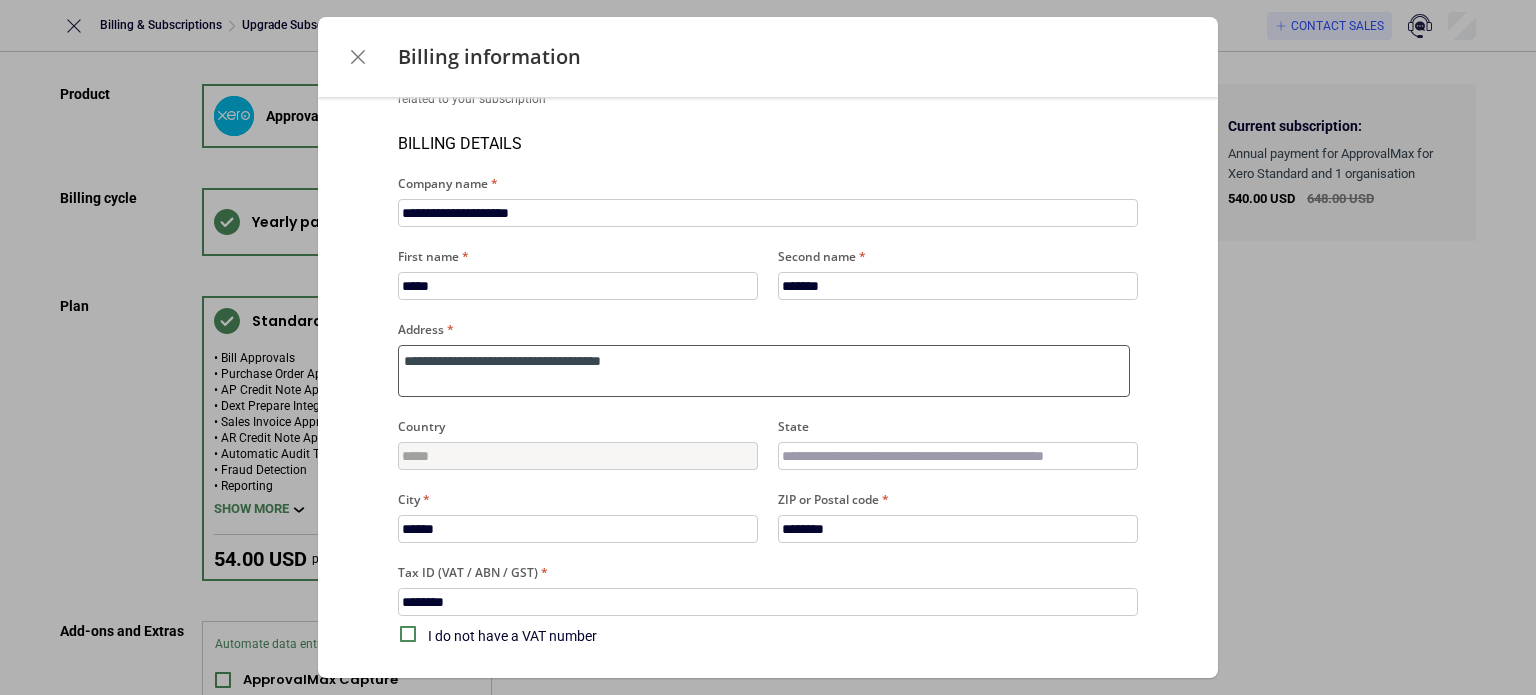 type on "**********" 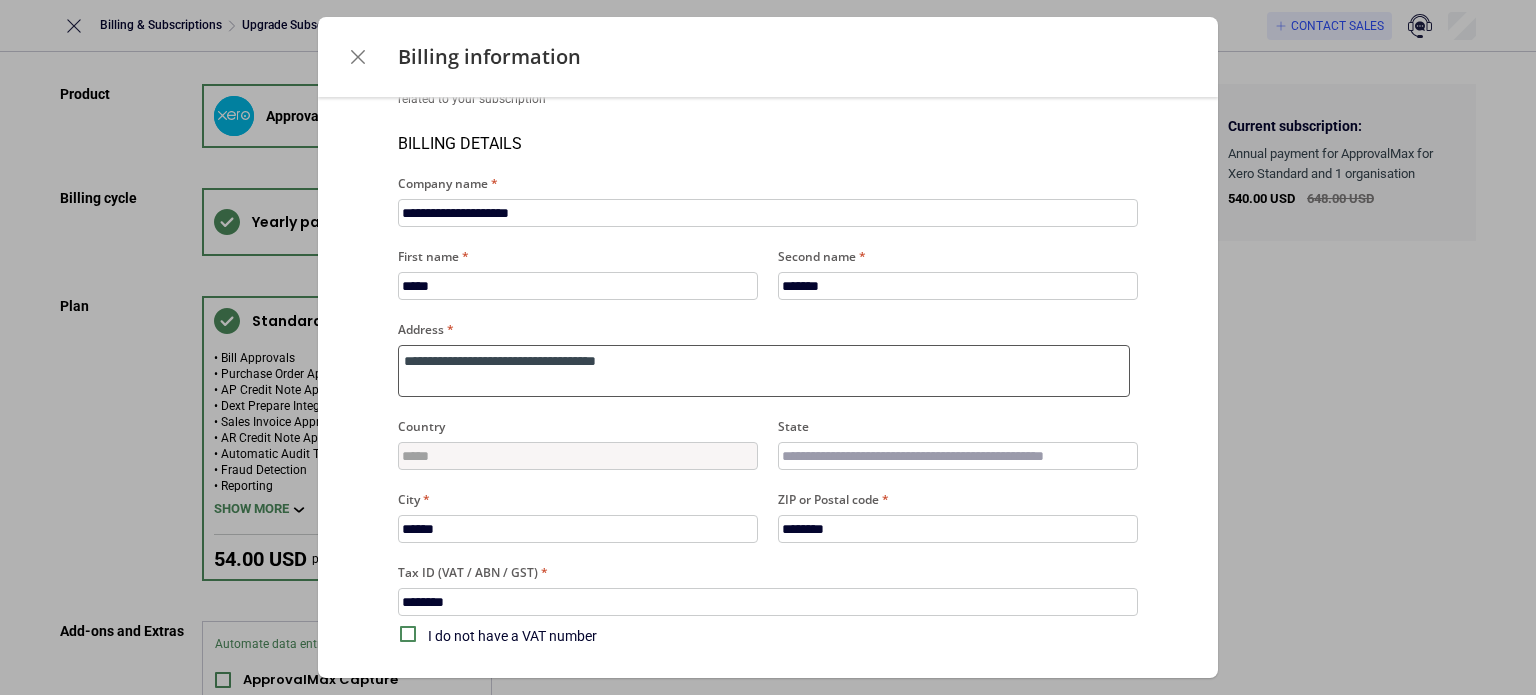 type on "**********" 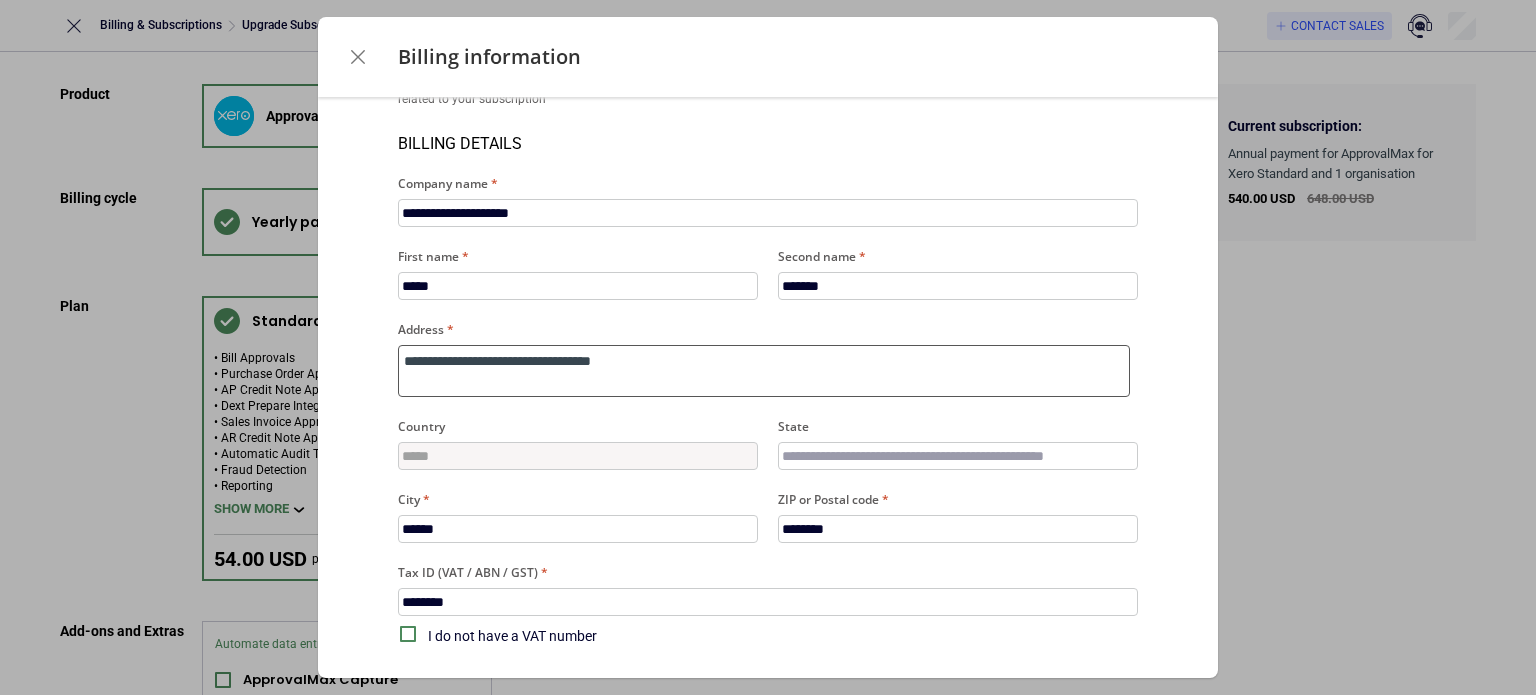 type on "**********" 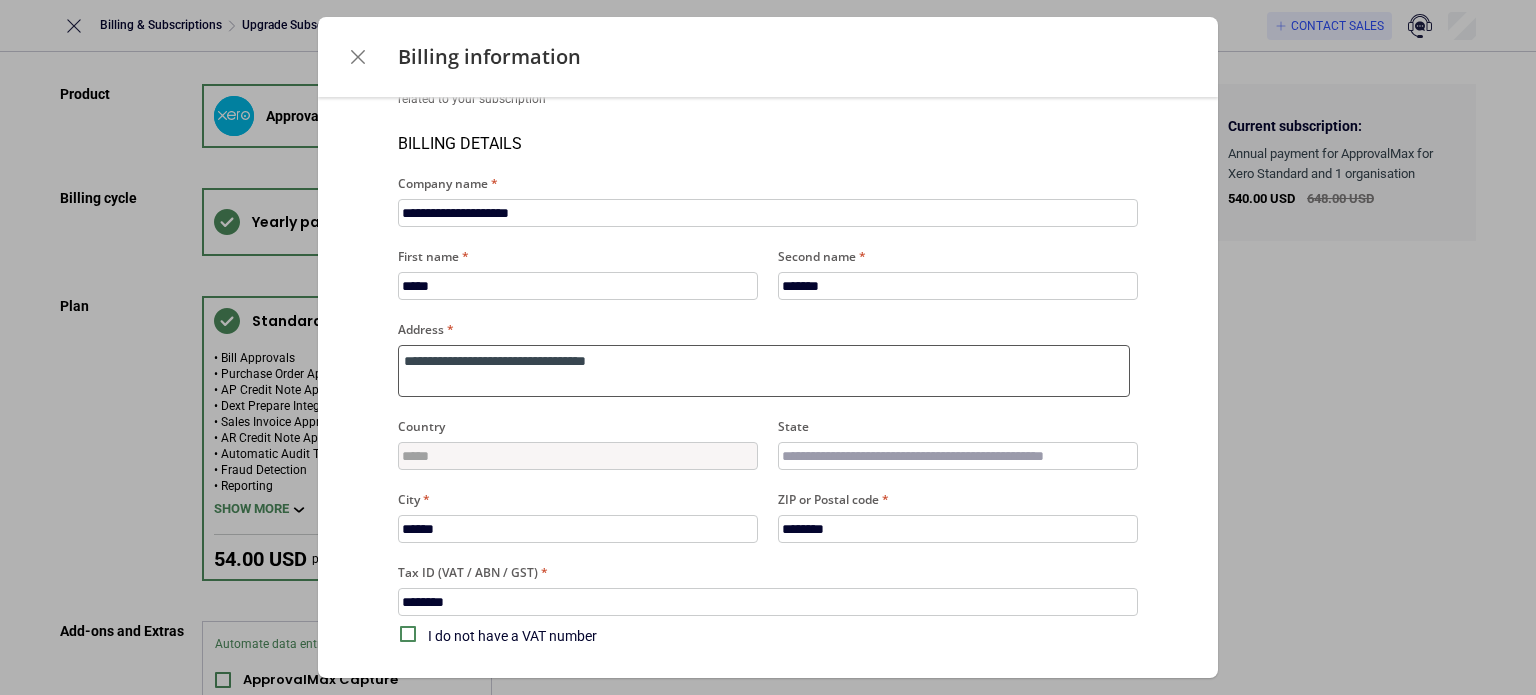 type on "**********" 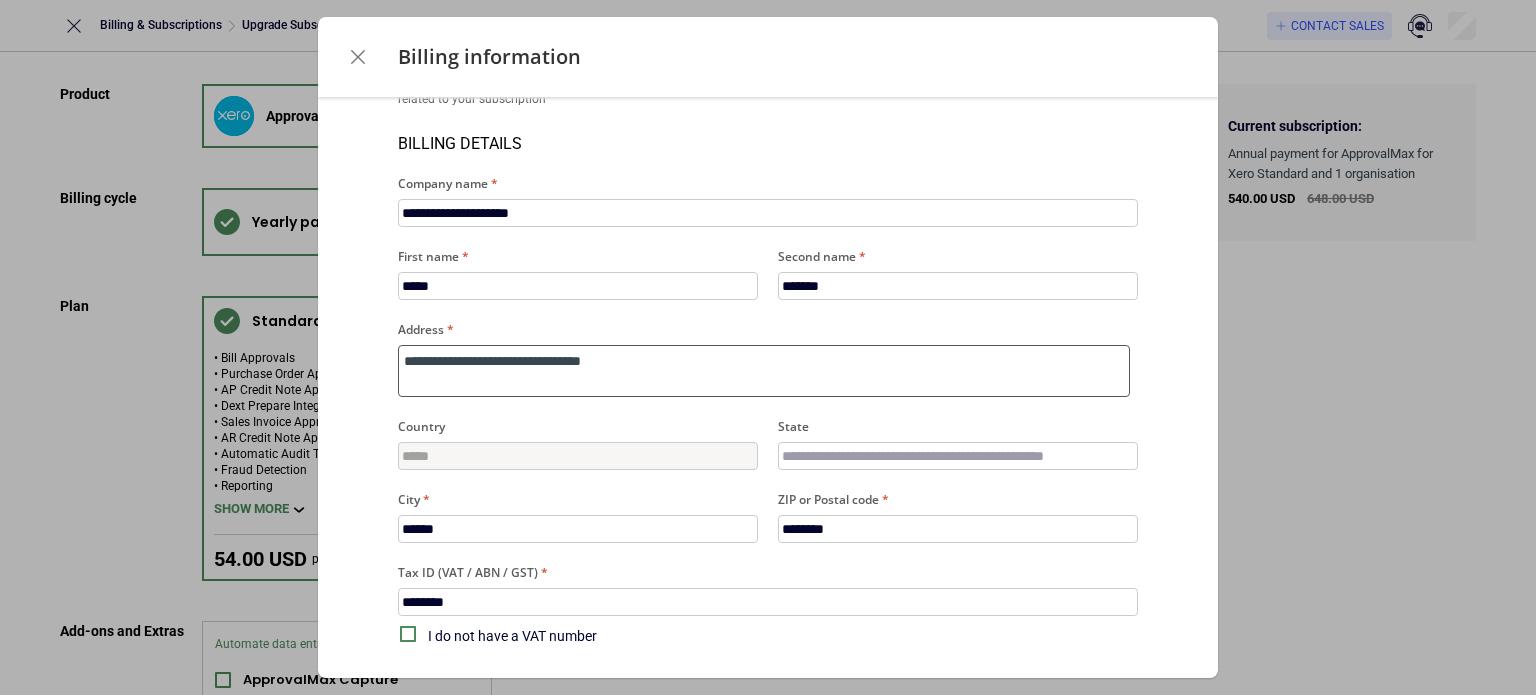 type on "**********" 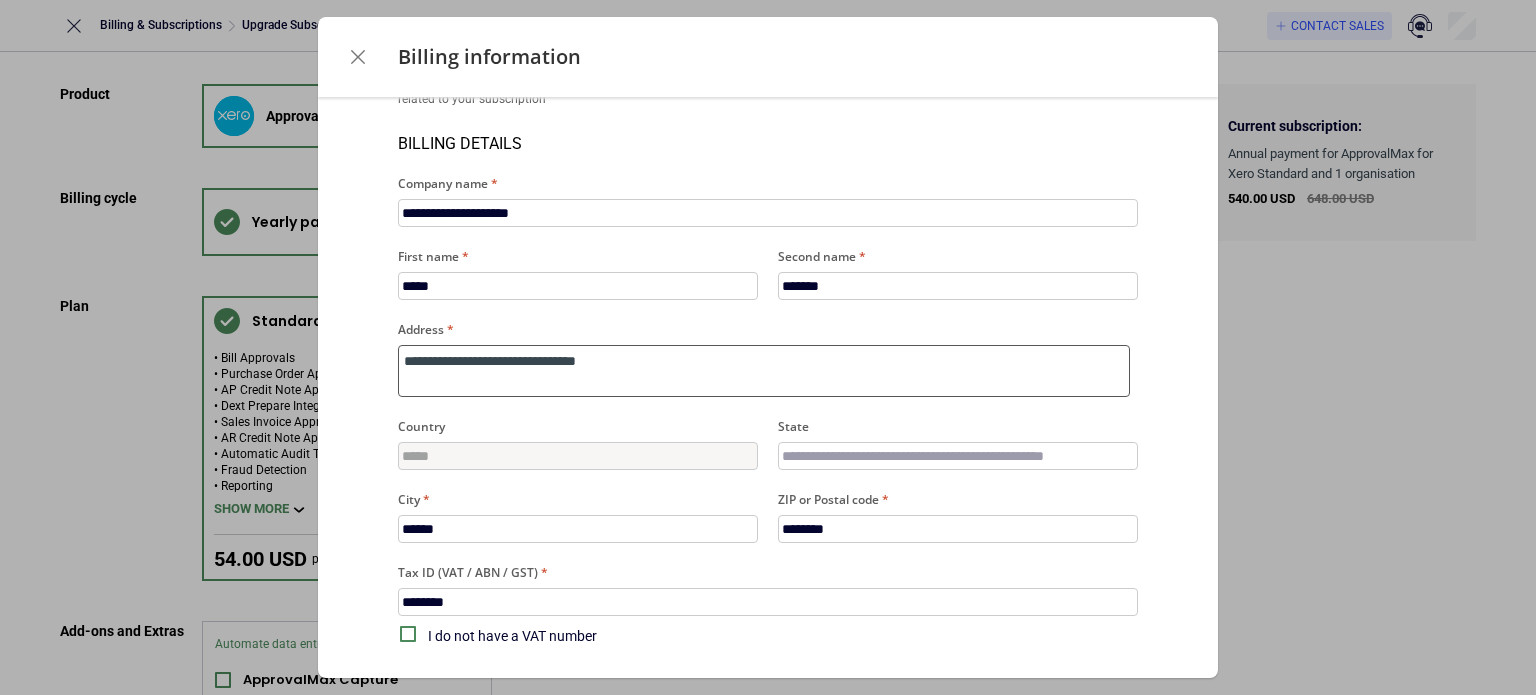 type on "**********" 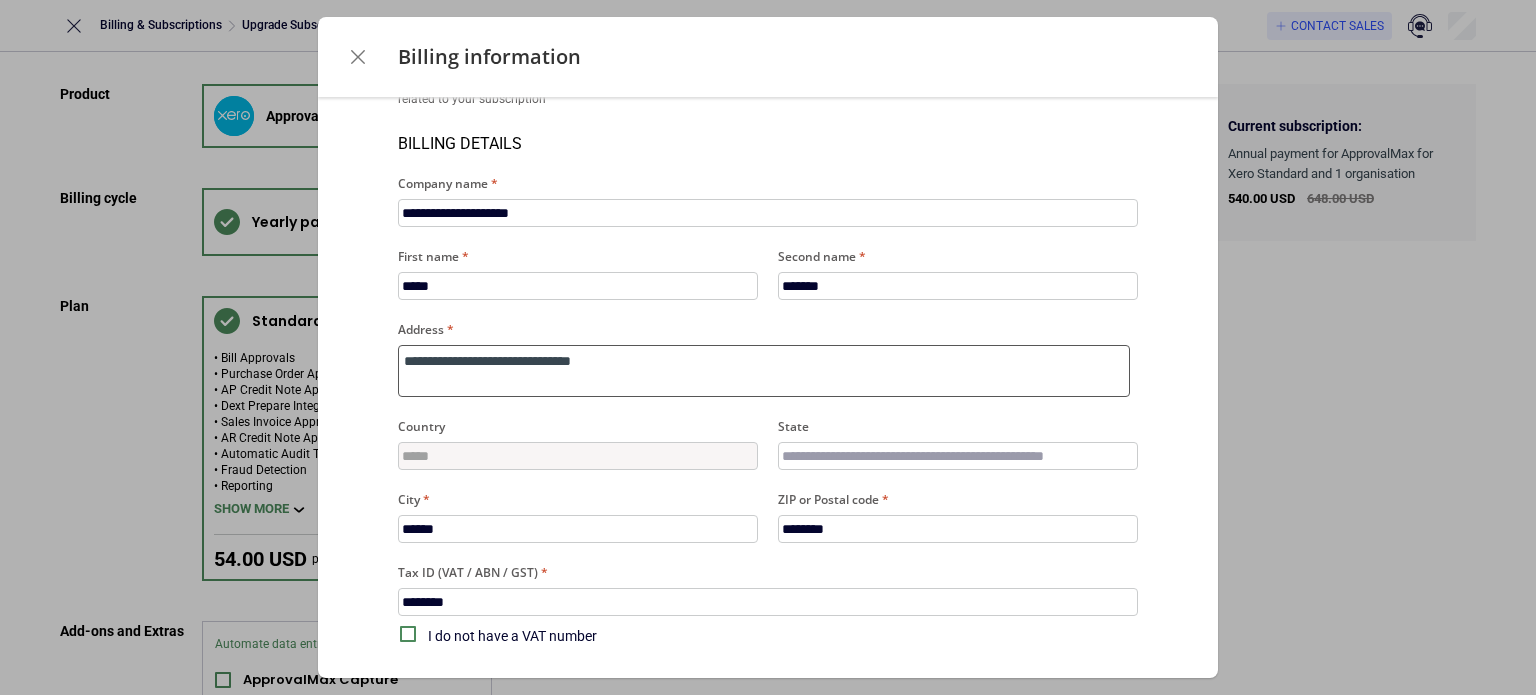 type on "**********" 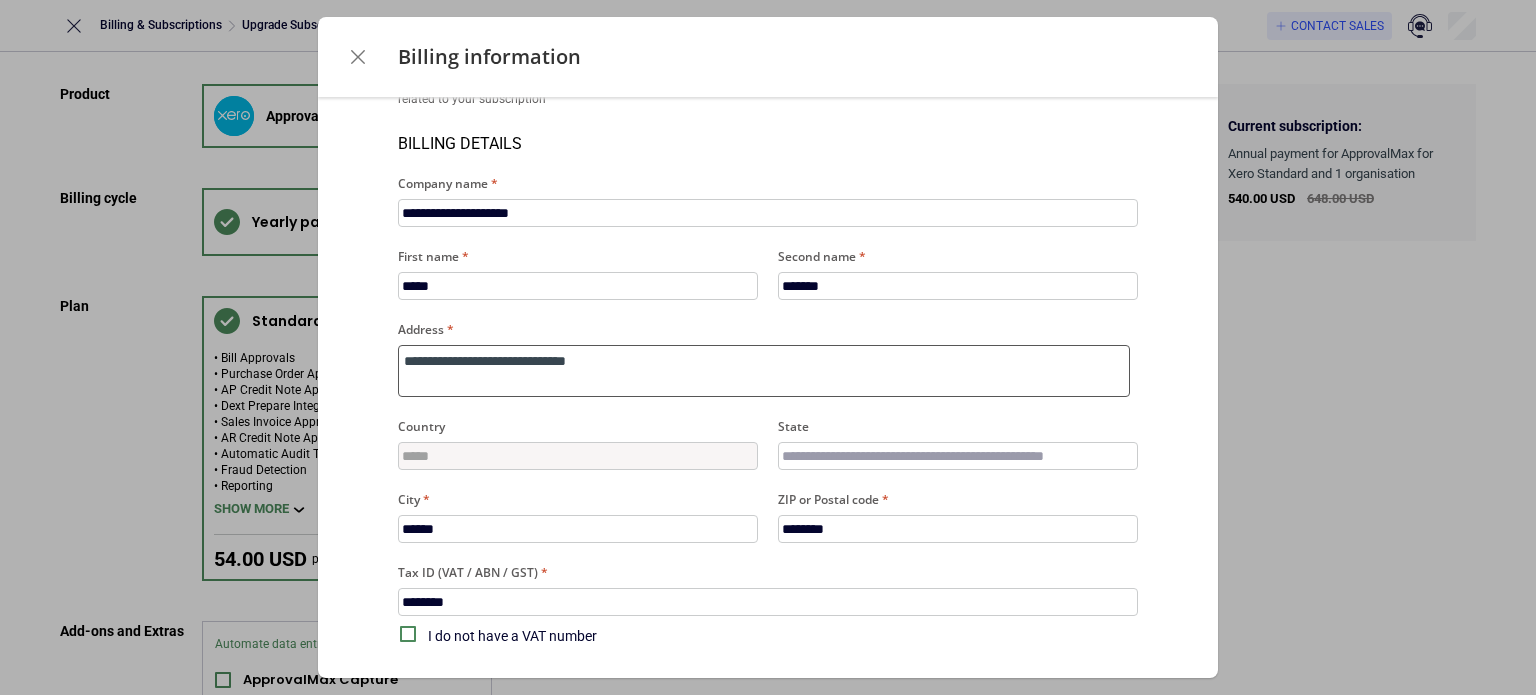 type on "**********" 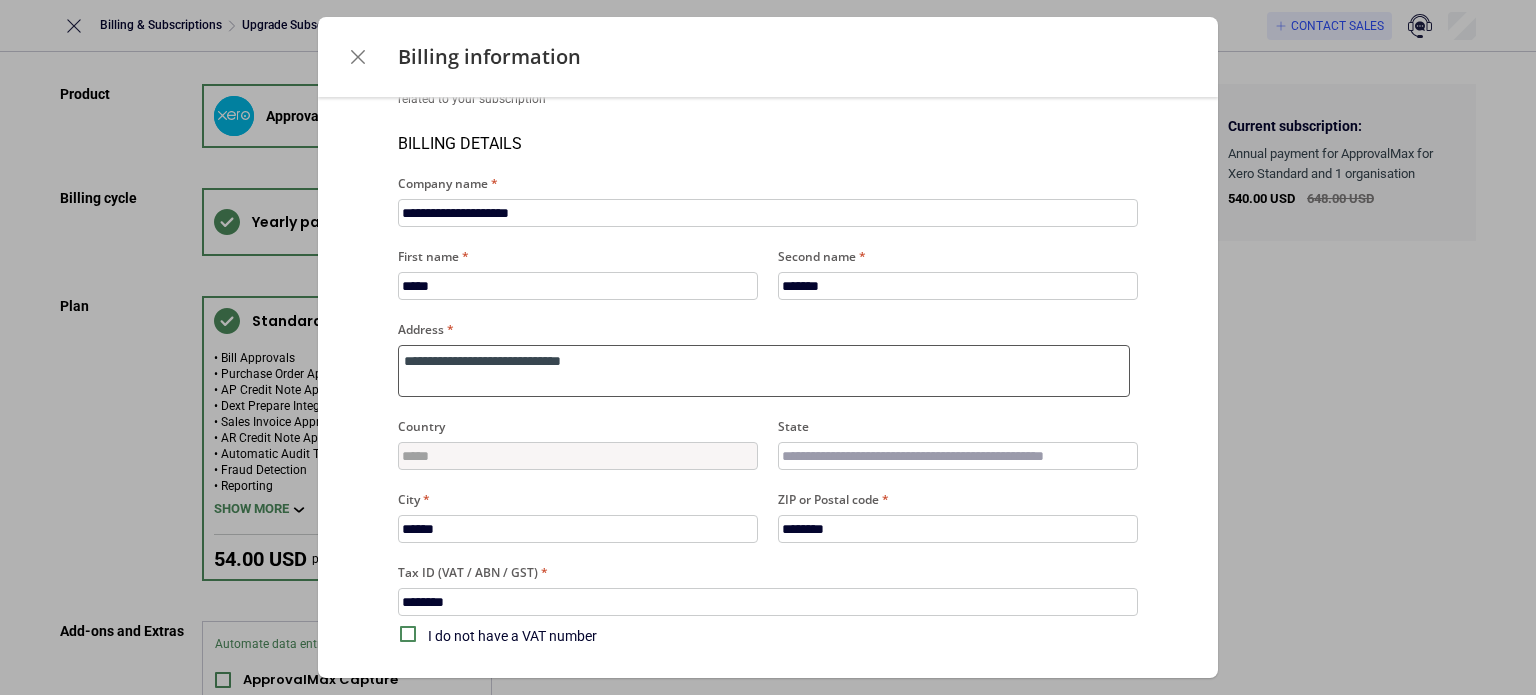 type on "**********" 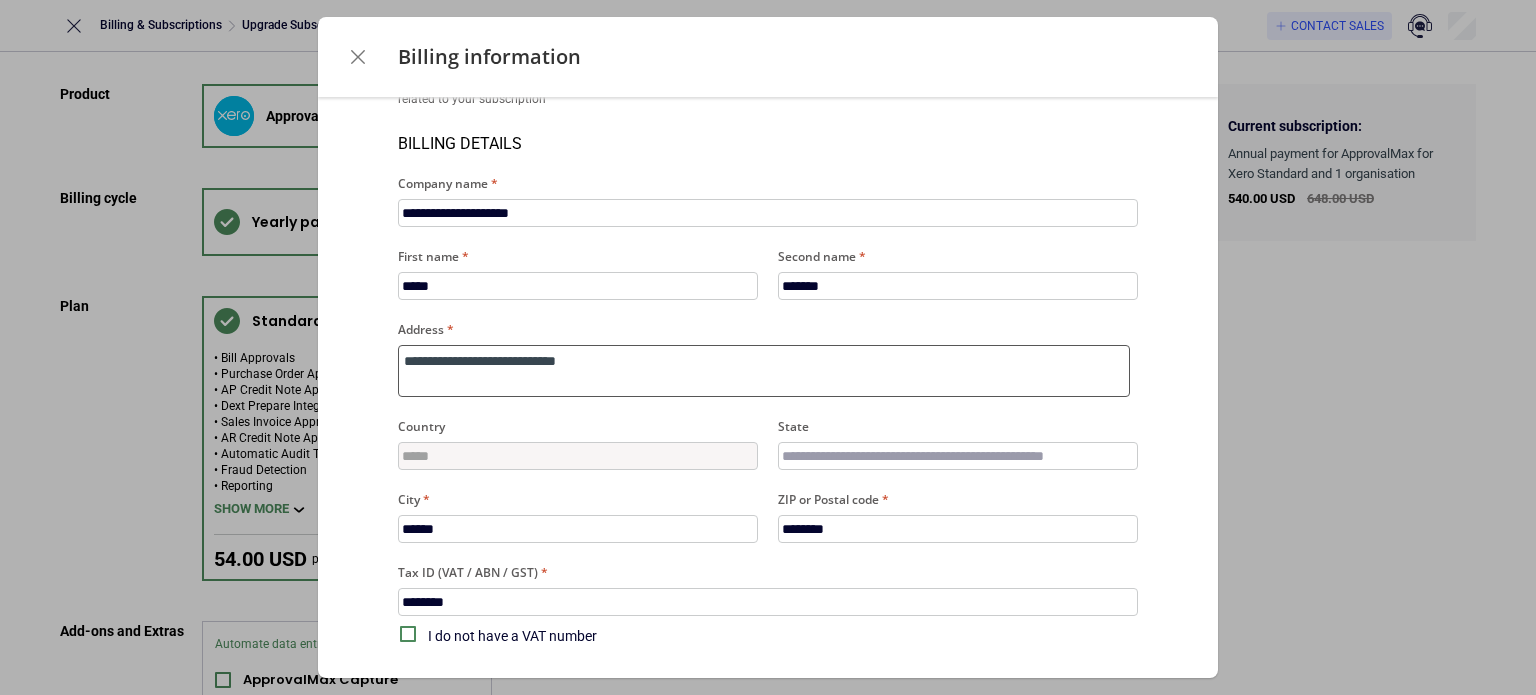 type on "**********" 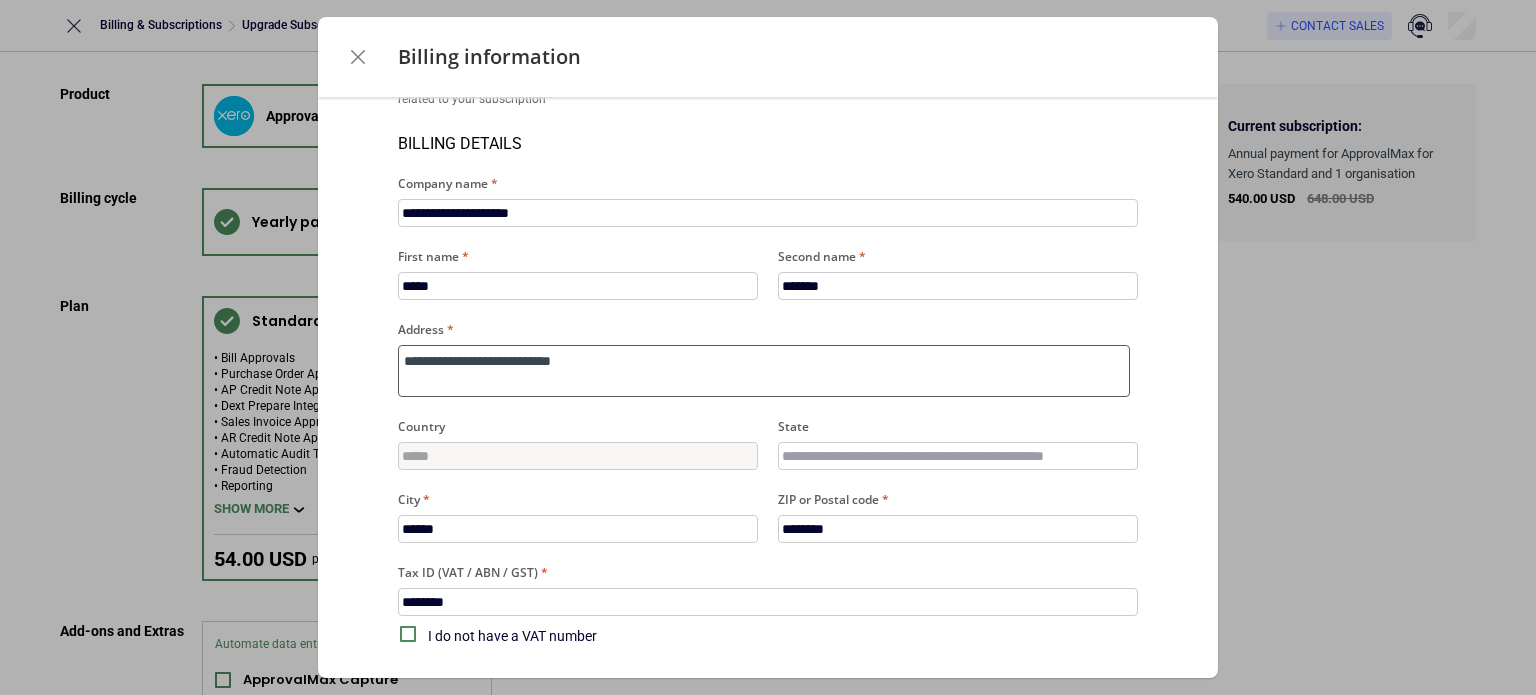 type on "**********" 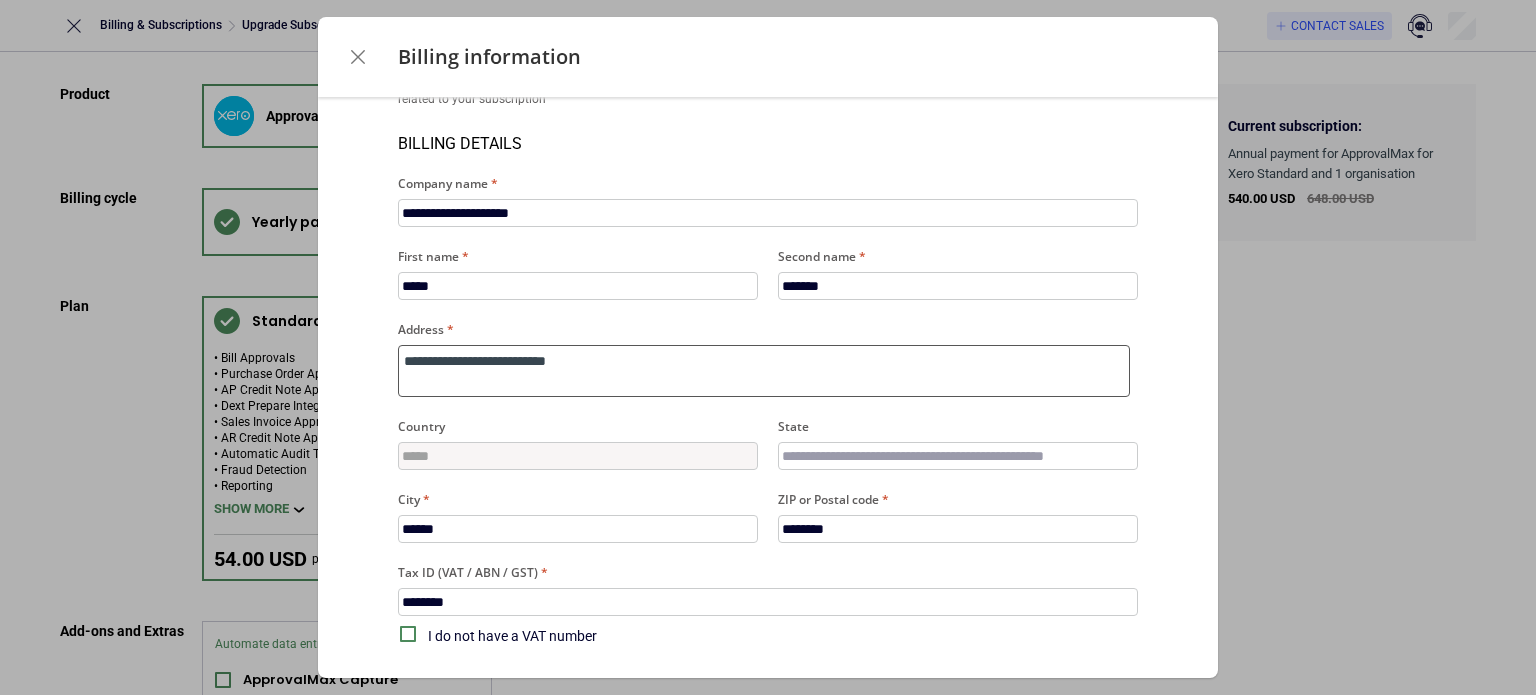 type on "**********" 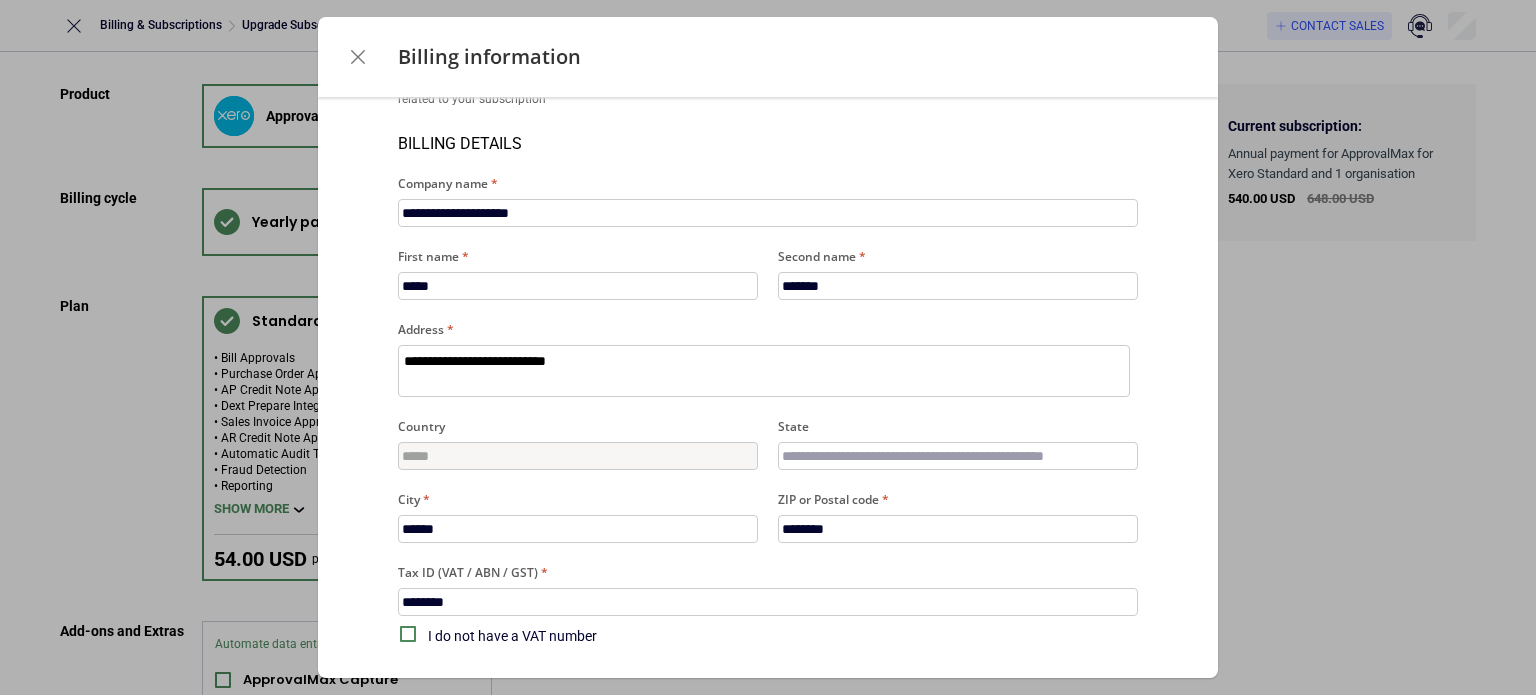 click on "**********" at bounding box center [768, 325] 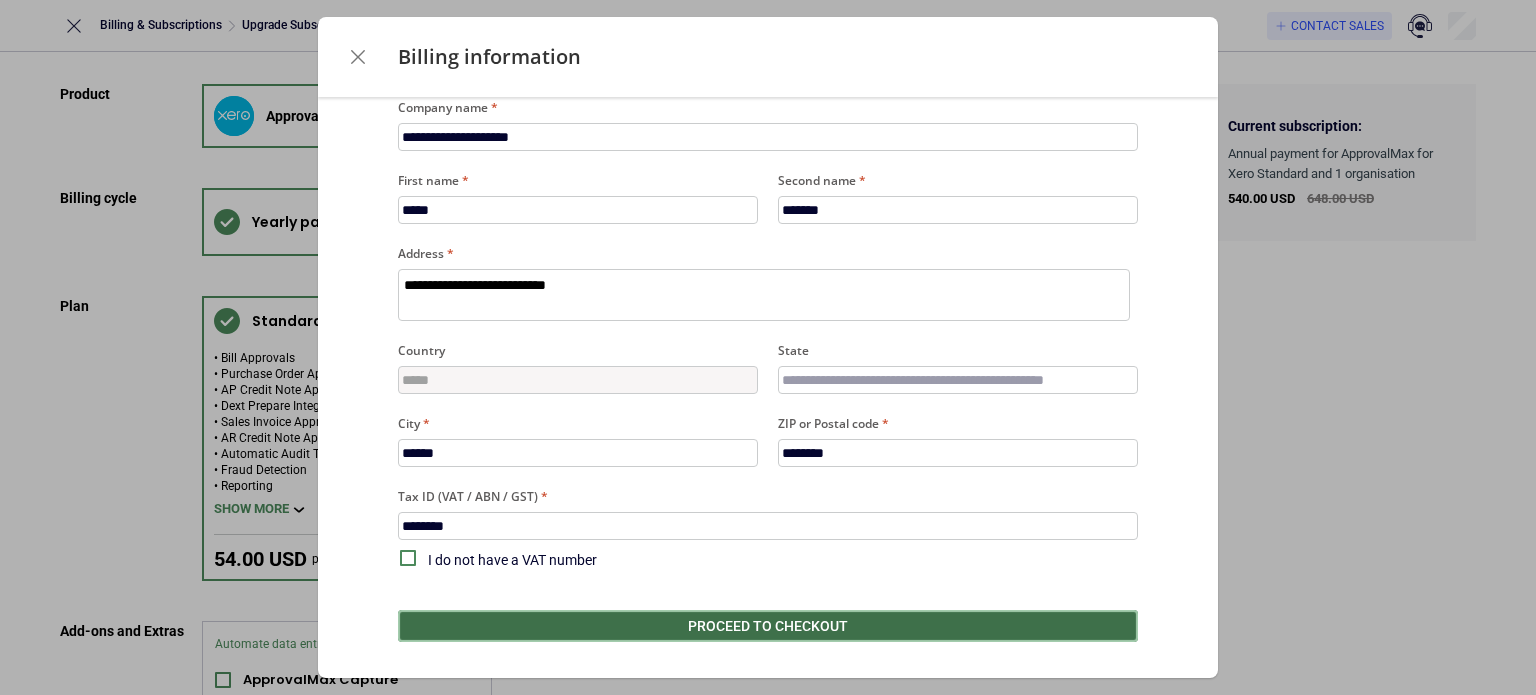 click on "Proceed to checkout" at bounding box center (768, 626) 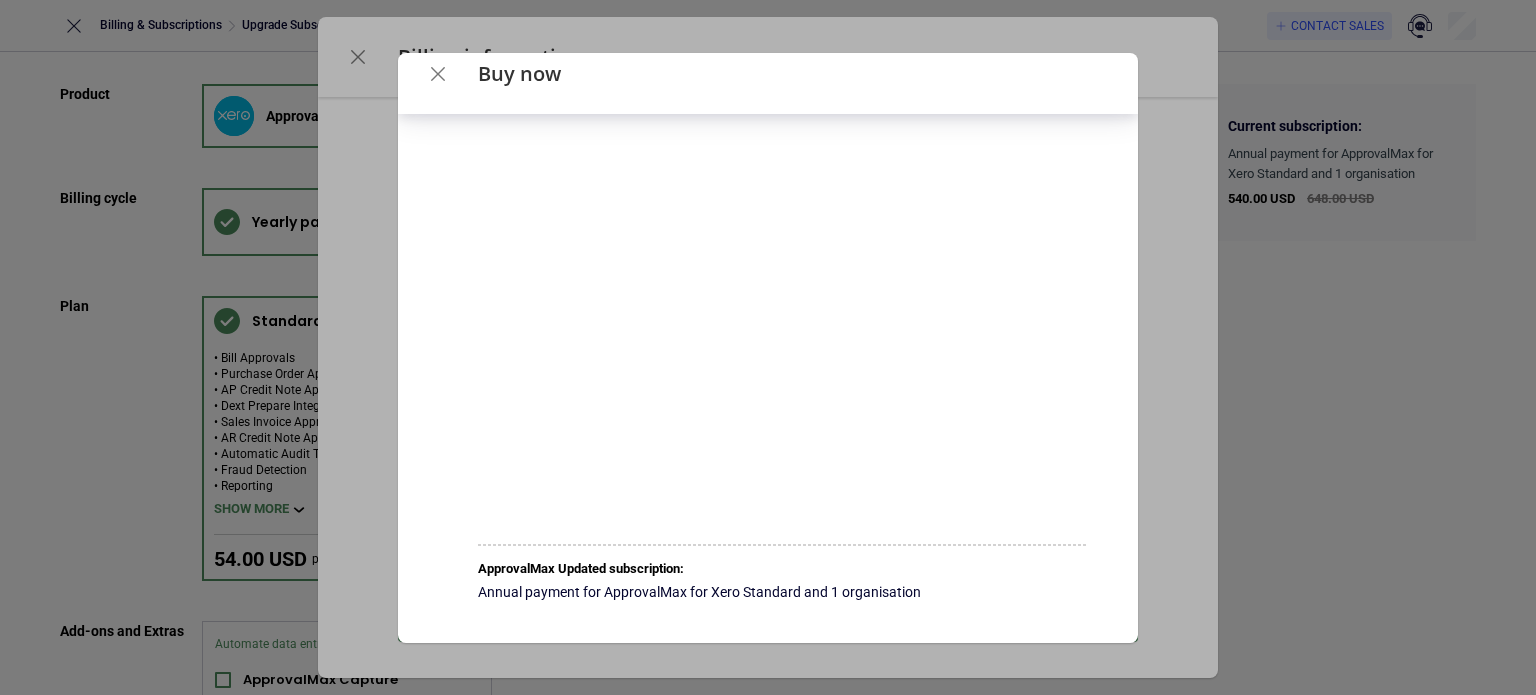 scroll, scrollTop: 0, scrollLeft: 0, axis: both 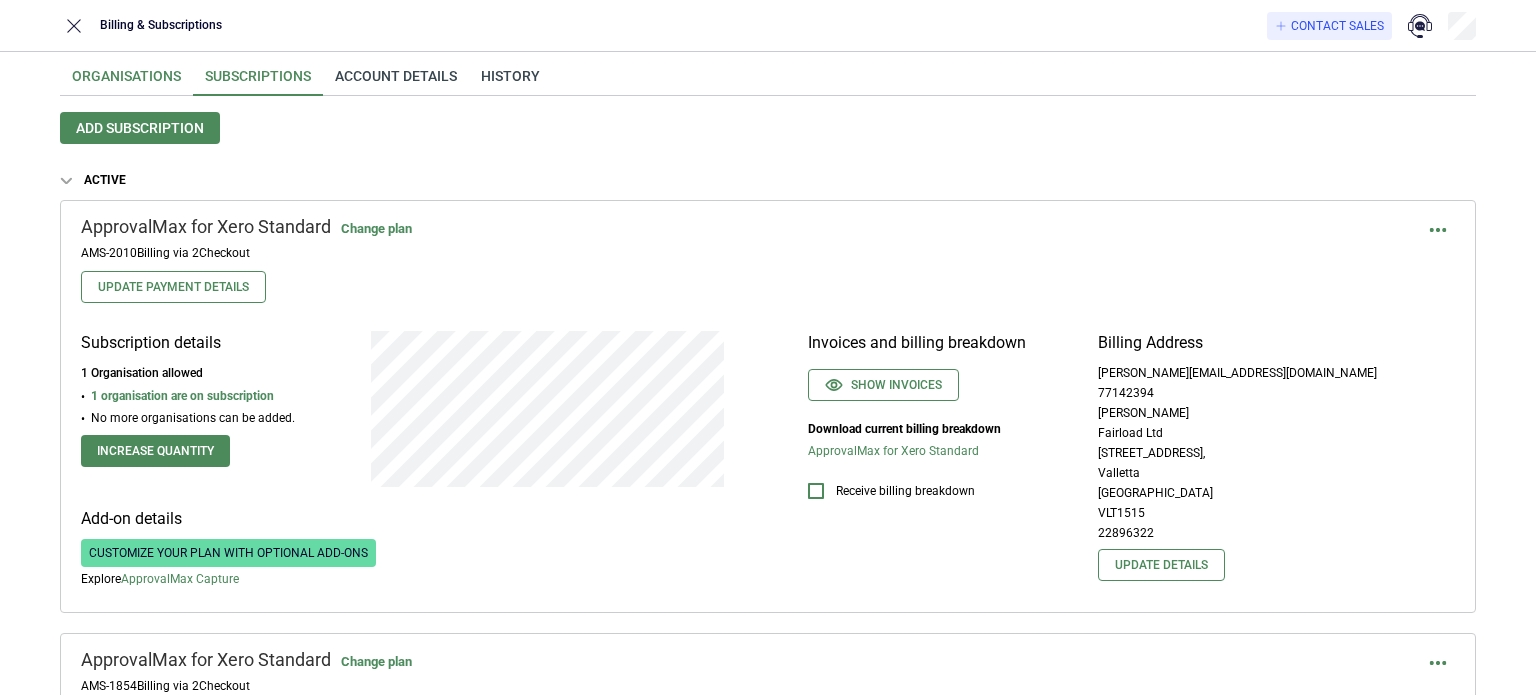 click on "Organisations" at bounding box center (126, 82) 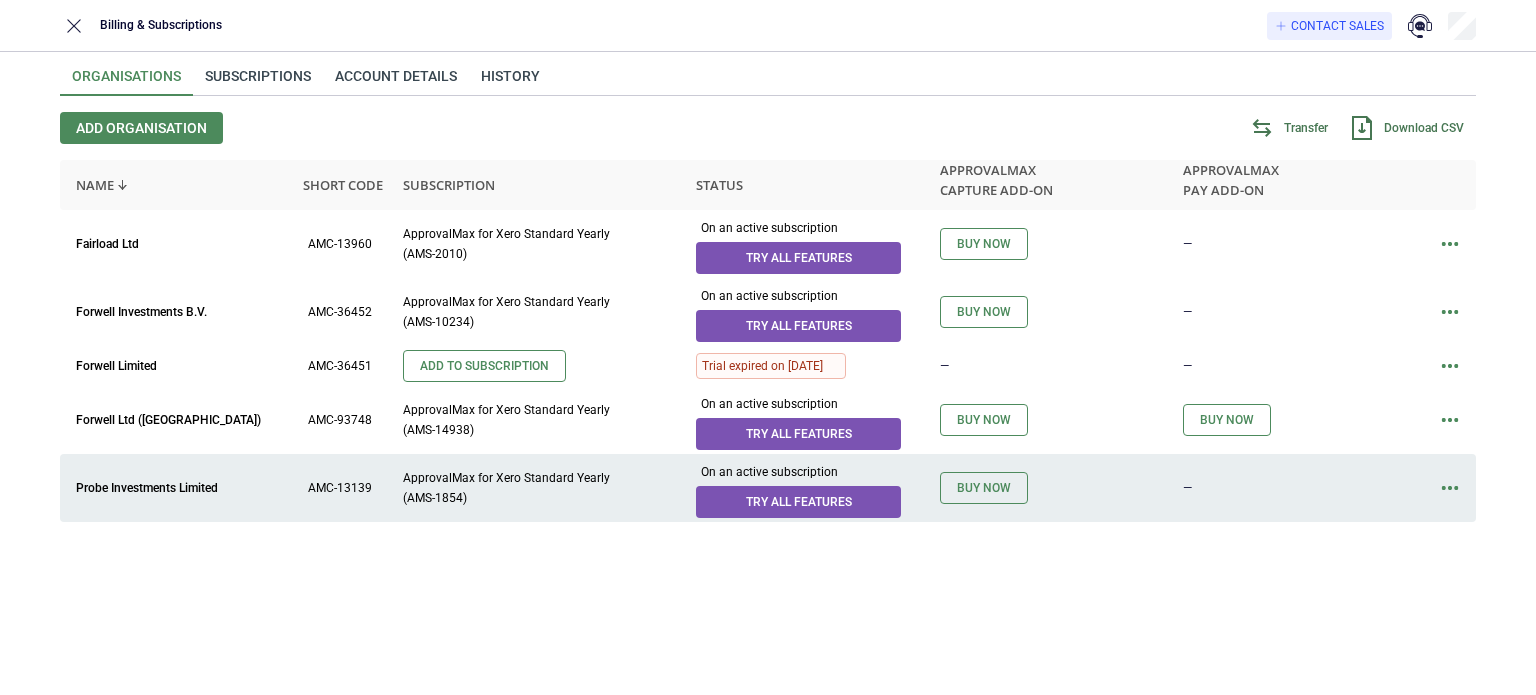 click on "ApprovalMax for Xero Standard Yearly (AMS-1854)" at bounding box center (522, 488) 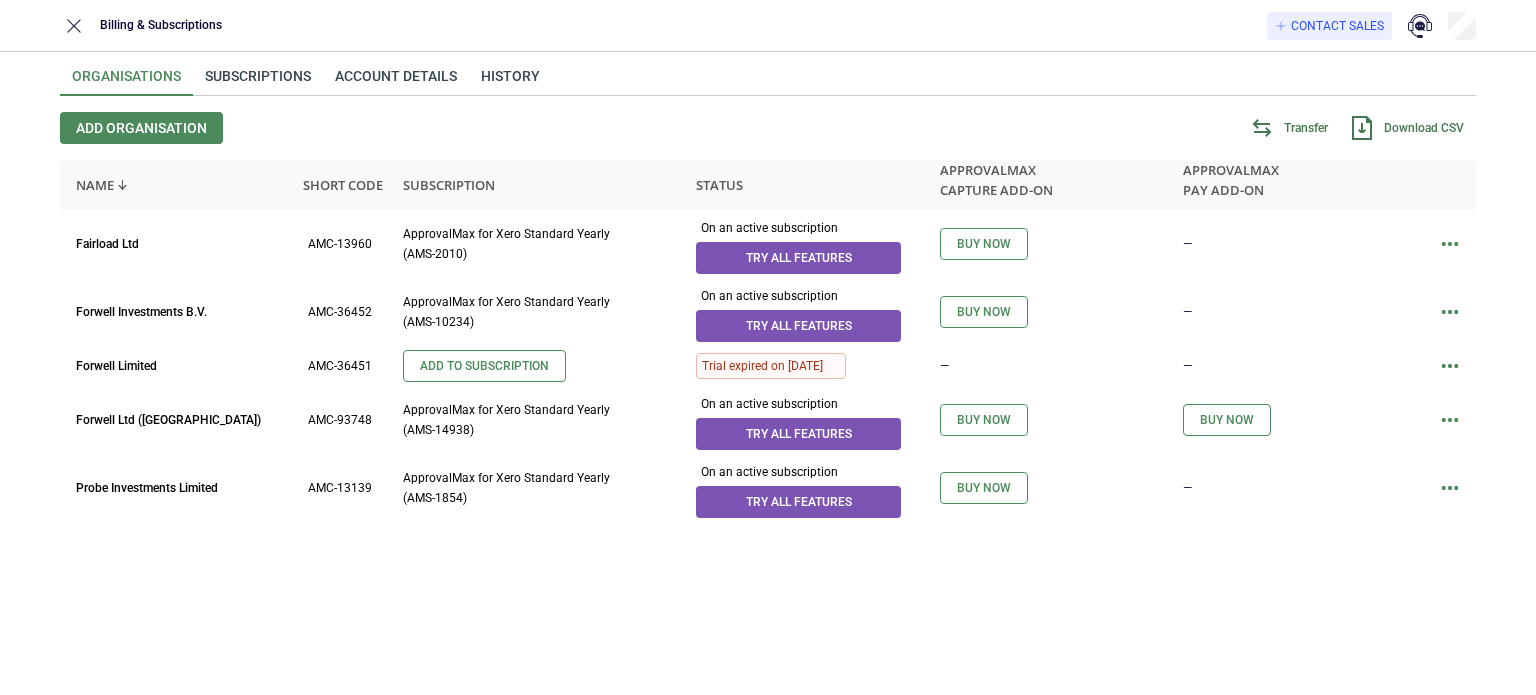 click on "Fairload Ltd AMC-13960 ApprovalMax for Xero Standard Yearly (AMS-2010) On an active subscription Try all features Buy now — Forwell Investments B.V. AMC-36452 ApprovalMax for Xero Standard Yearly (AMS-10234) On an active subscription Try all features Buy now — Forwell Limited AMC-36451 Add to Subscription Trial expired on 15 Mar 2022 — — Forwell Ltd (UK) AMC-93748 ApprovalMax for Xero Standard Yearly (AMS-14938) On an active subscription Try all features Buy now Buy now Probe Investments Limited AMC-13139 ApprovalMax for Xero Standard Yearly (AMS-1854) On an active subscription Try all features Buy now —" at bounding box center [768, 432] 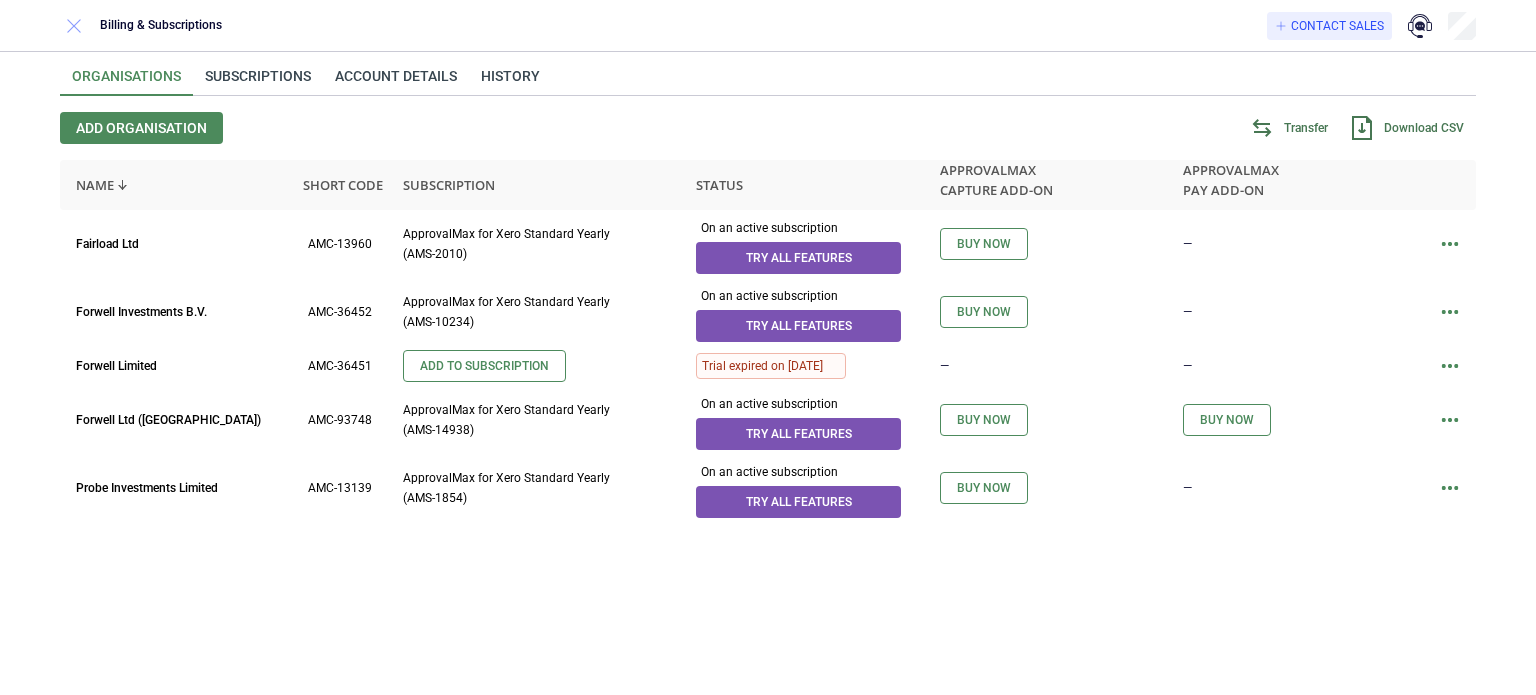 click 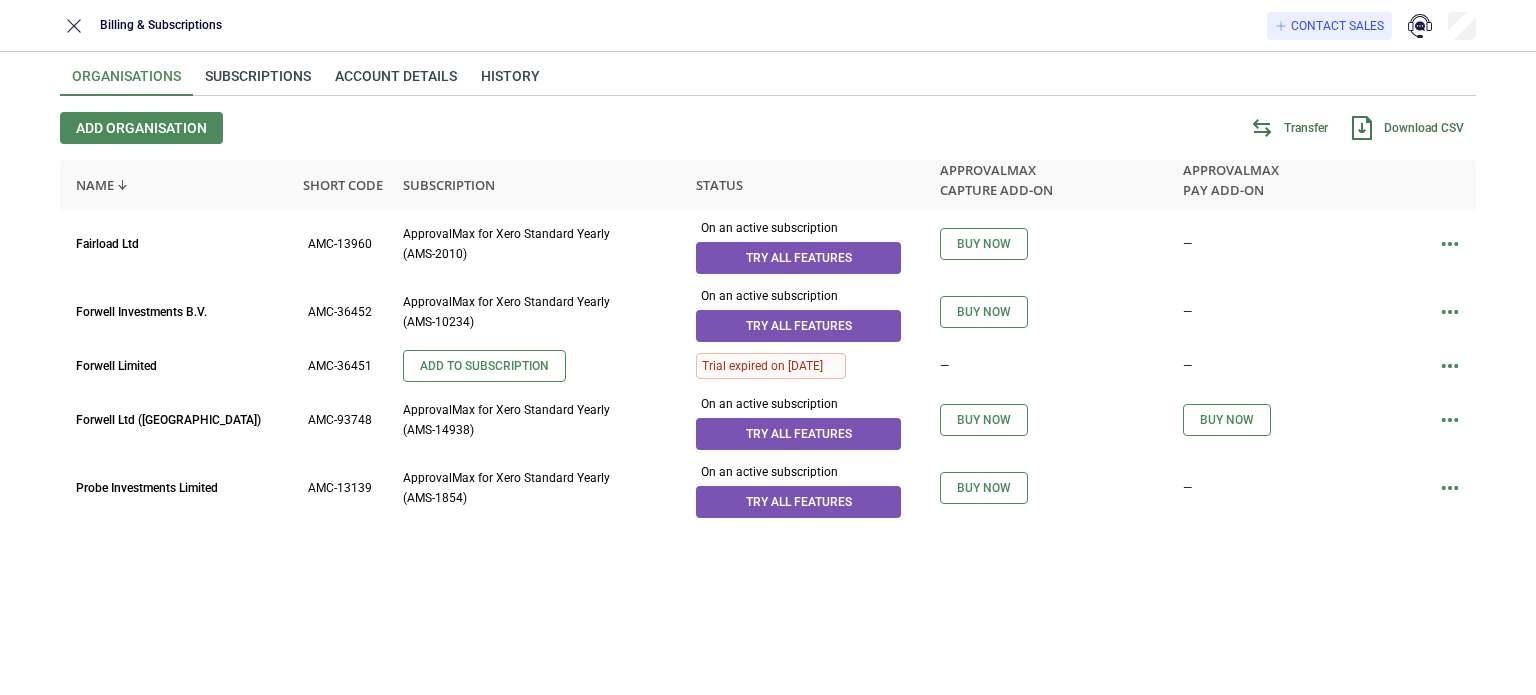 scroll, scrollTop: 0, scrollLeft: 0, axis: both 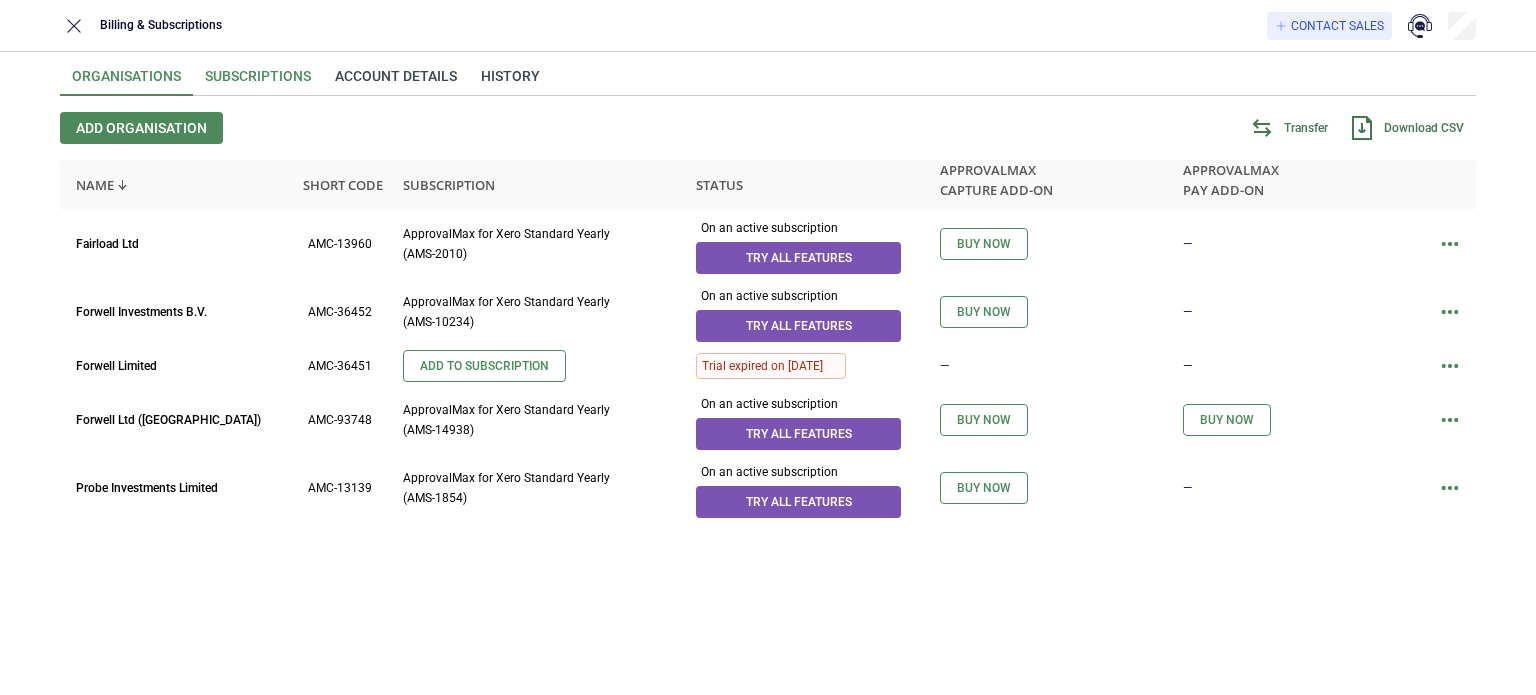 click on "Subscriptions" at bounding box center (258, 82) 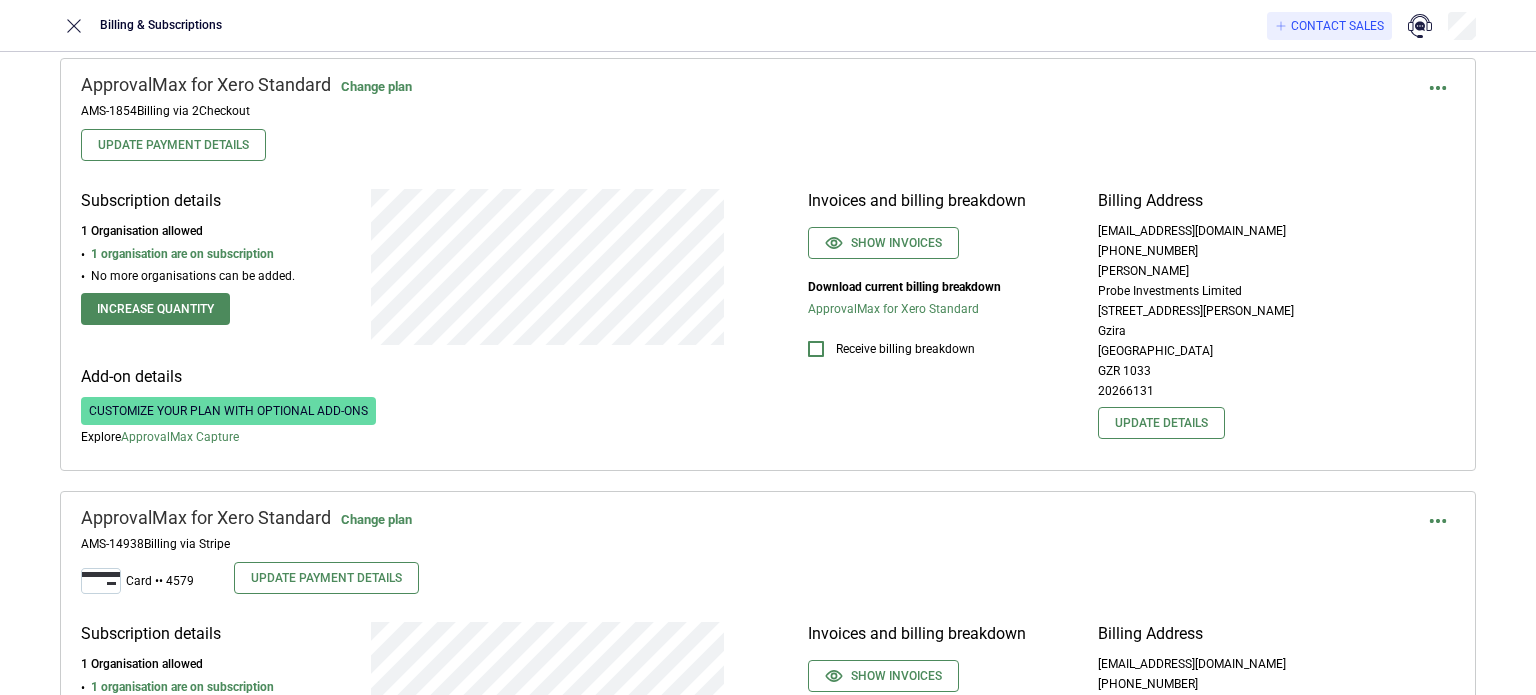 scroll, scrollTop: 583, scrollLeft: 0, axis: vertical 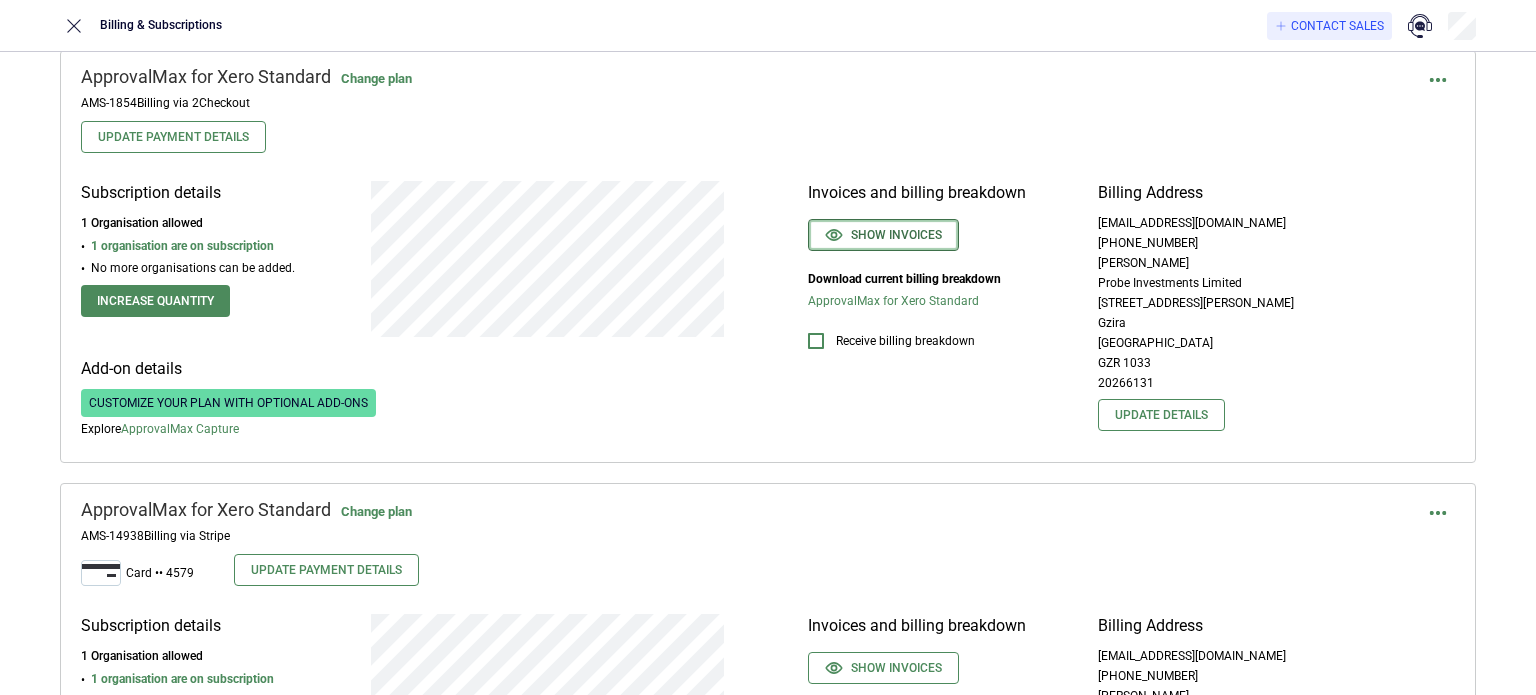 click on "Show invoices" at bounding box center [883, 235] 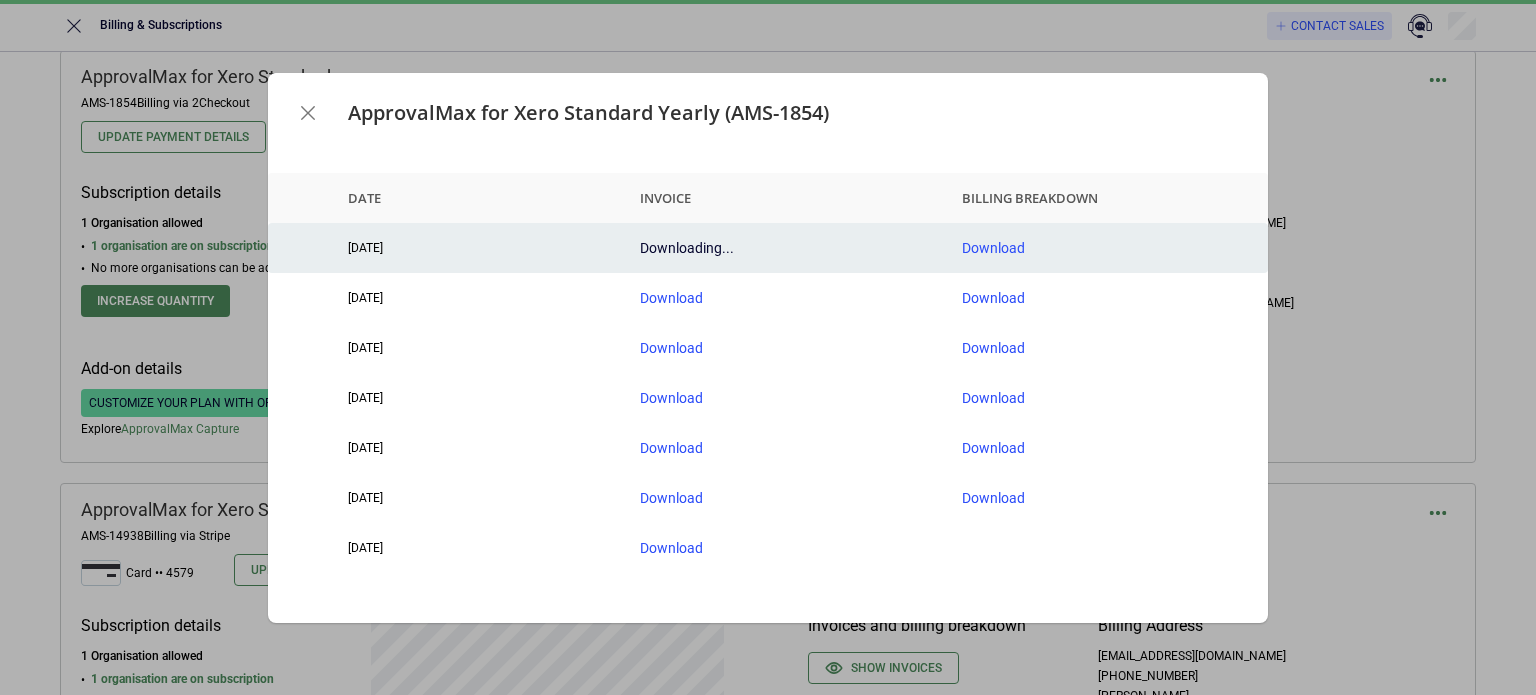 click on "Downloading..." at bounding box center (785, 248) 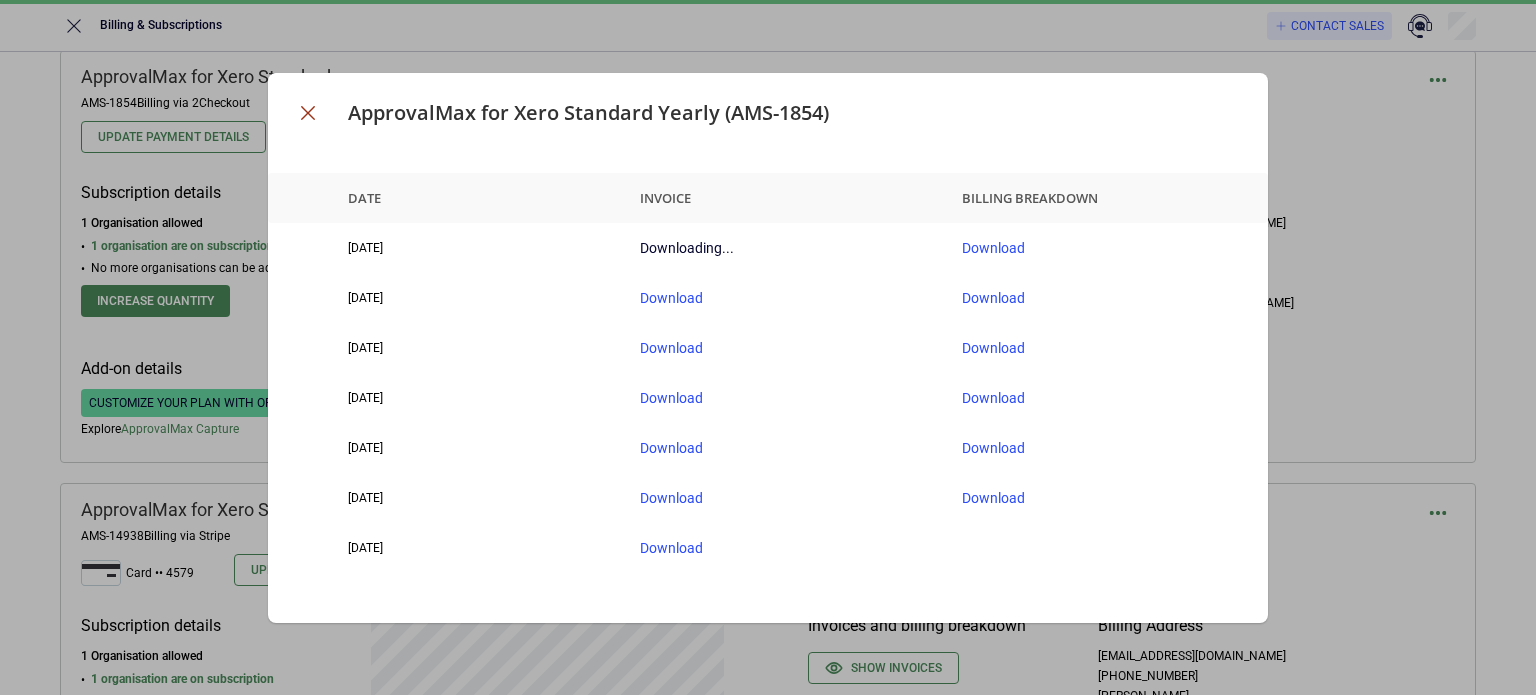 click 